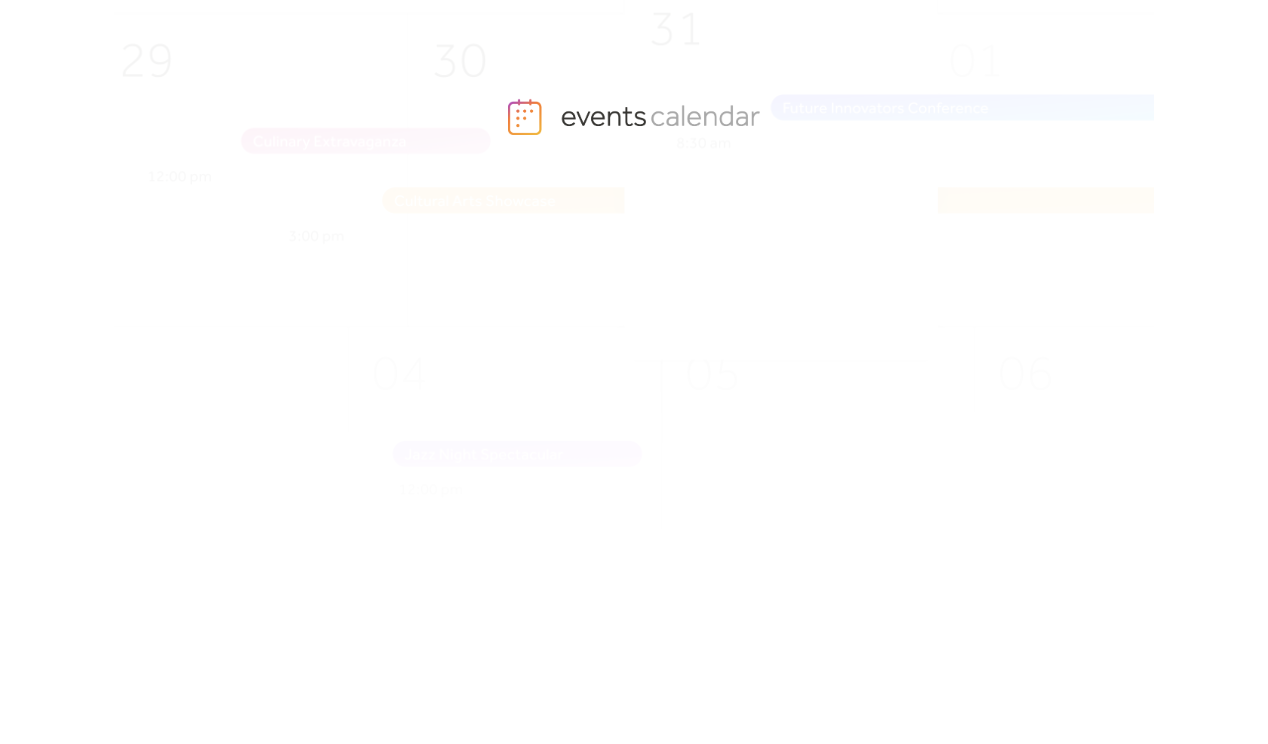 scroll, scrollTop: 0, scrollLeft: 0, axis: both 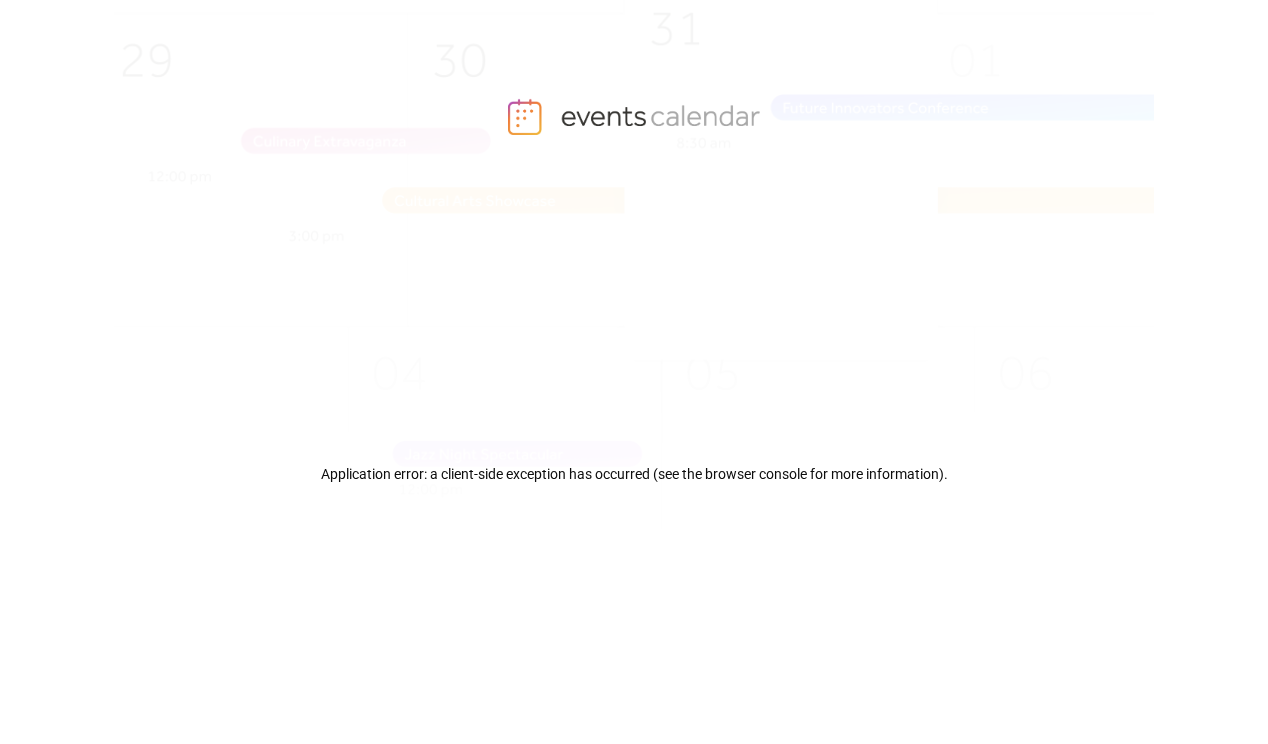 click at bounding box center (663, 305) 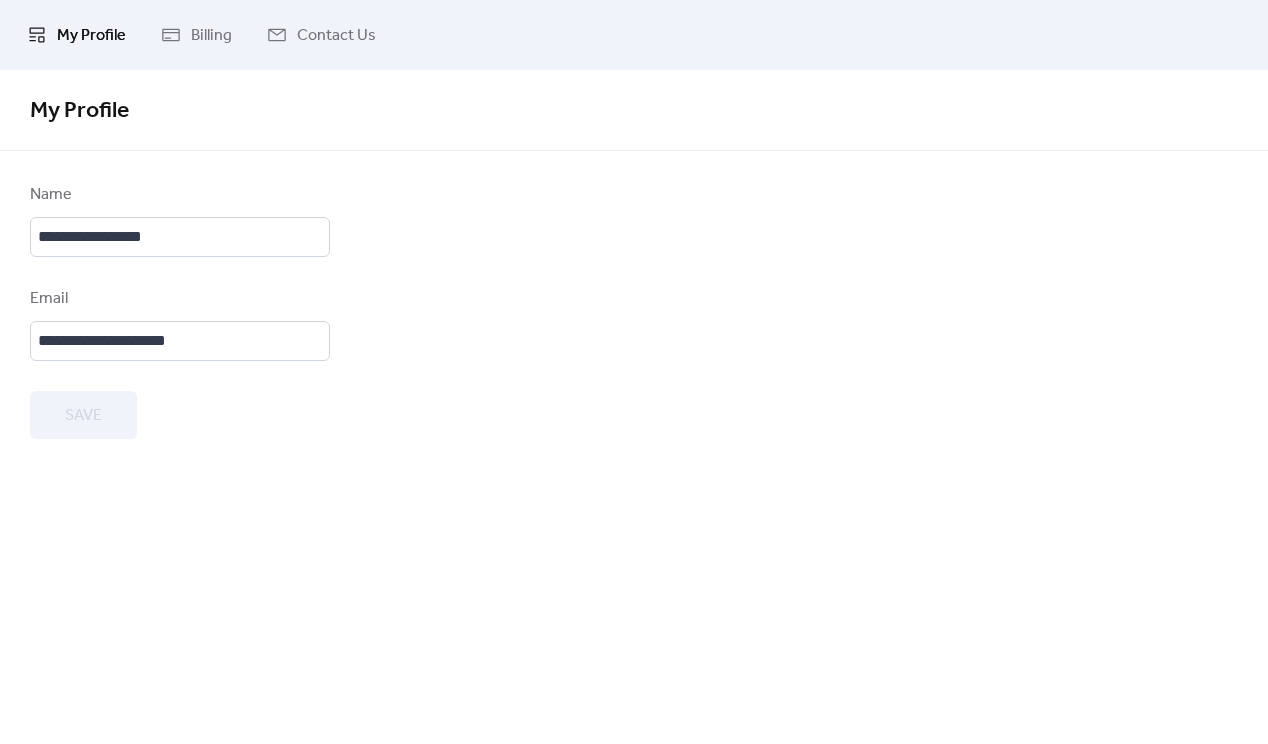 scroll, scrollTop: 0, scrollLeft: 0, axis: both 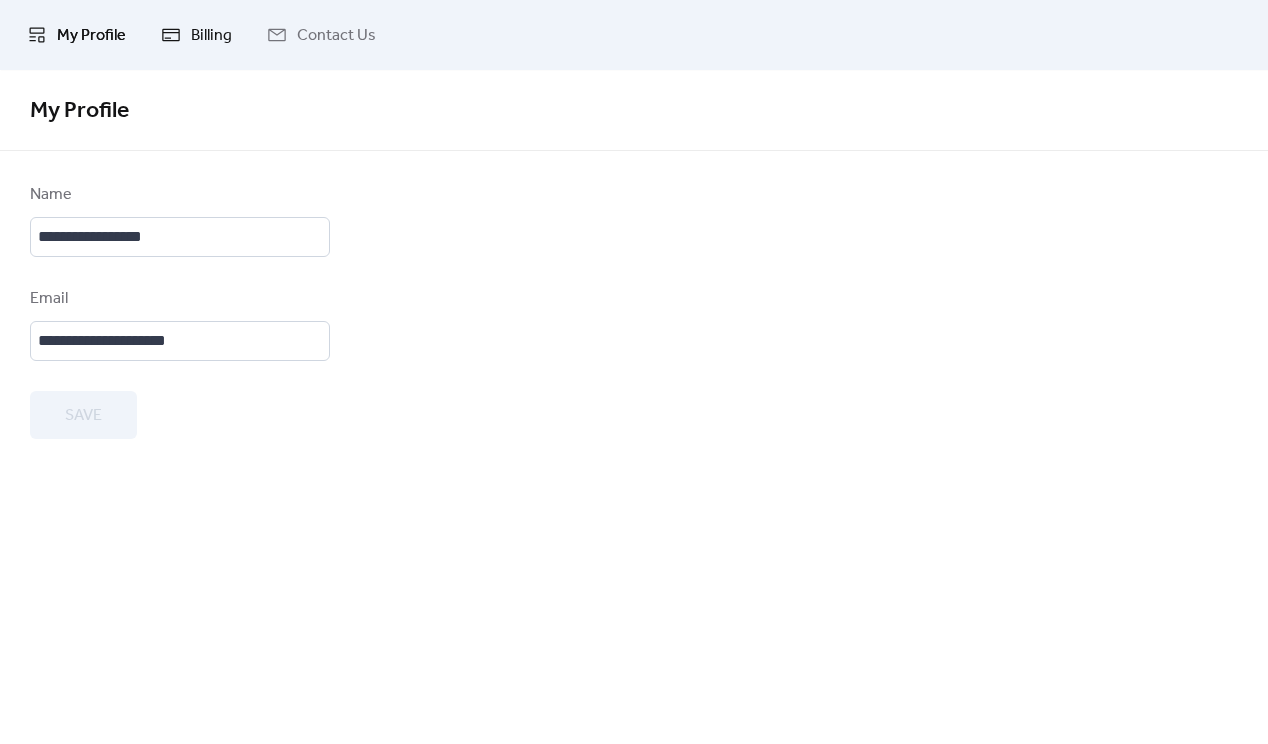 click on "Billing" at bounding box center [211, 36] 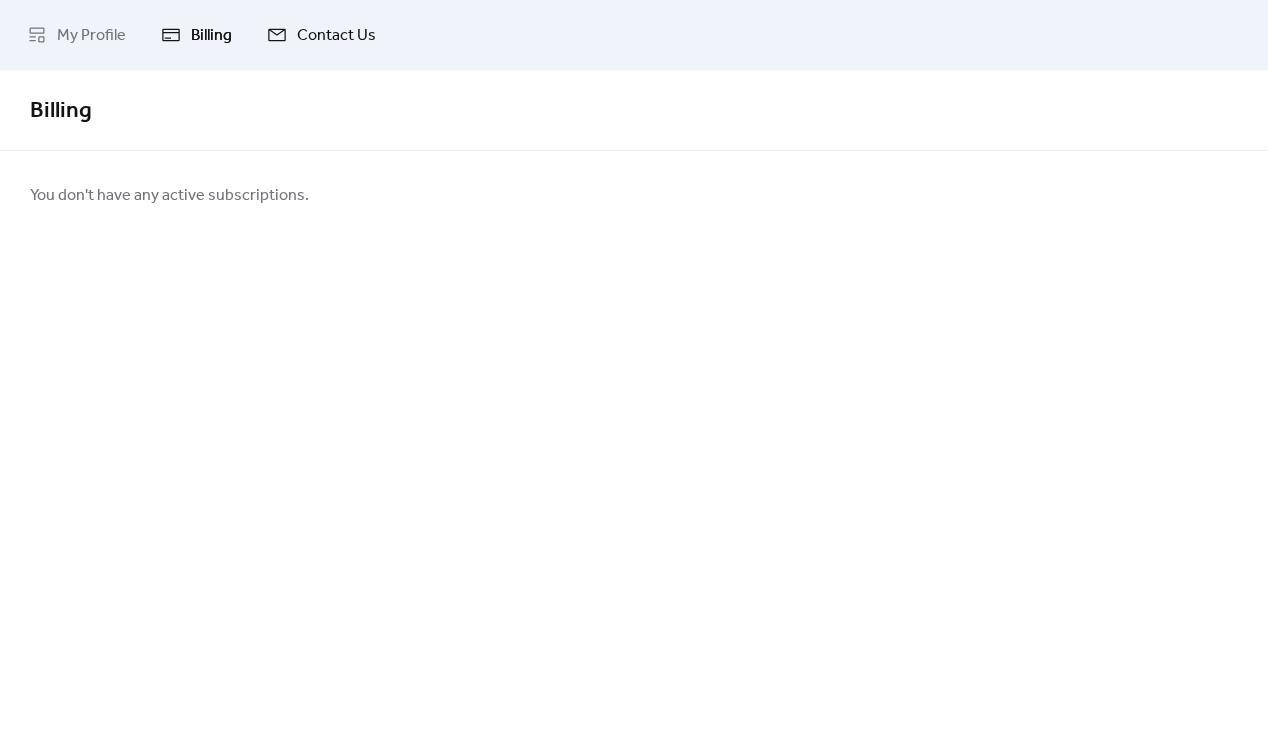 click on "Contact Us" at bounding box center (336, 36) 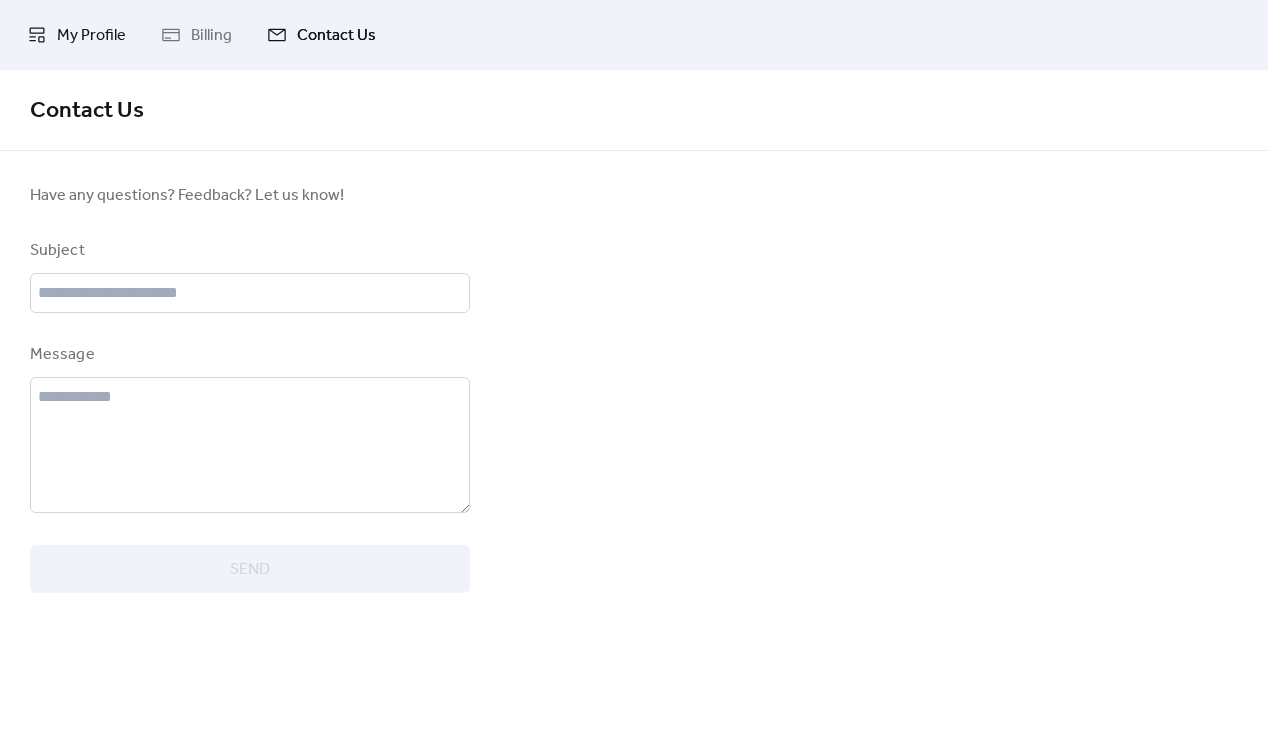 click on "My Profile" at bounding box center (91, 36) 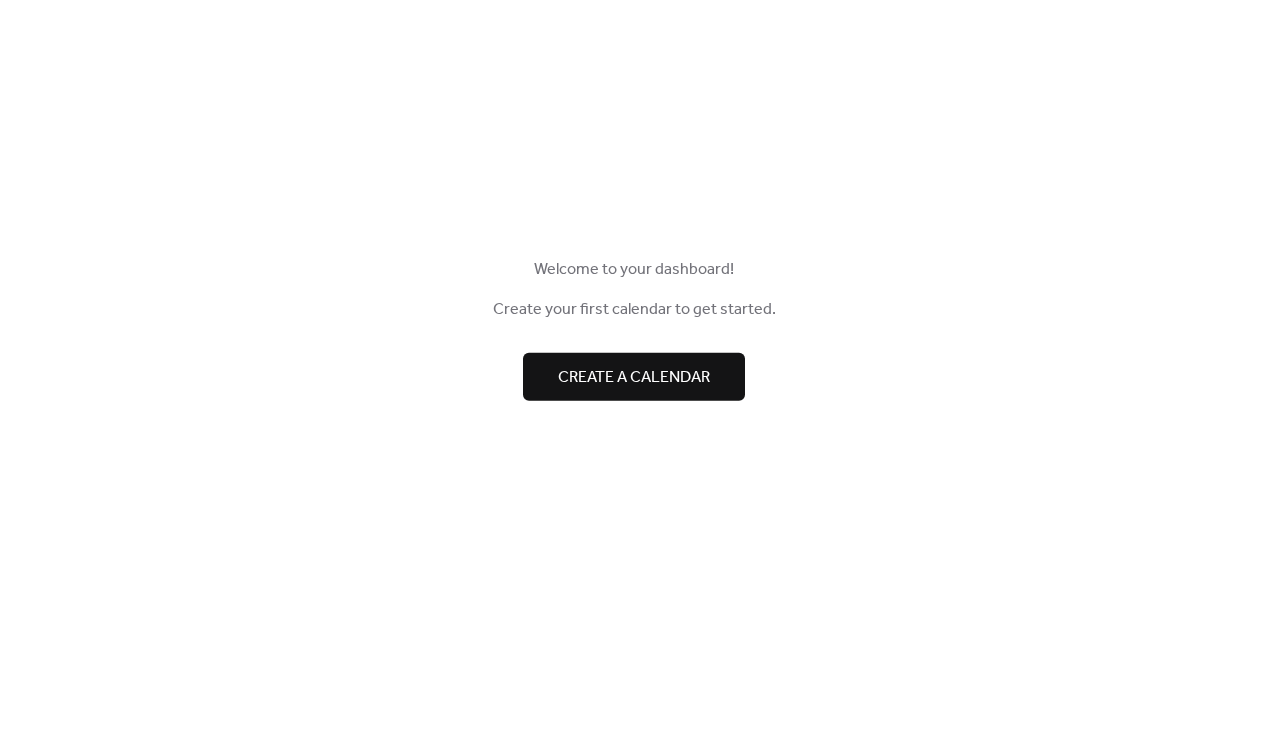 click on "Create a calendar" at bounding box center (634, 378) 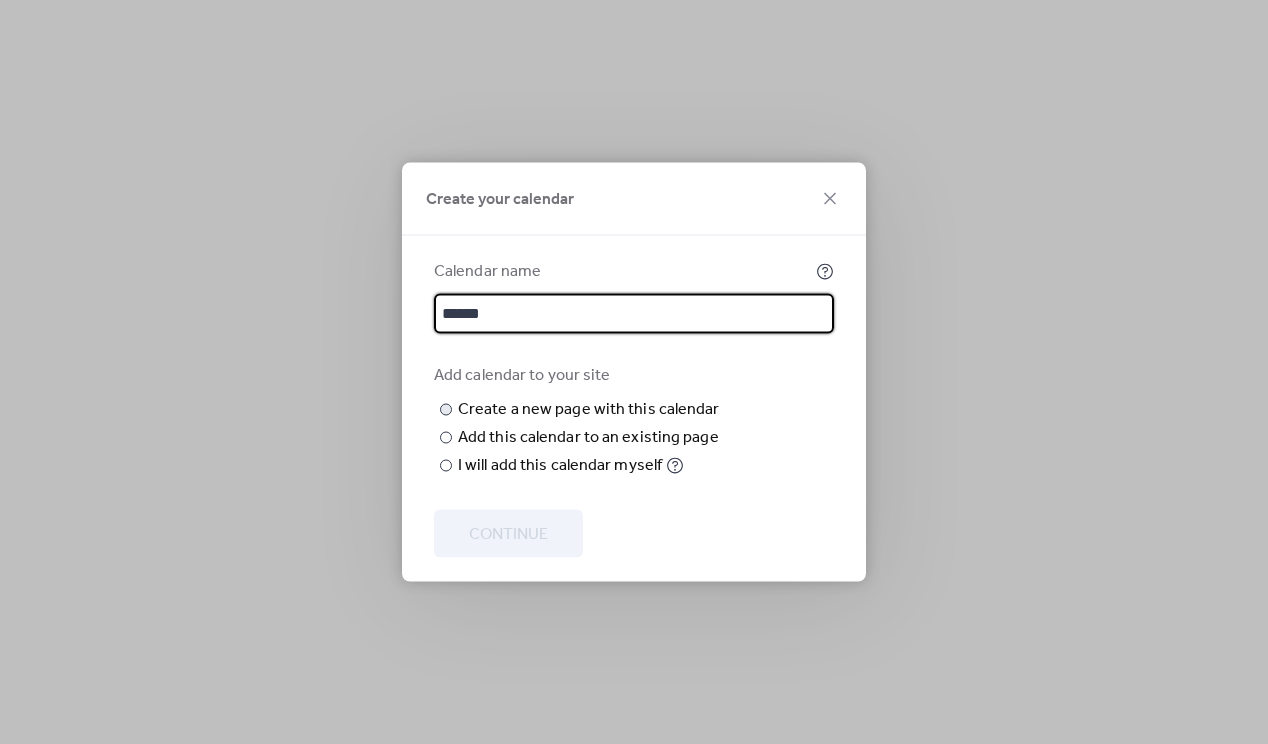 type on "******" 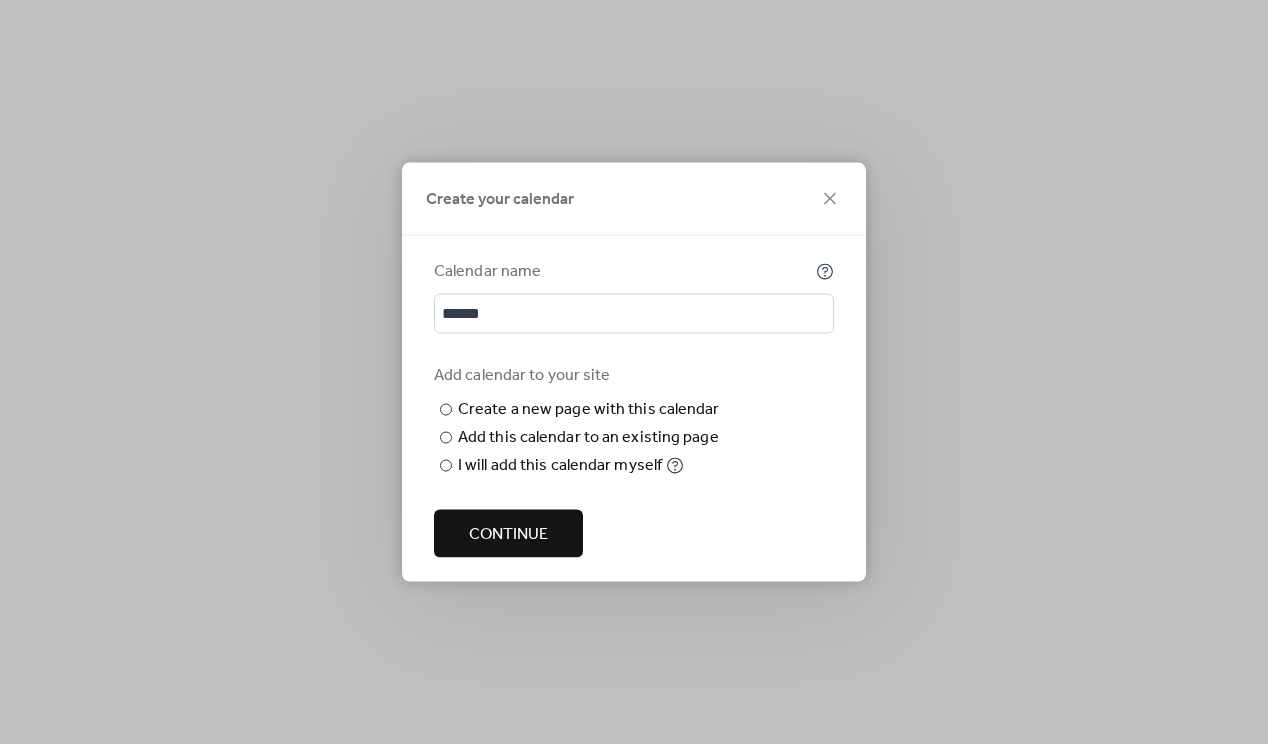 type on "******" 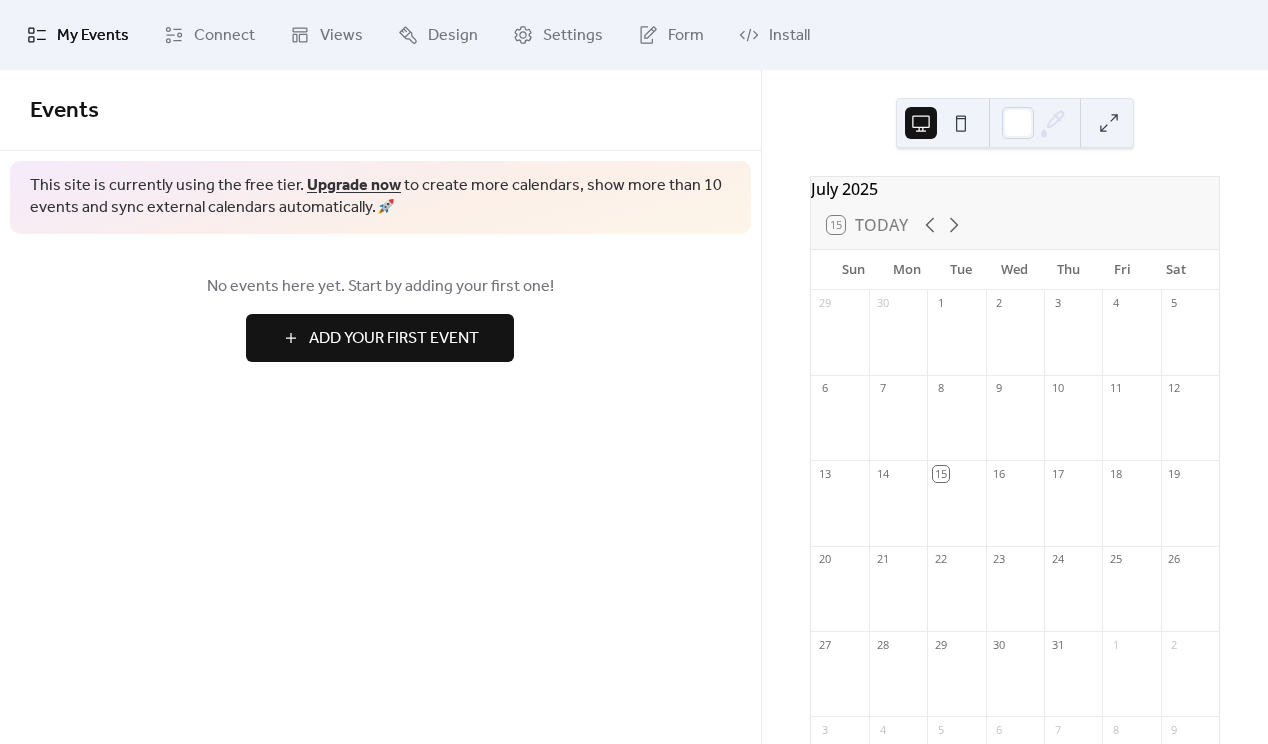 click on "Add Your First Event" at bounding box center (394, 339) 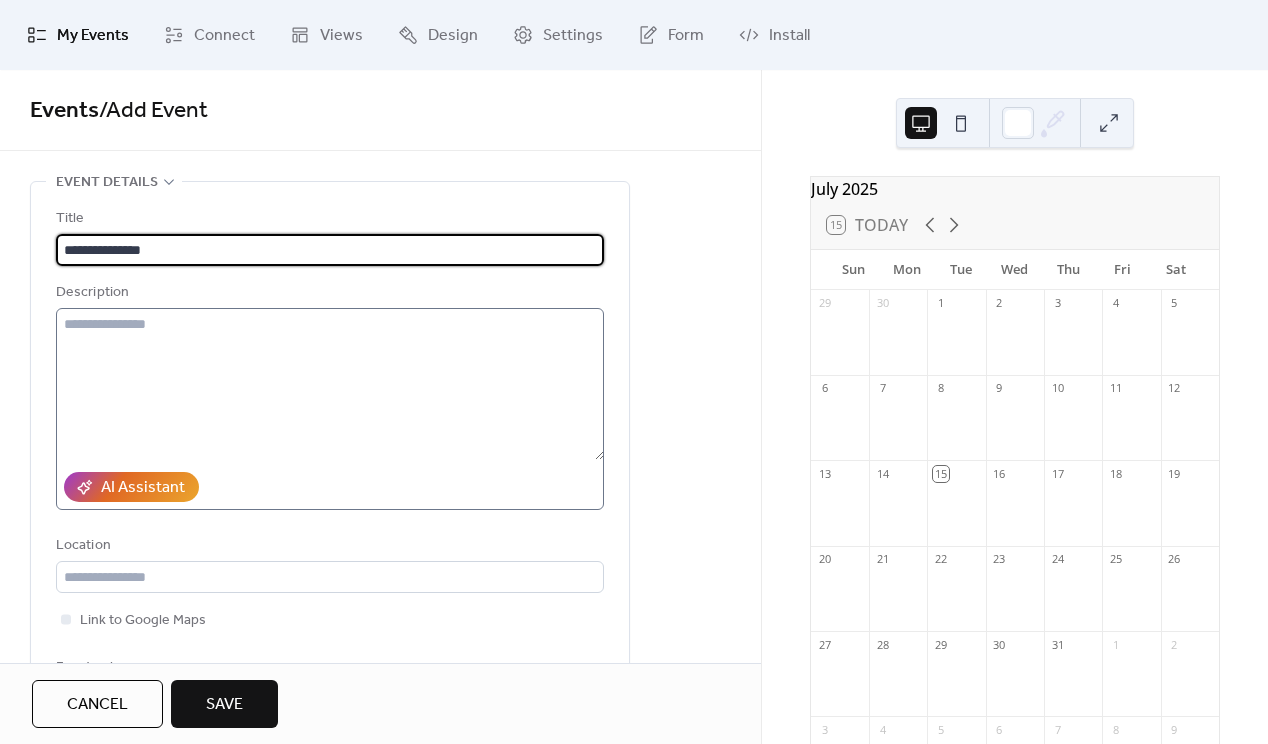type on "**********" 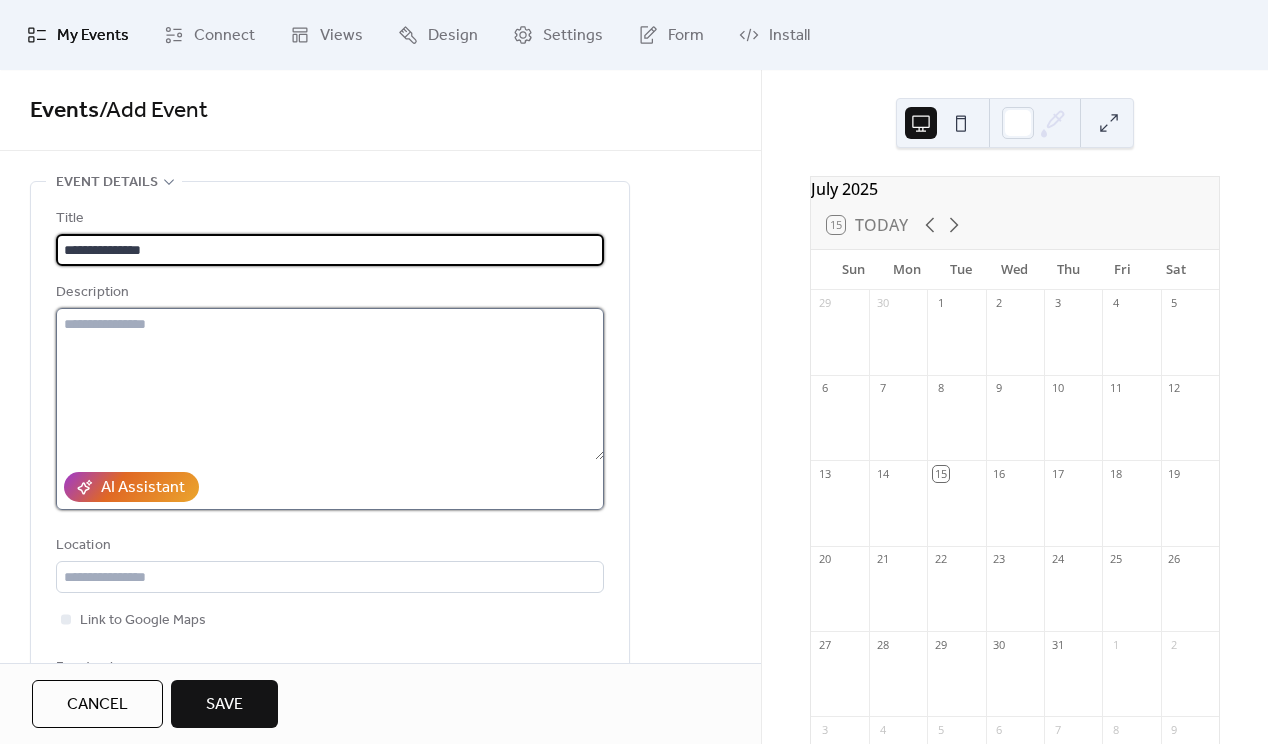 click at bounding box center [330, 384] 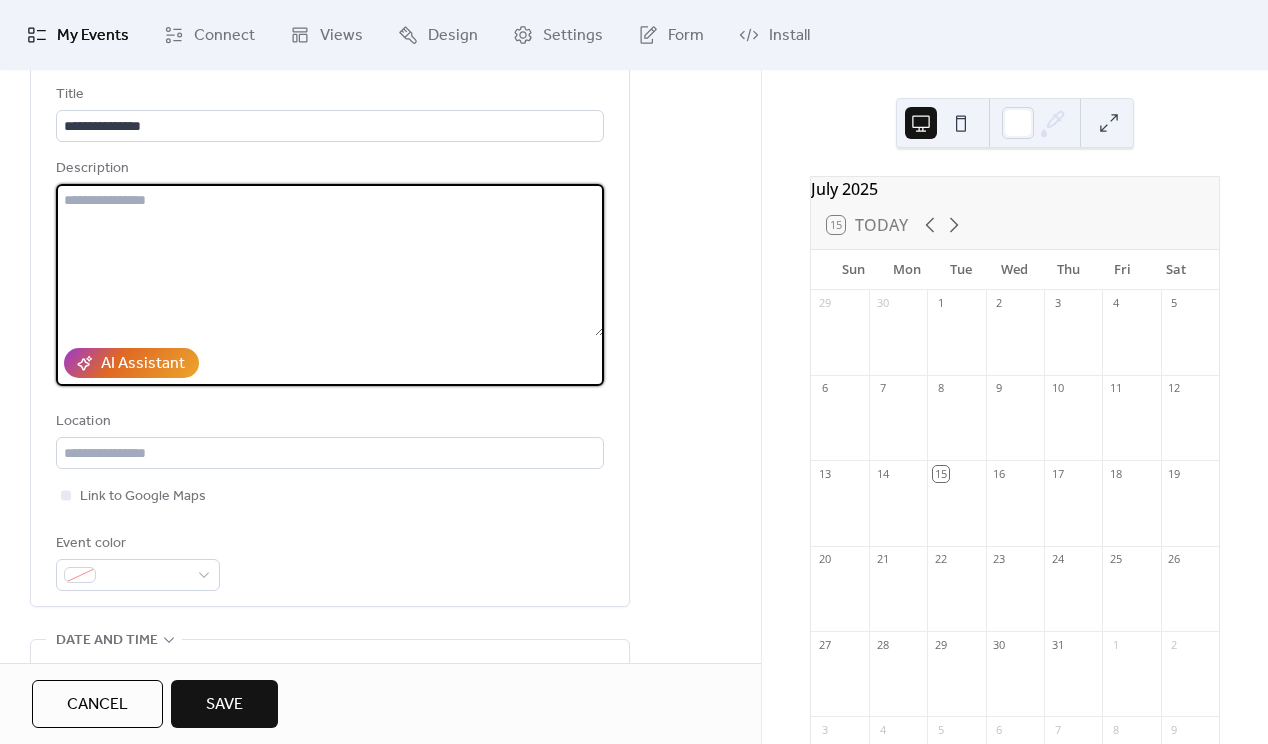 scroll, scrollTop: 130, scrollLeft: 0, axis: vertical 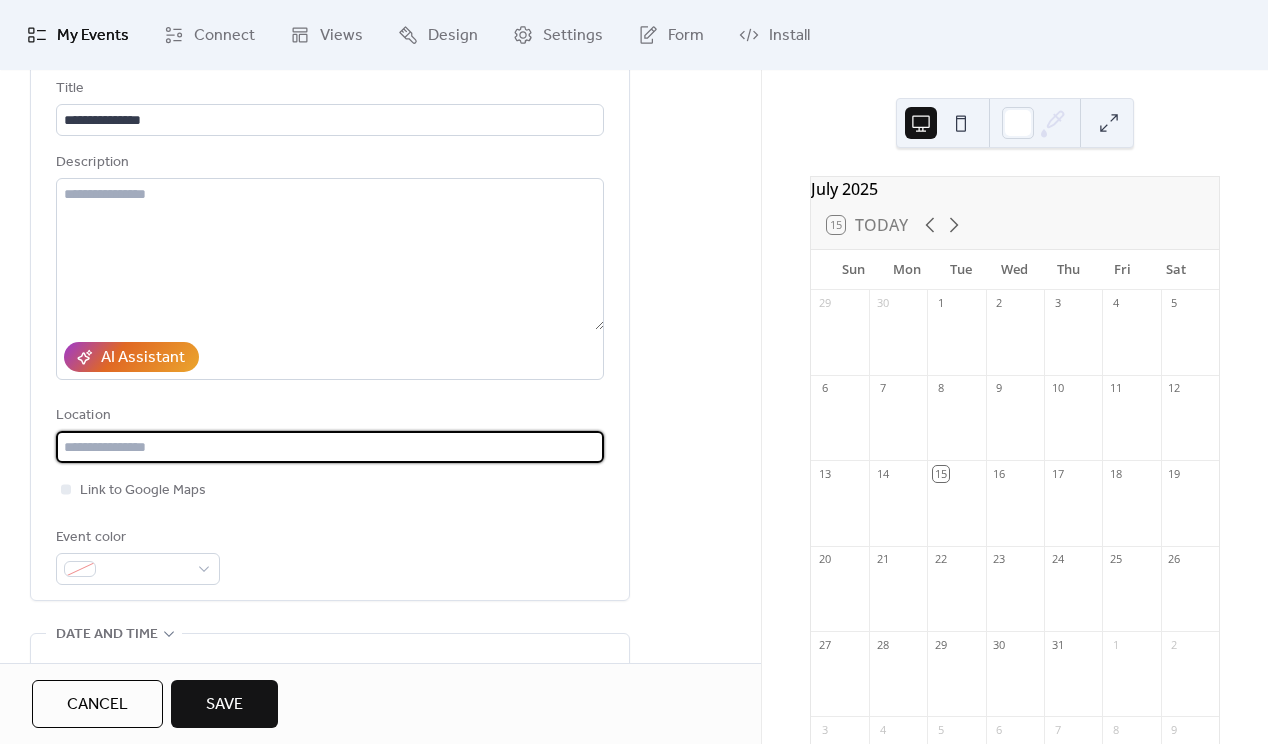 click at bounding box center (330, 447) 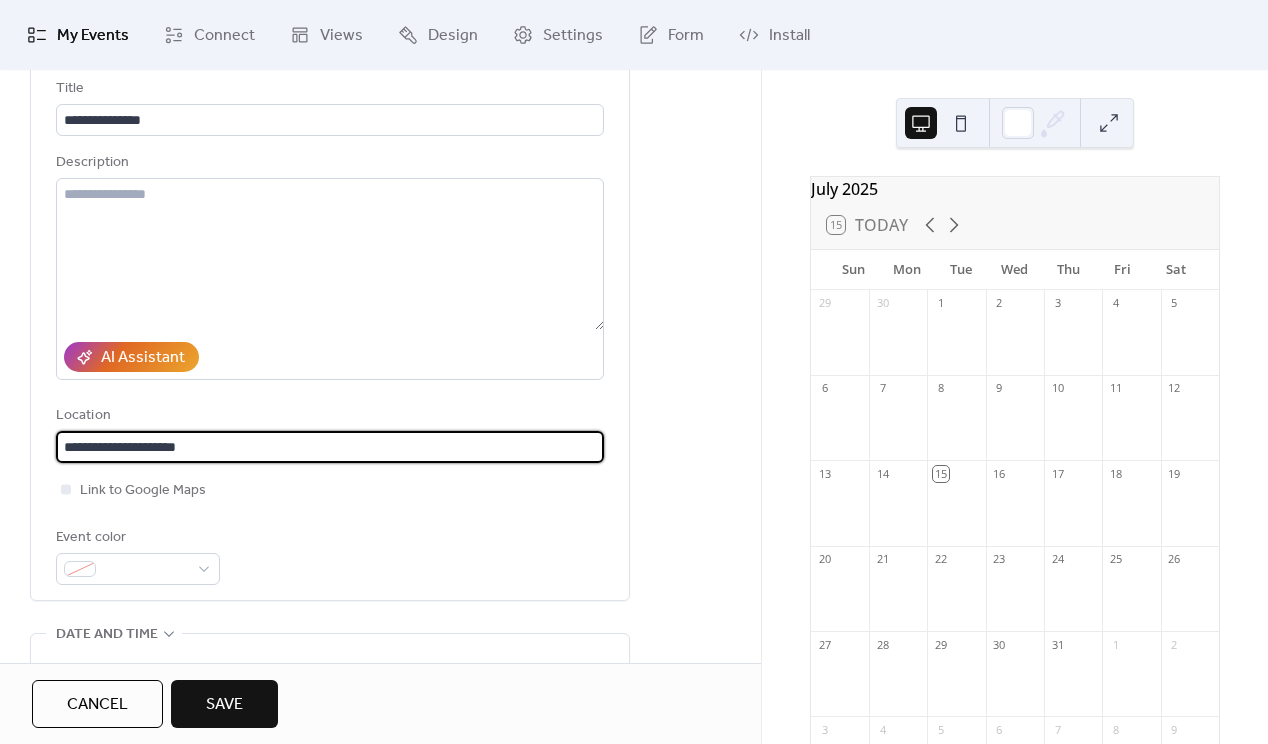 type on "**********" 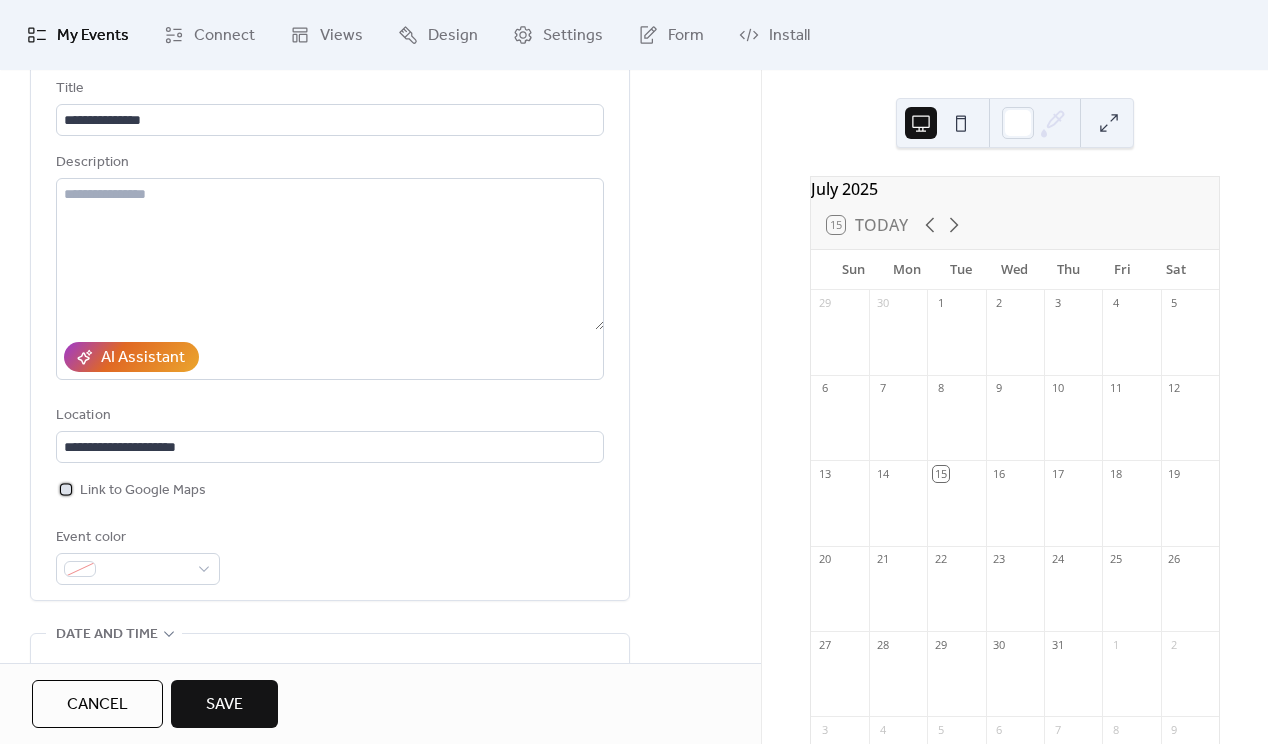 click at bounding box center [66, 489] 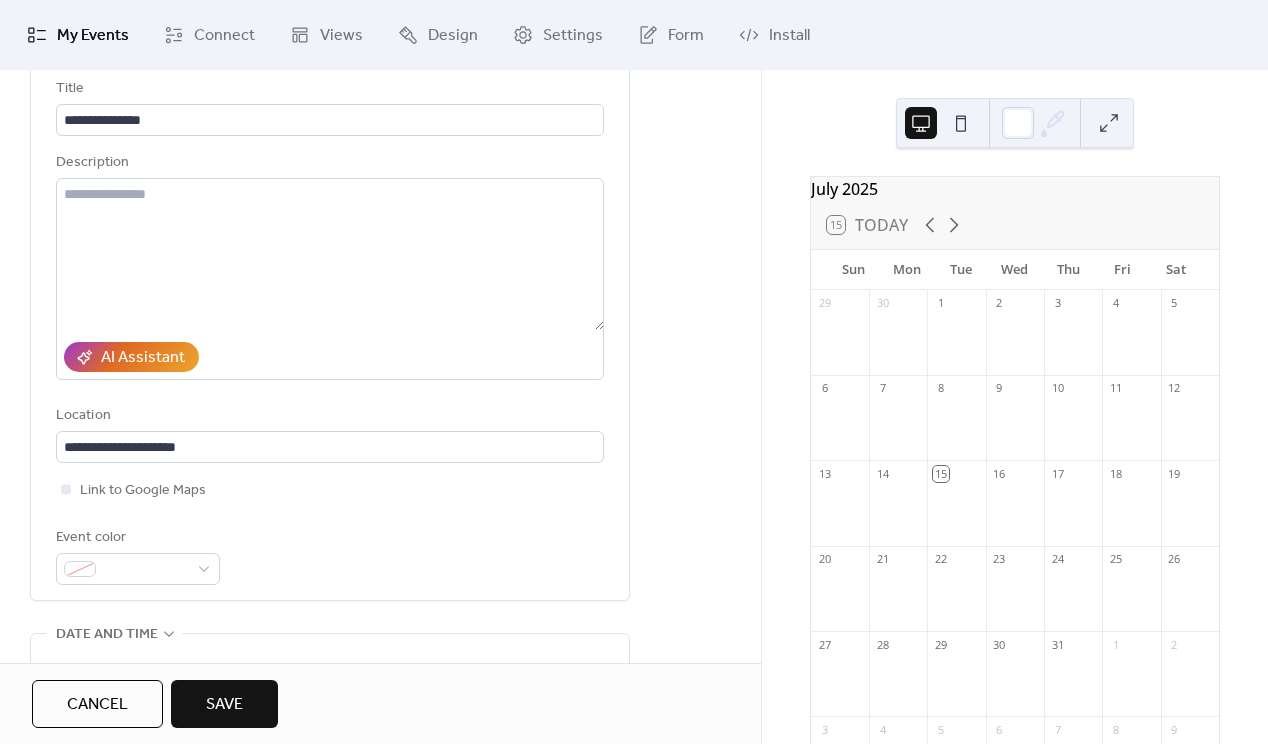 click on "**********" at bounding box center (330, 331) 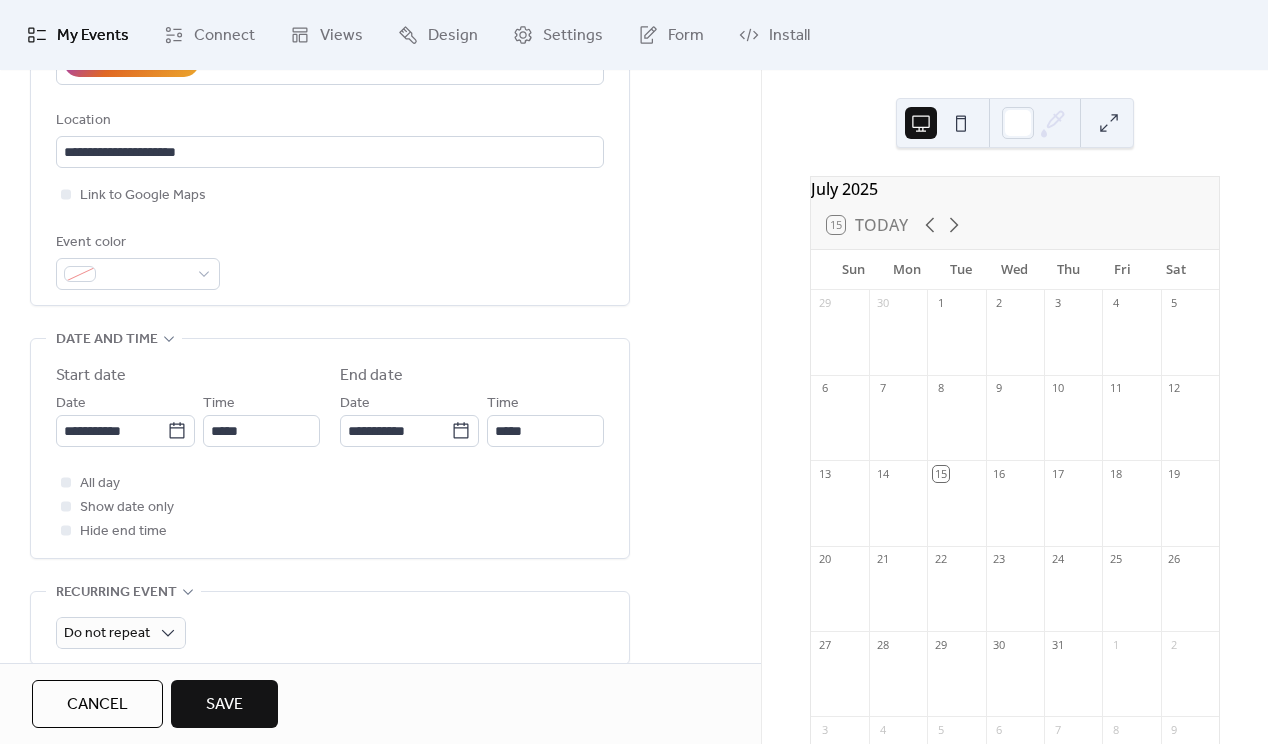 scroll, scrollTop: 452, scrollLeft: 0, axis: vertical 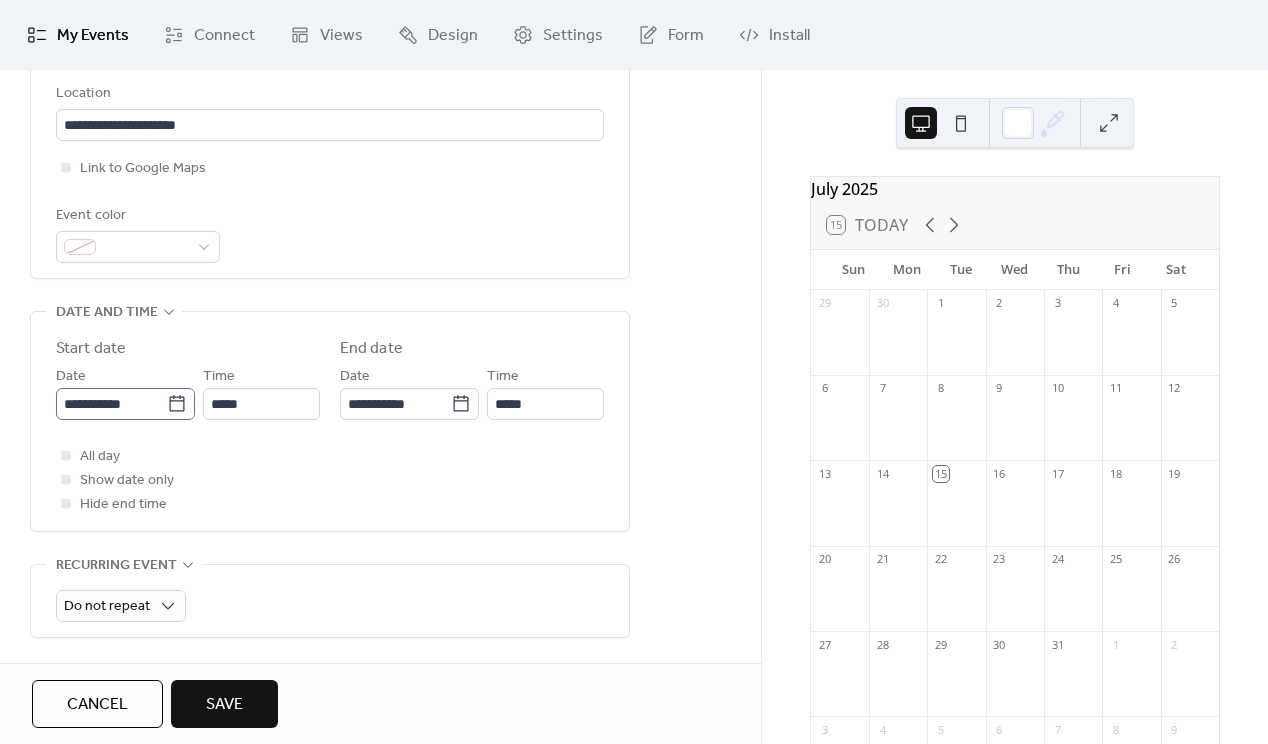 click 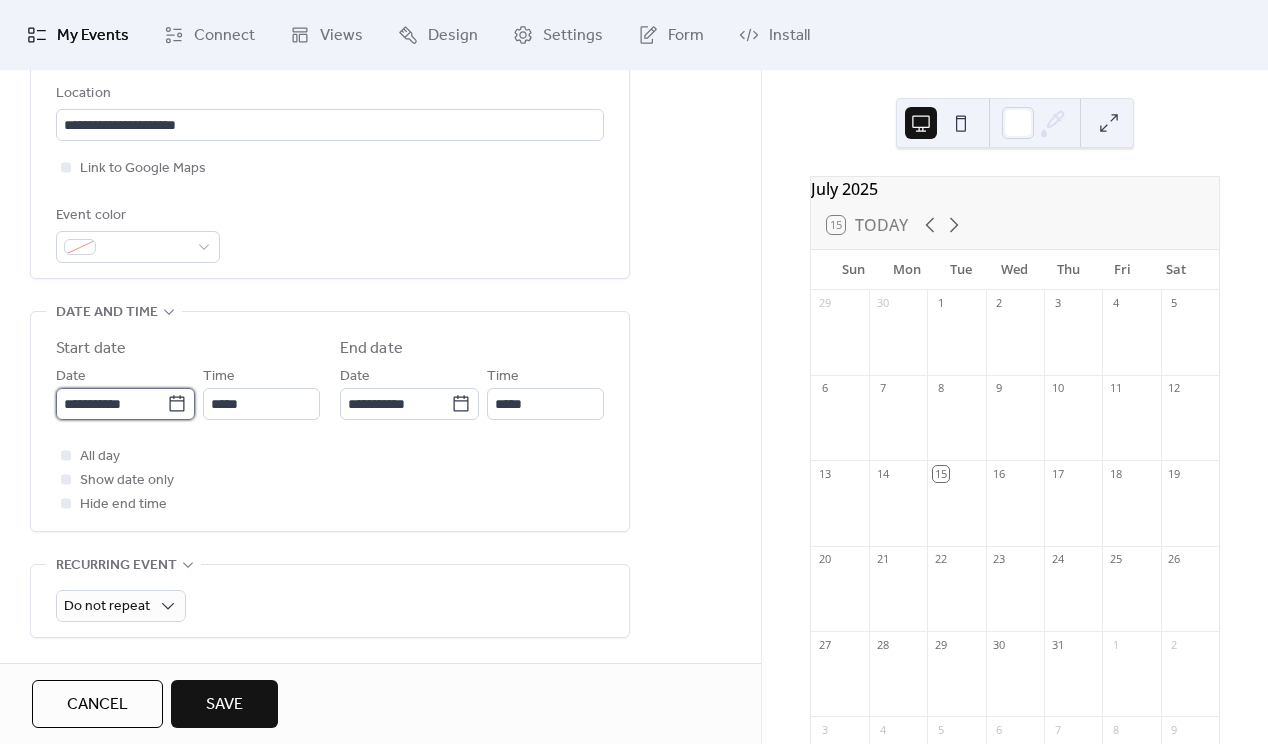 click on "**********" at bounding box center [111, 404] 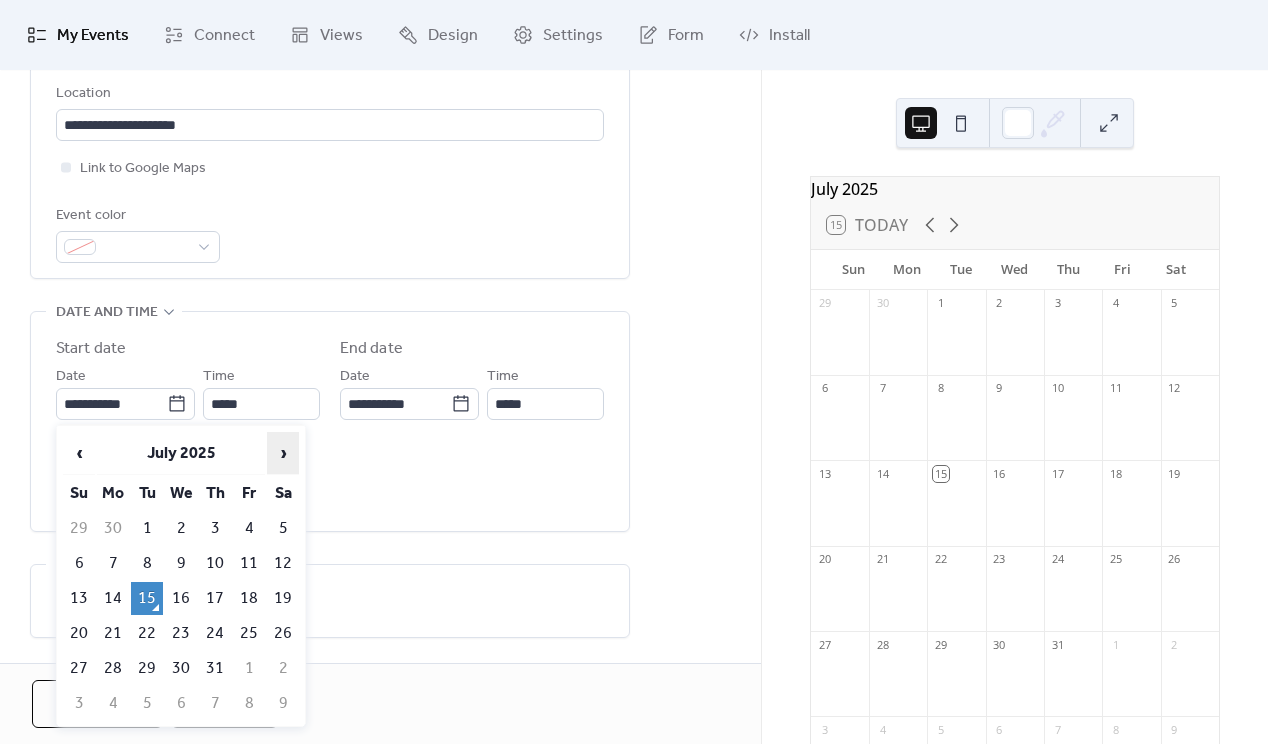 click on "›" at bounding box center (283, 453) 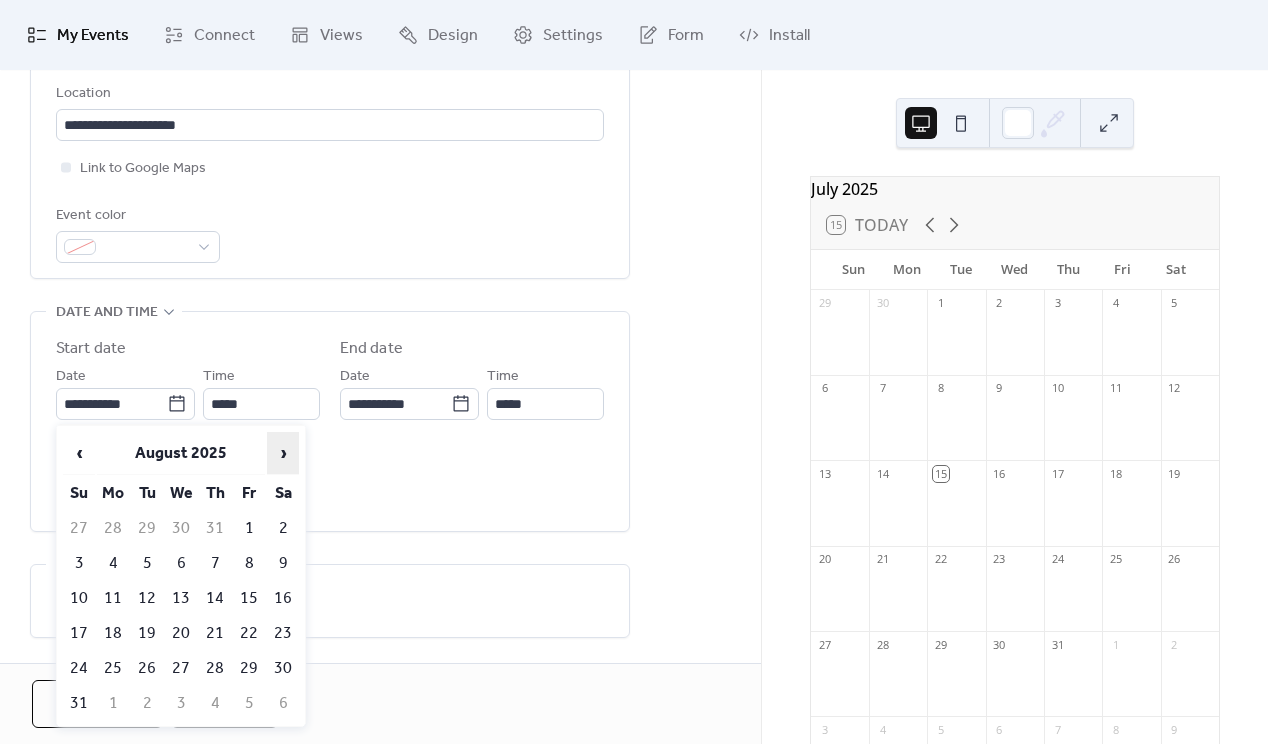 click on "›" at bounding box center [283, 453] 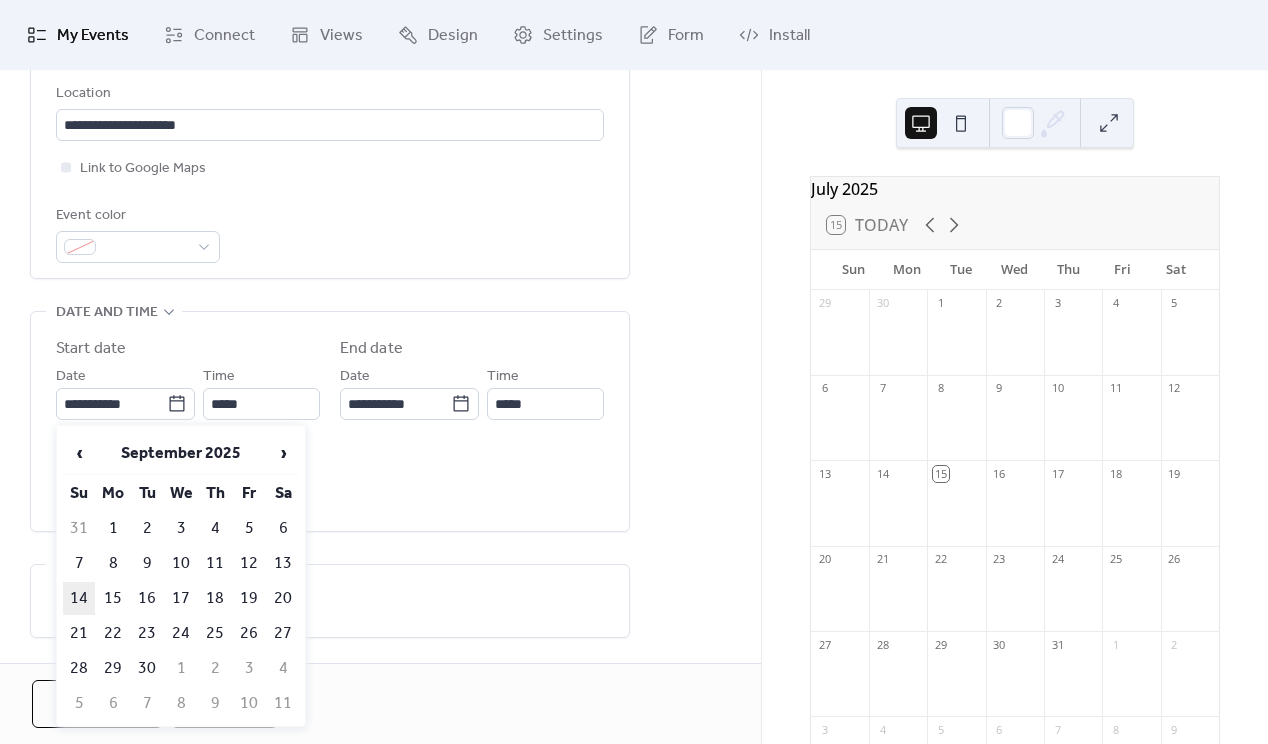 click on "14" at bounding box center (79, 598) 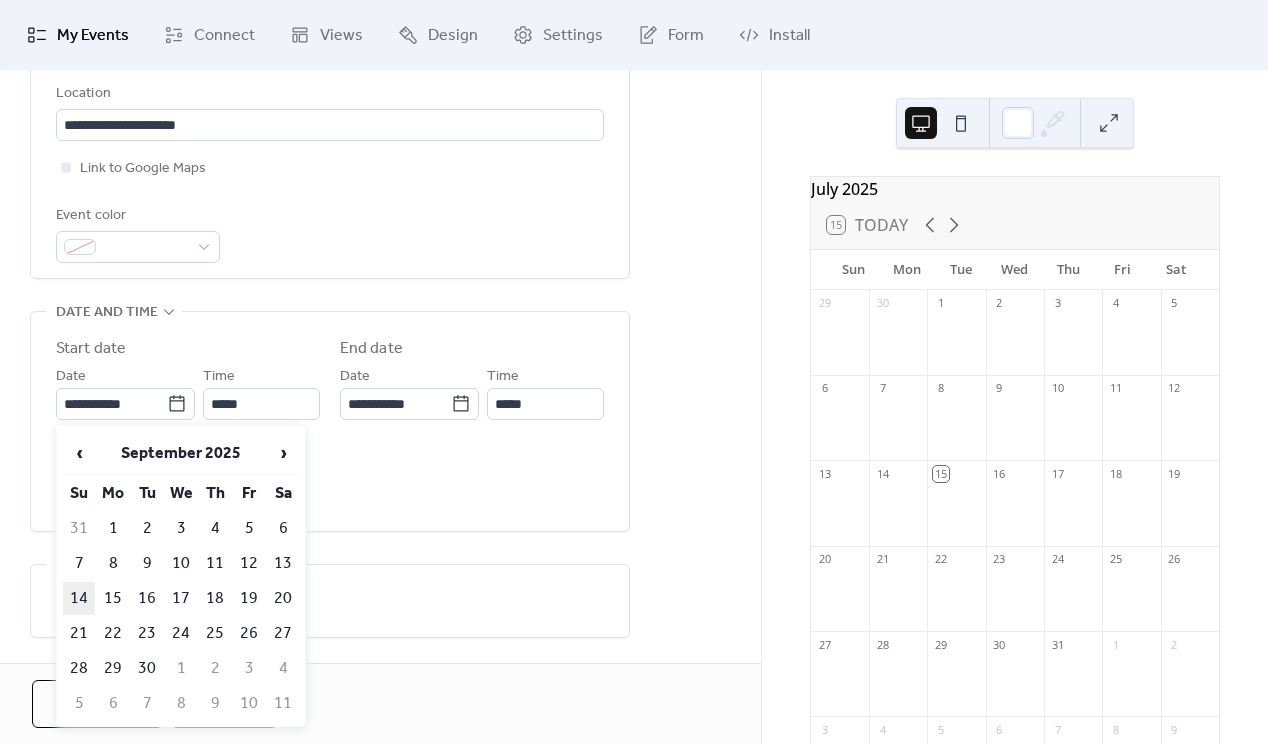 type on "**********" 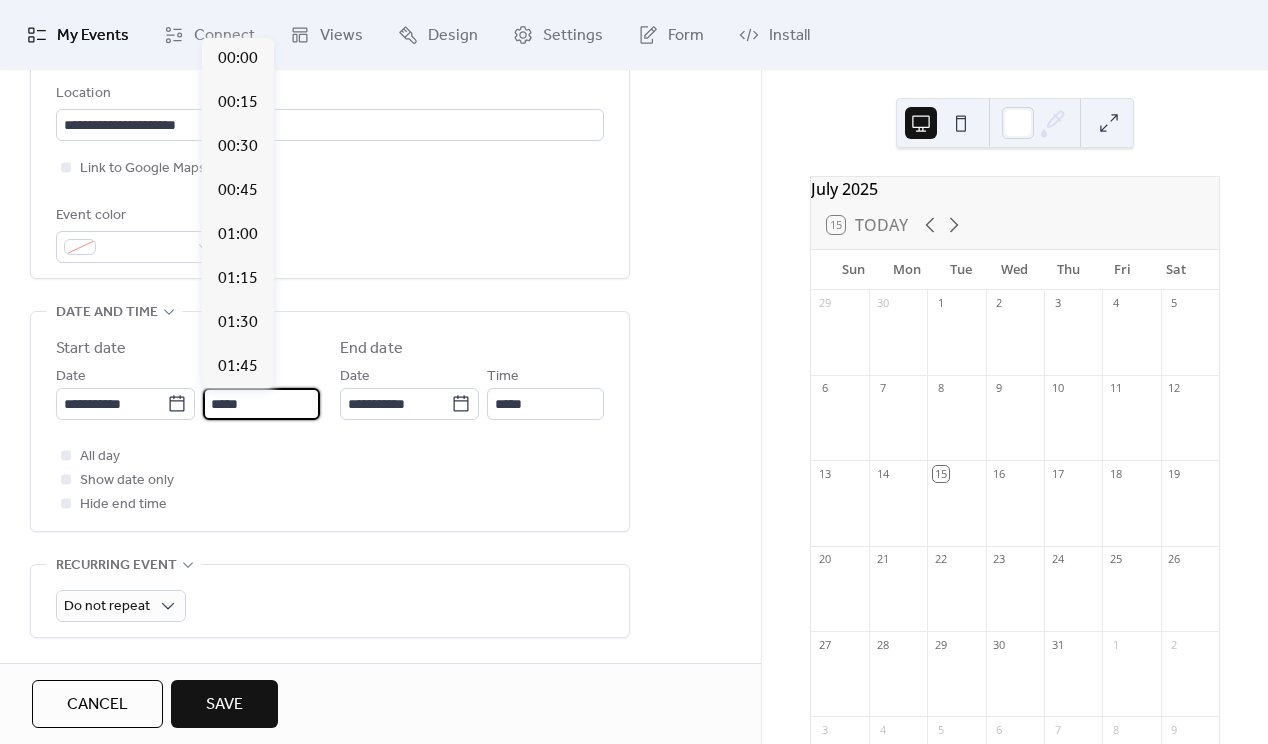 scroll, scrollTop: 1, scrollLeft: 0, axis: vertical 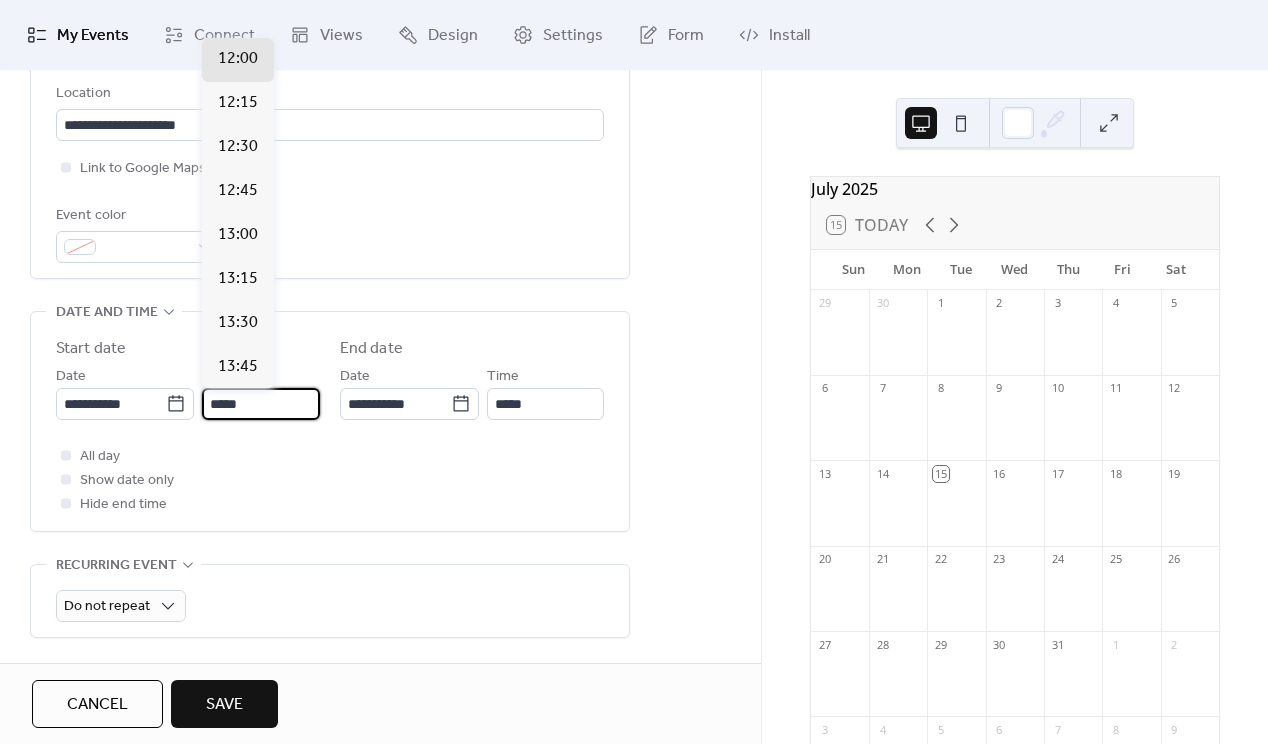 drag, startPoint x: 251, startPoint y: 408, endPoint x: 197, endPoint y: 408, distance: 54 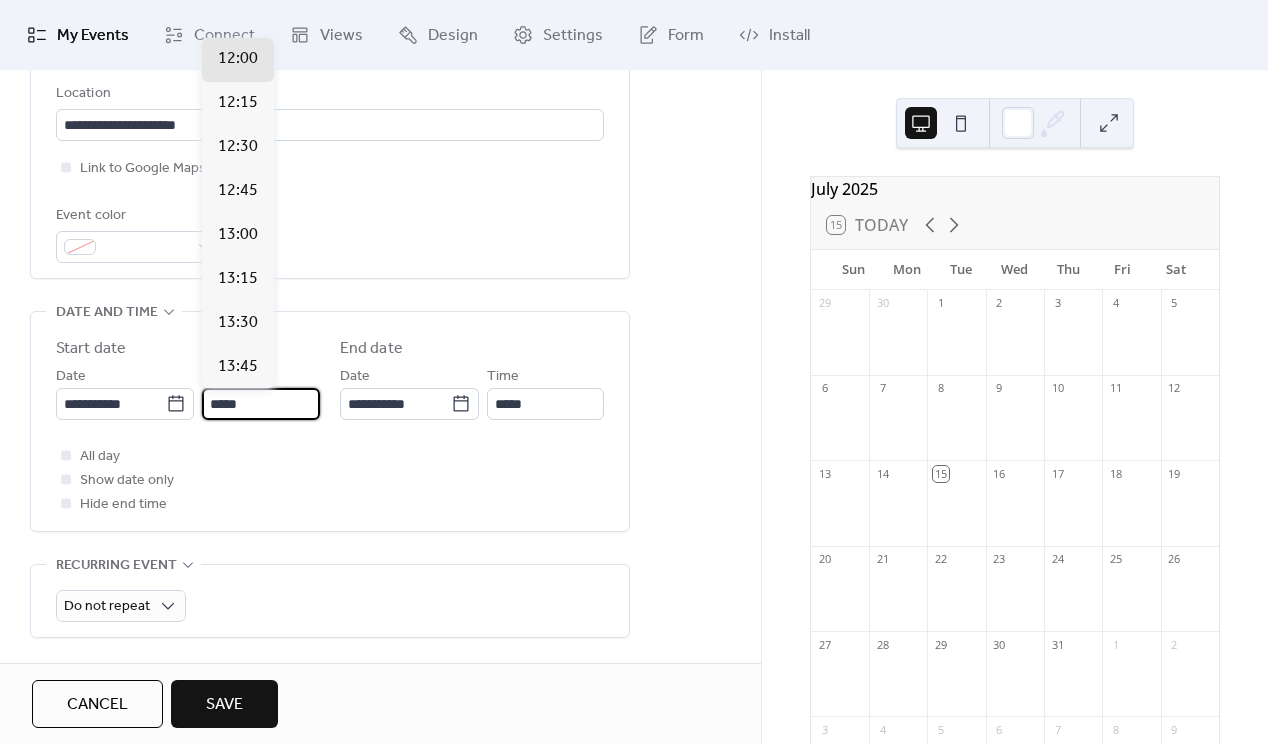 click on "**********" at bounding box center [188, 392] 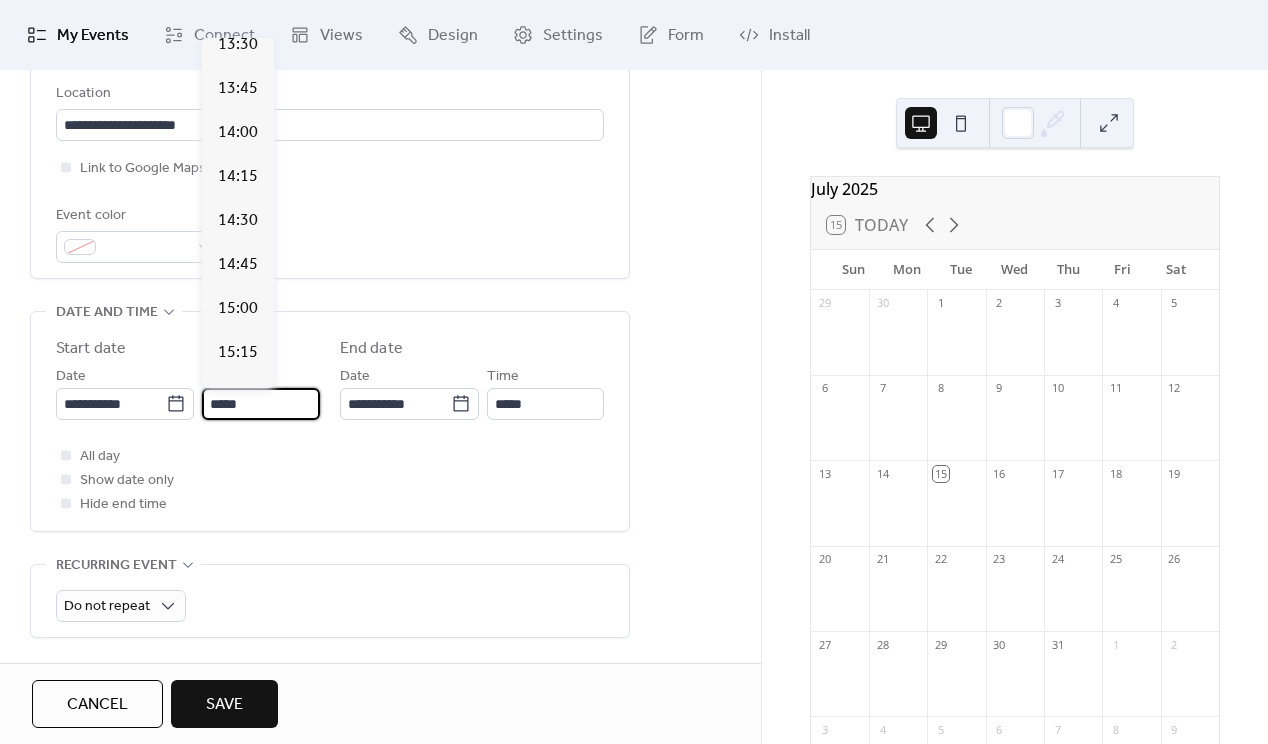 scroll, scrollTop: 2429, scrollLeft: 0, axis: vertical 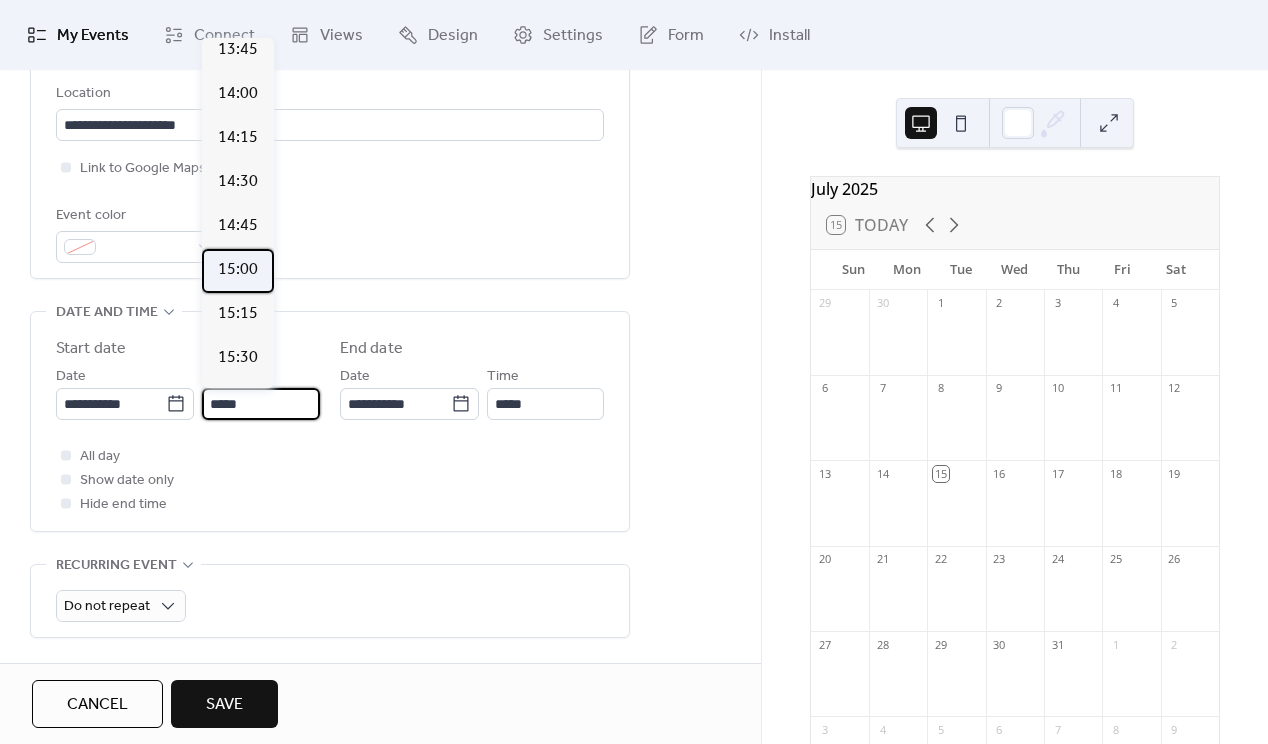 click on "15:00" at bounding box center [238, 270] 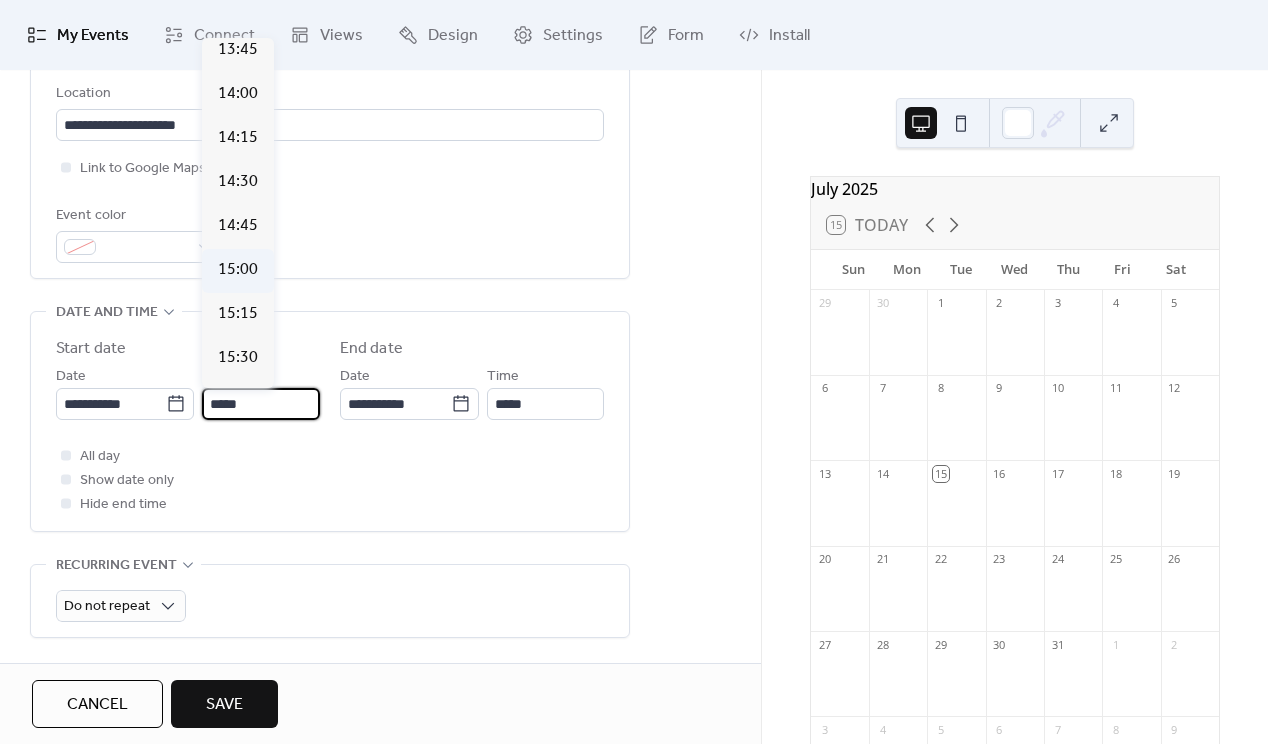 type on "*****" 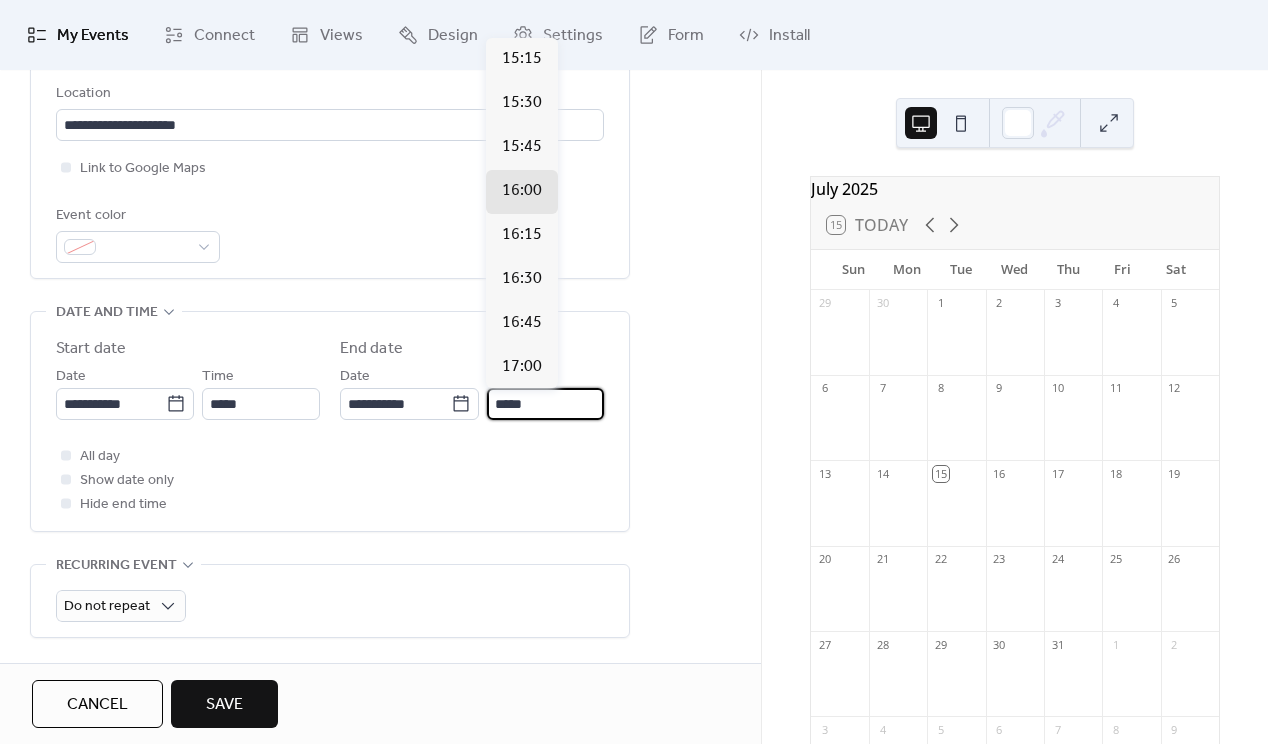 click on "*****" at bounding box center [545, 404] 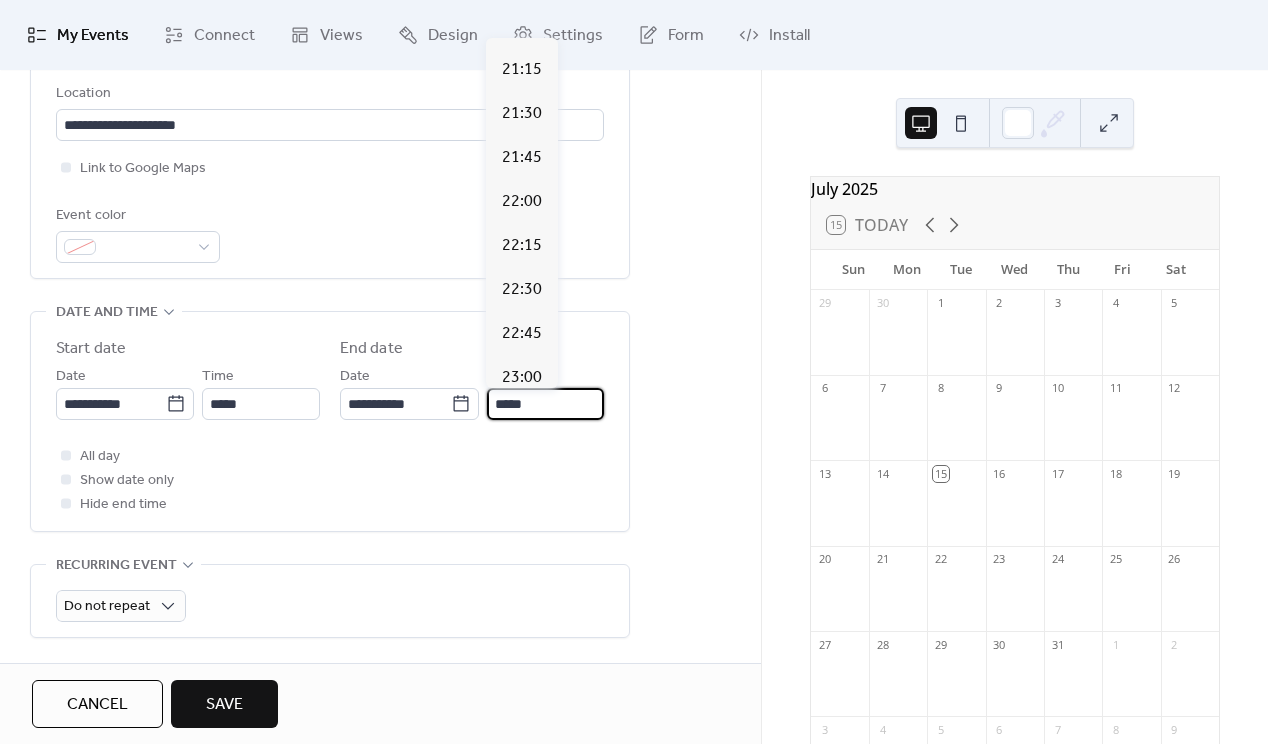 scroll, scrollTop: 1047, scrollLeft: 0, axis: vertical 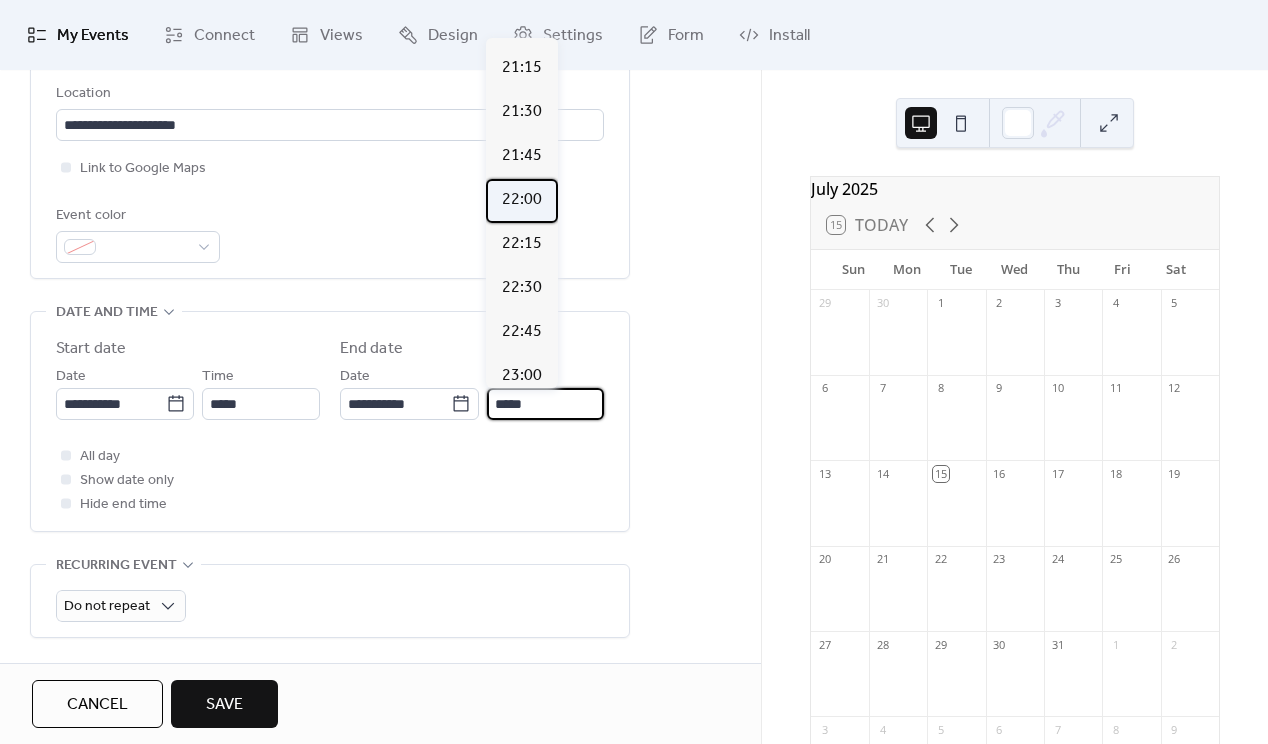 click on "22:00" at bounding box center [522, 200] 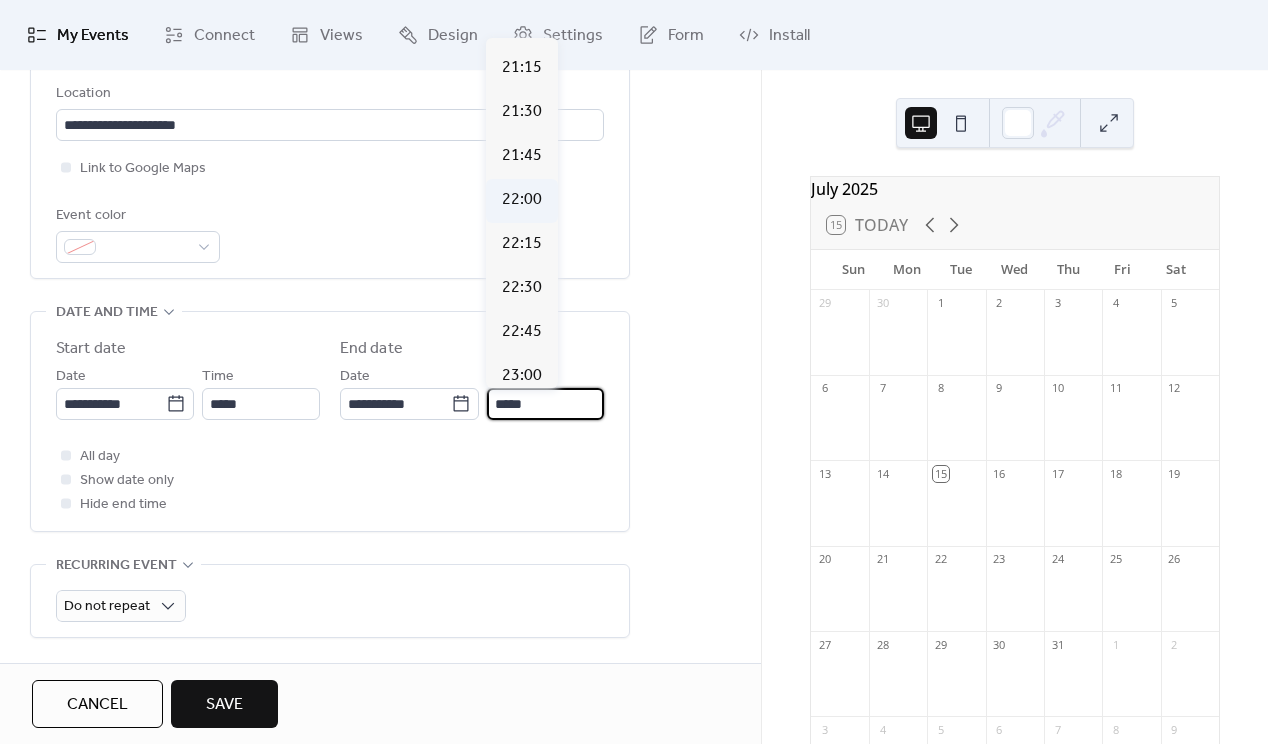 type on "*****" 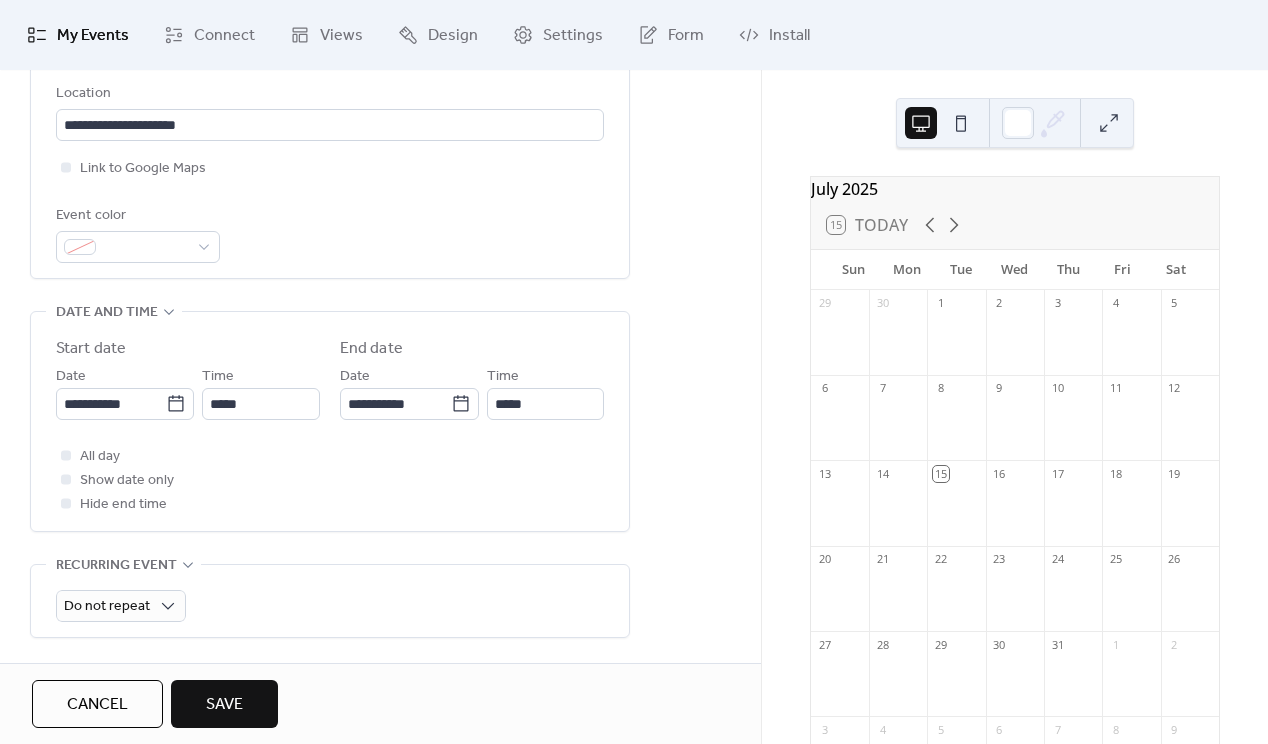 click on "Save" at bounding box center [224, 705] 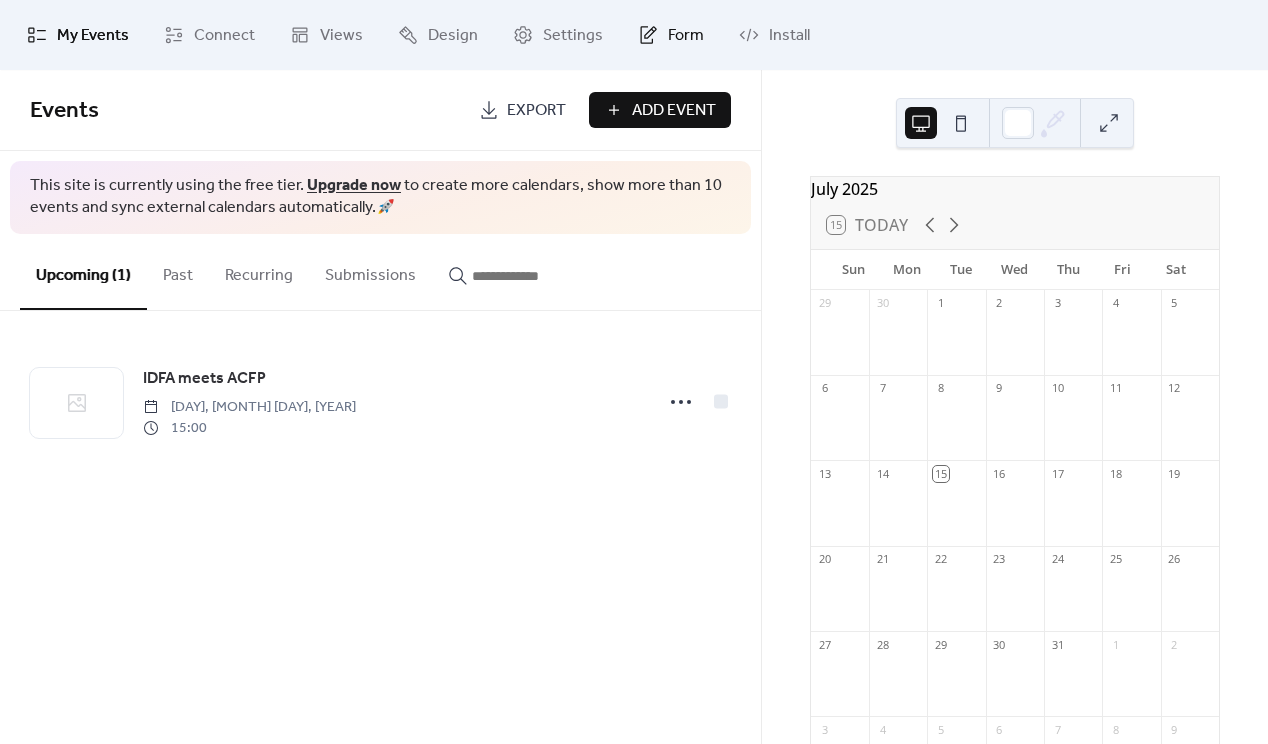 click on "Form" at bounding box center [686, 36] 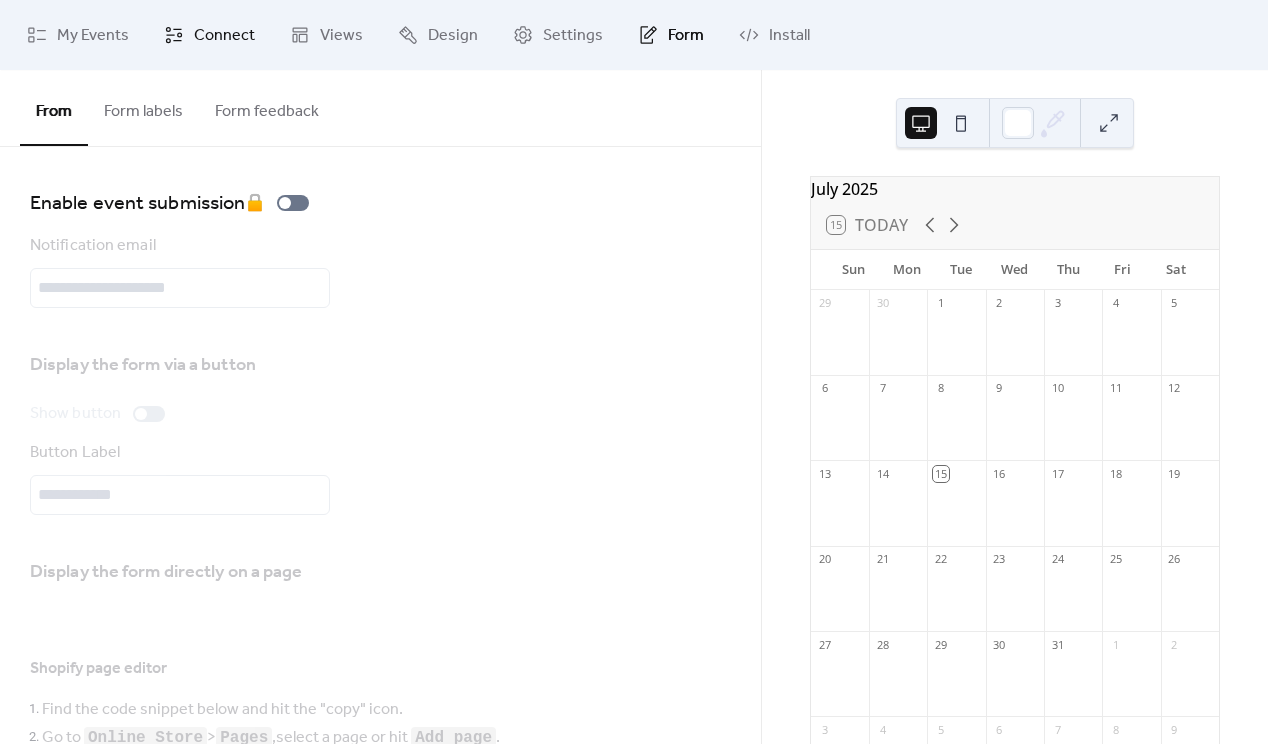 click on "Connect" at bounding box center (224, 36) 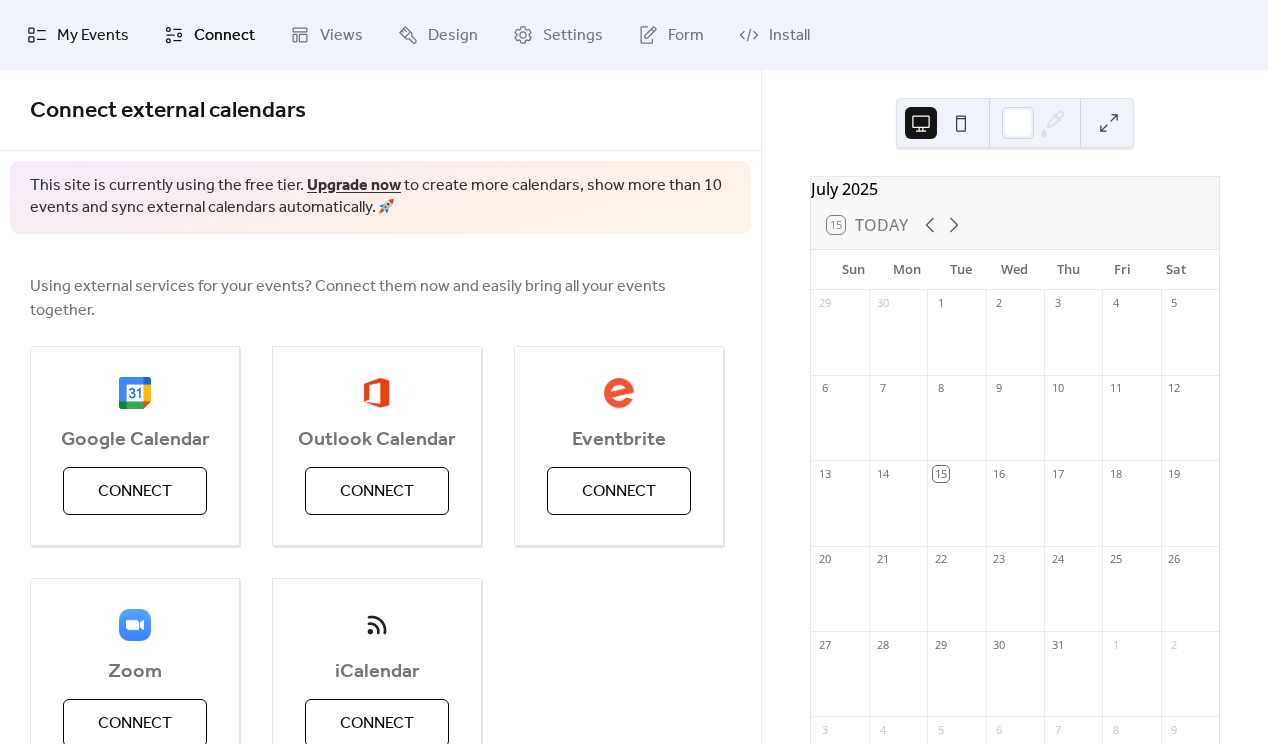 click on "My Events" at bounding box center [93, 36] 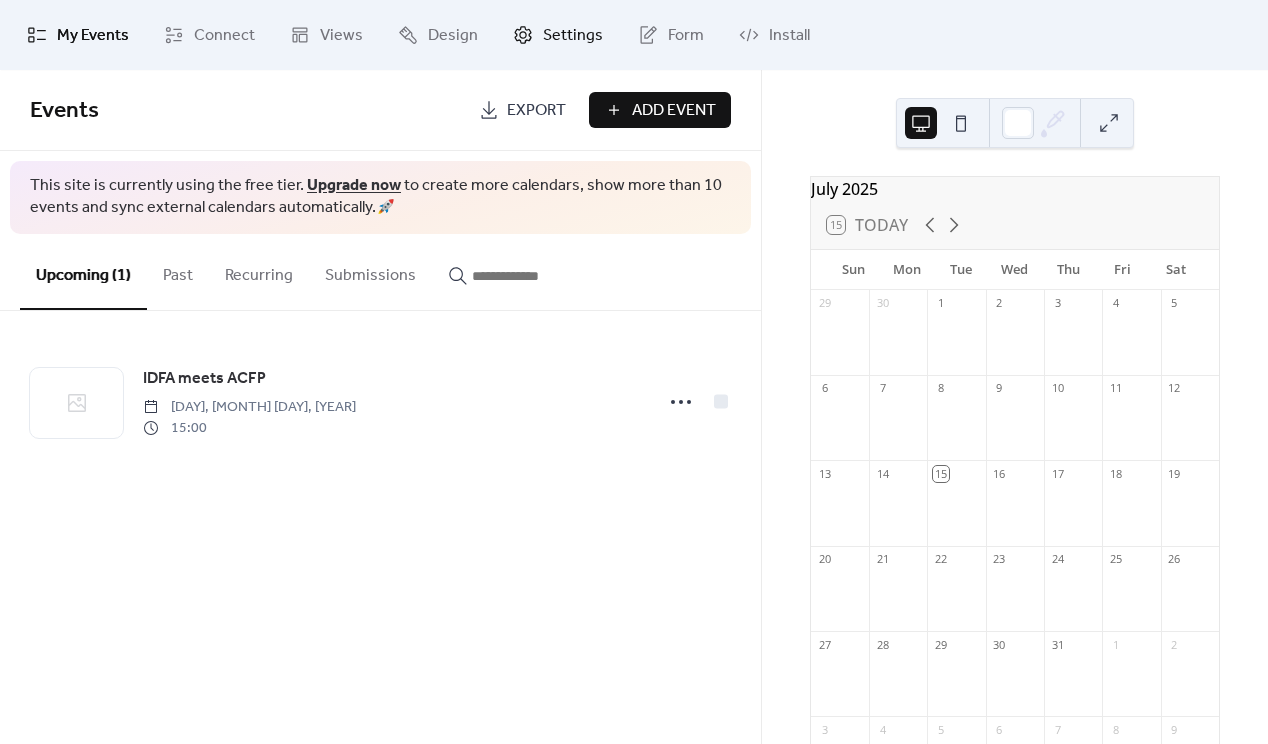 click on "Settings" at bounding box center [573, 36] 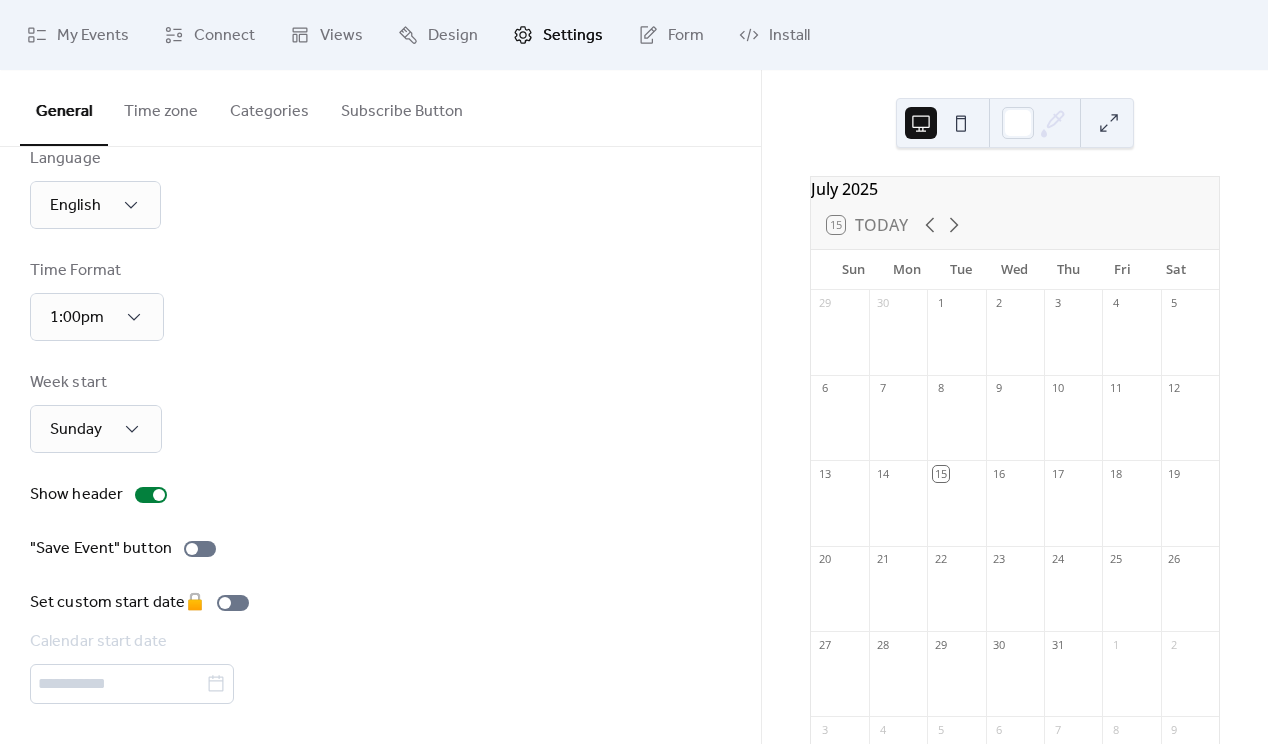 scroll, scrollTop: 38, scrollLeft: 0, axis: vertical 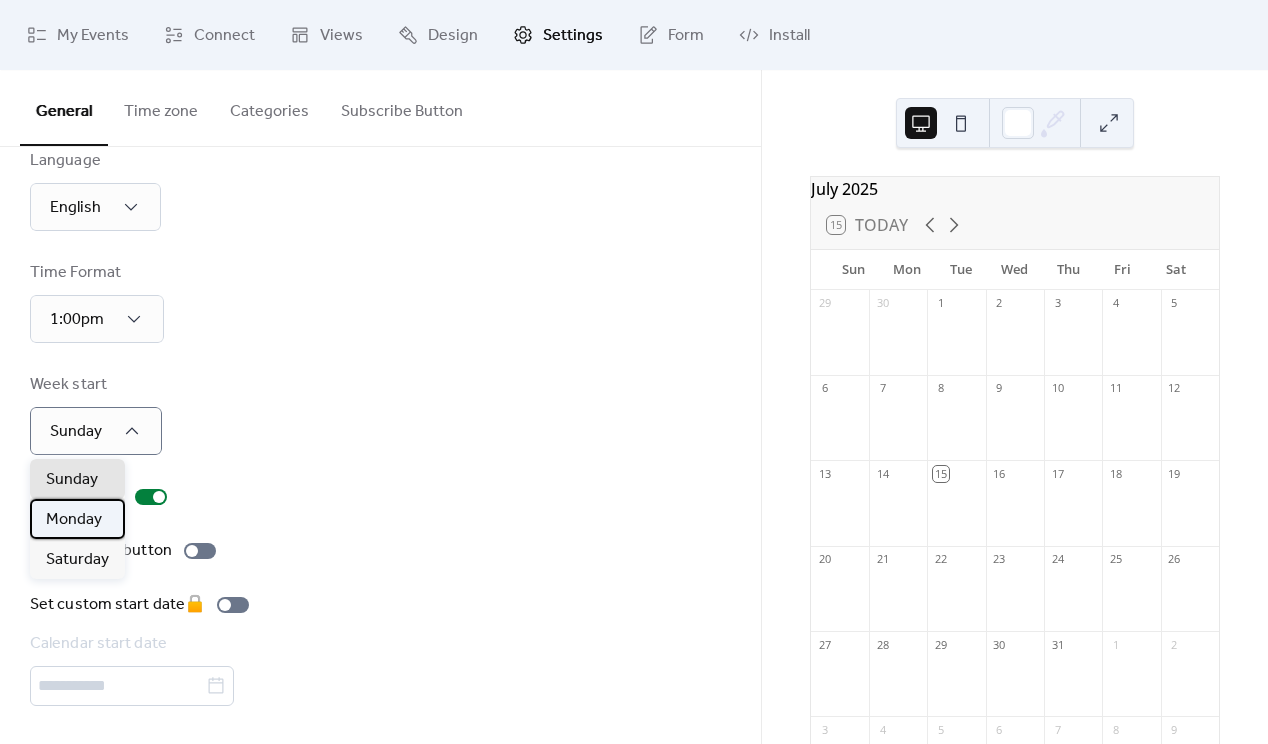 click on "Monday" at bounding box center [74, 520] 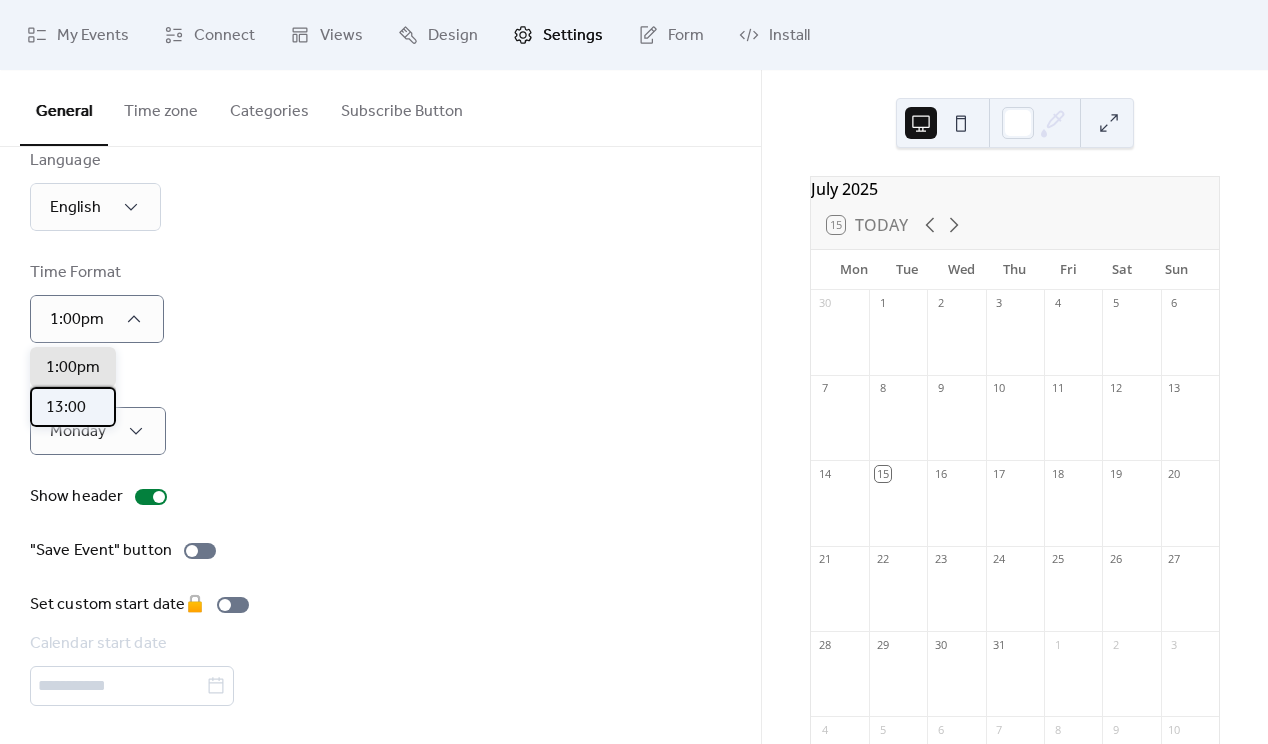 click on "13:00" at bounding box center (66, 408) 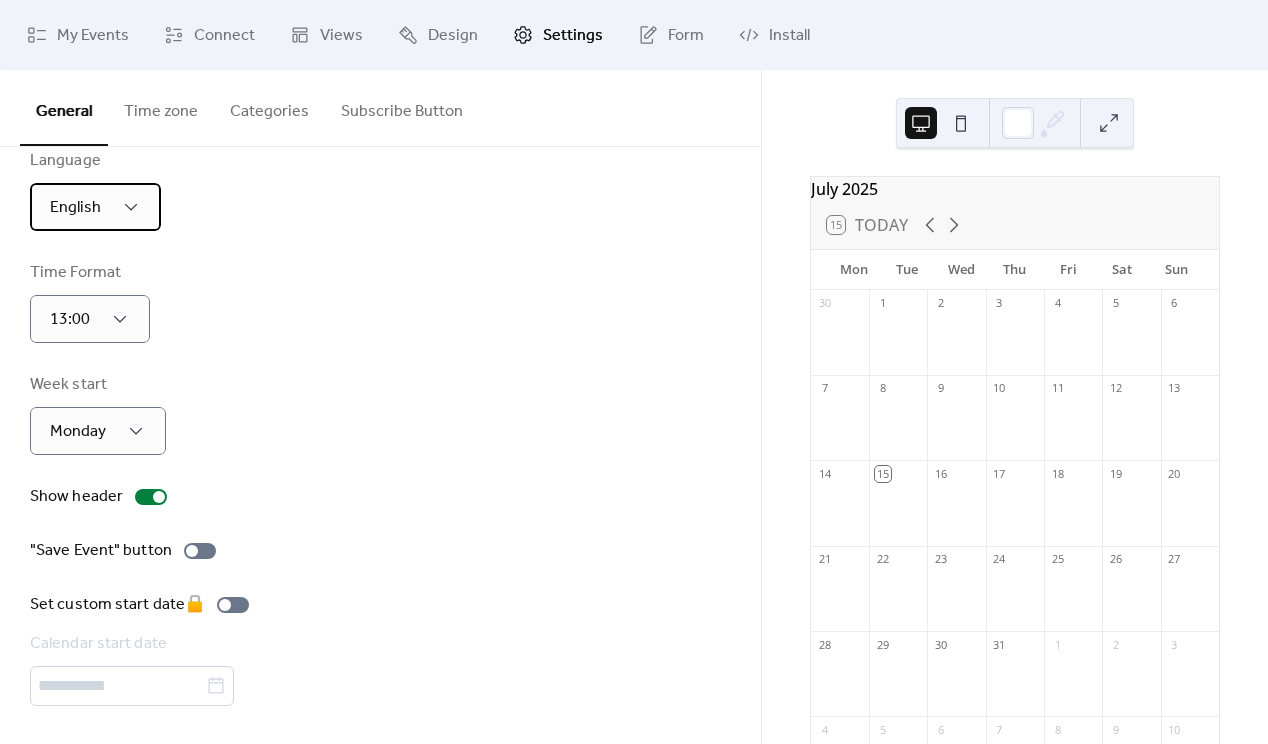 click on "English" at bounding box center [95, 207] 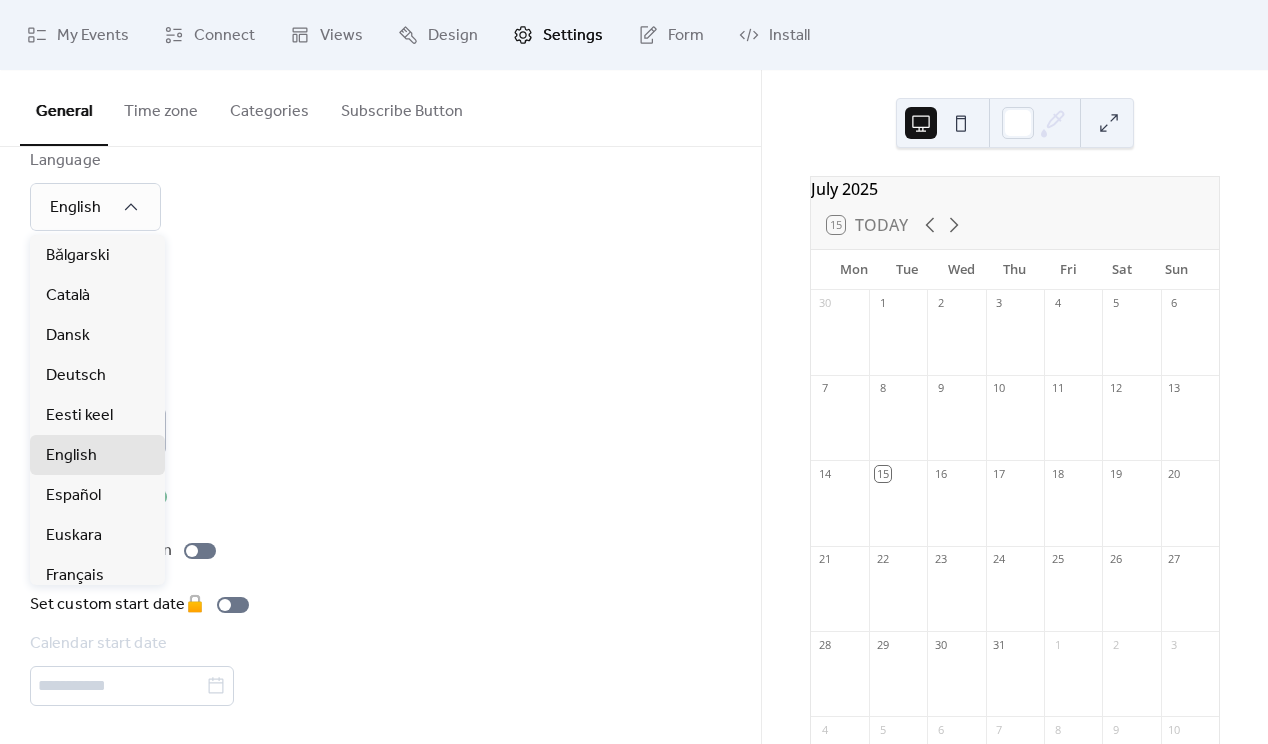 click on "Time Format 13:00" at bounding box center [380, 302] 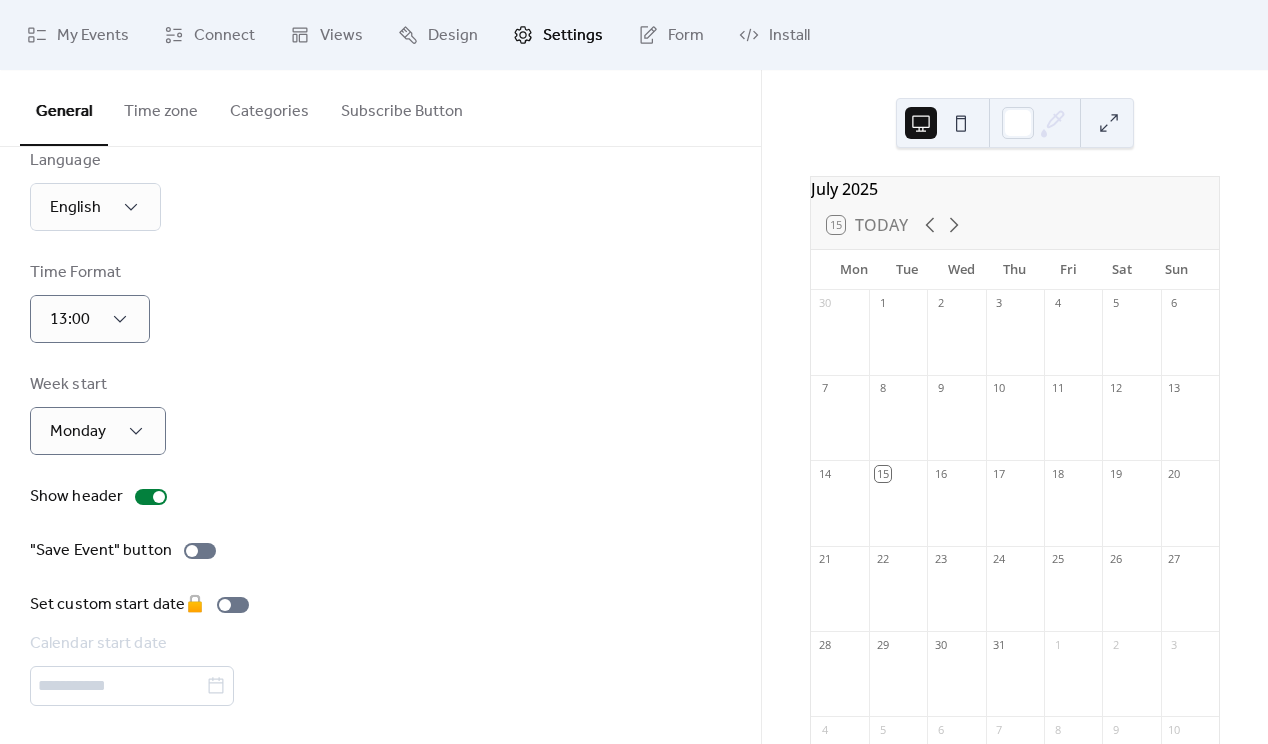 scroll, scrollTop: 0, scrollLeft: 0, axis: both 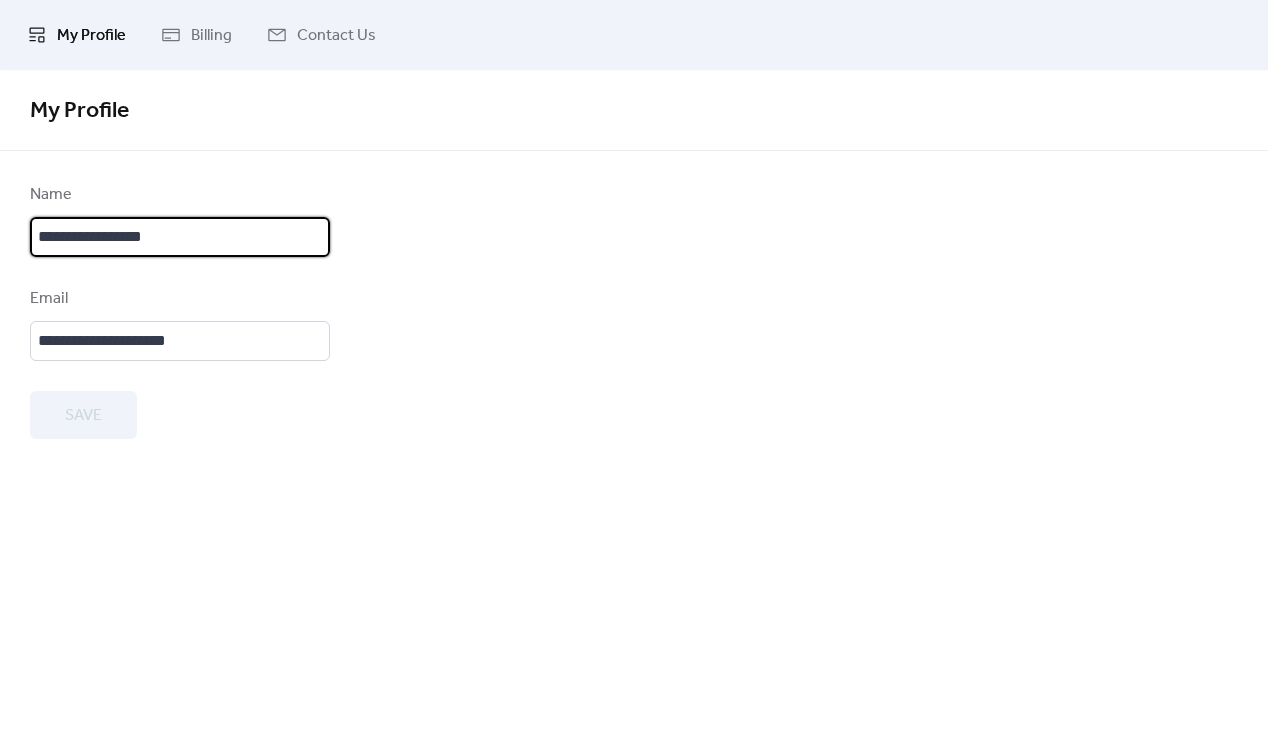 drag, startPoint x: 169, startPoint y: 235, endPoint x: -1, endPoint y: 234, distance: 170.00294 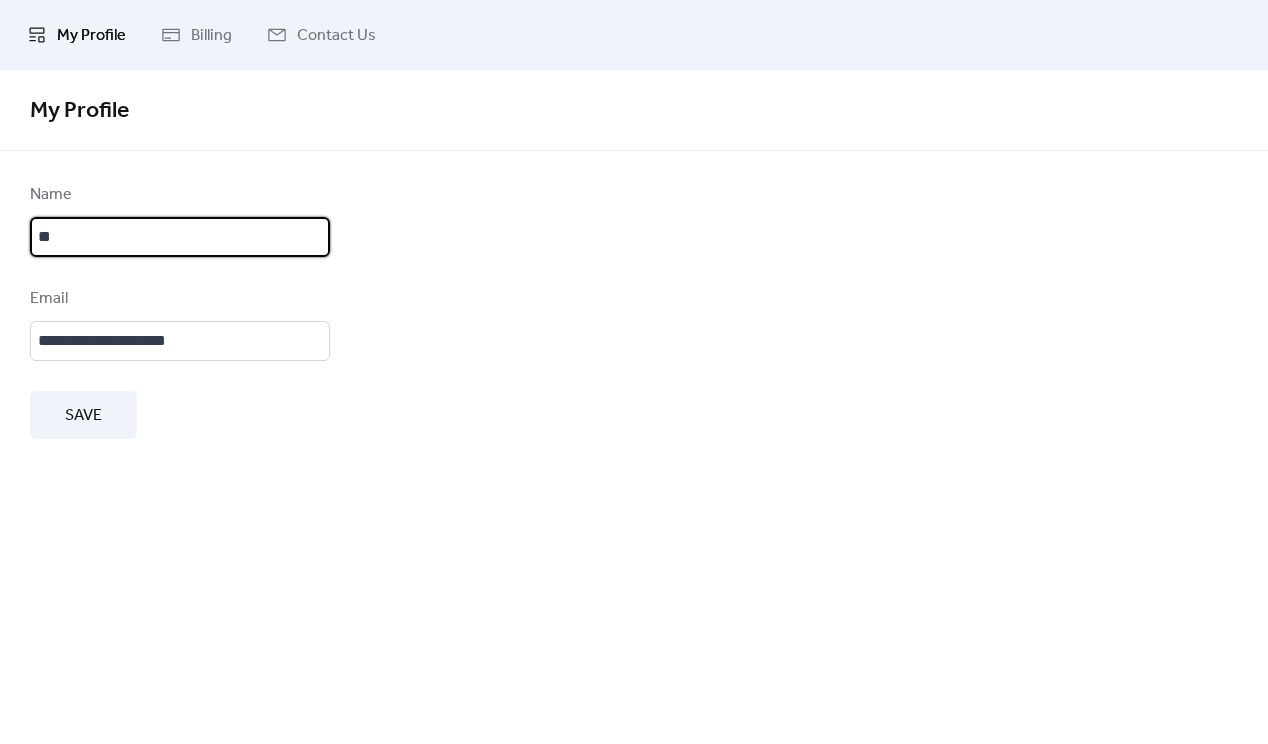 type on "*" 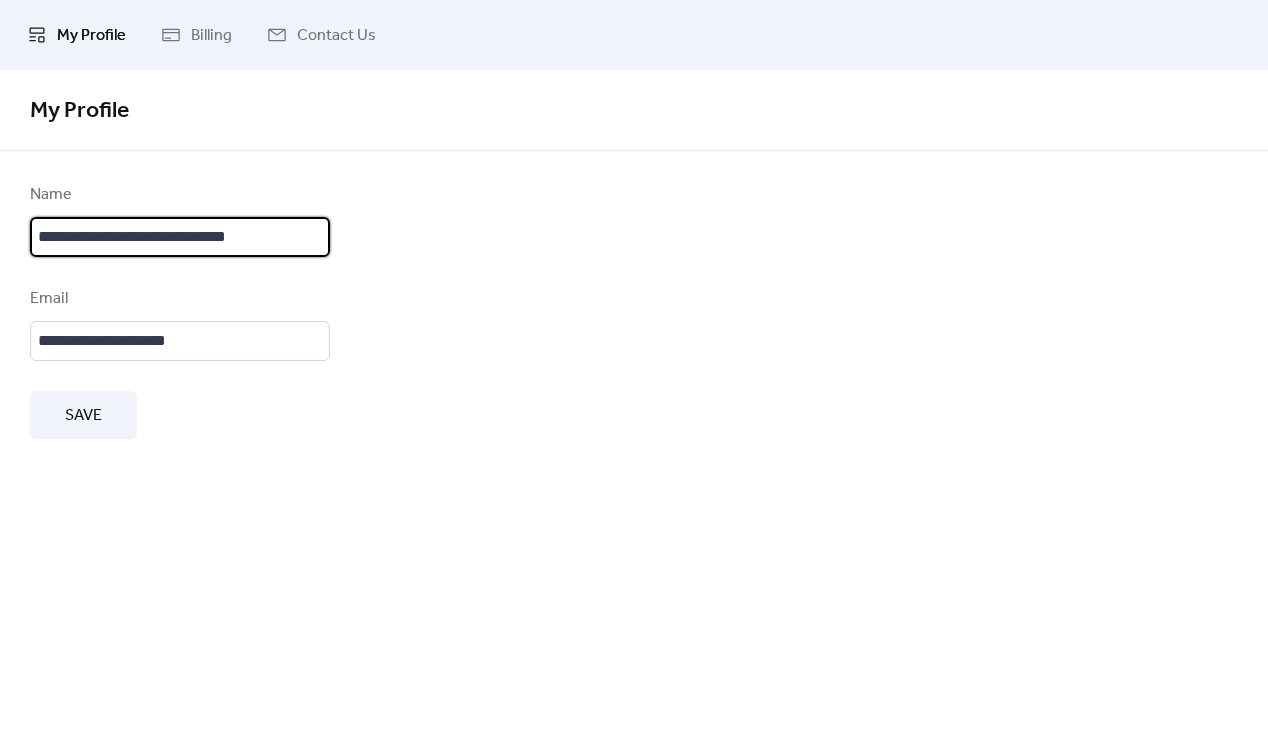 type on "**********" 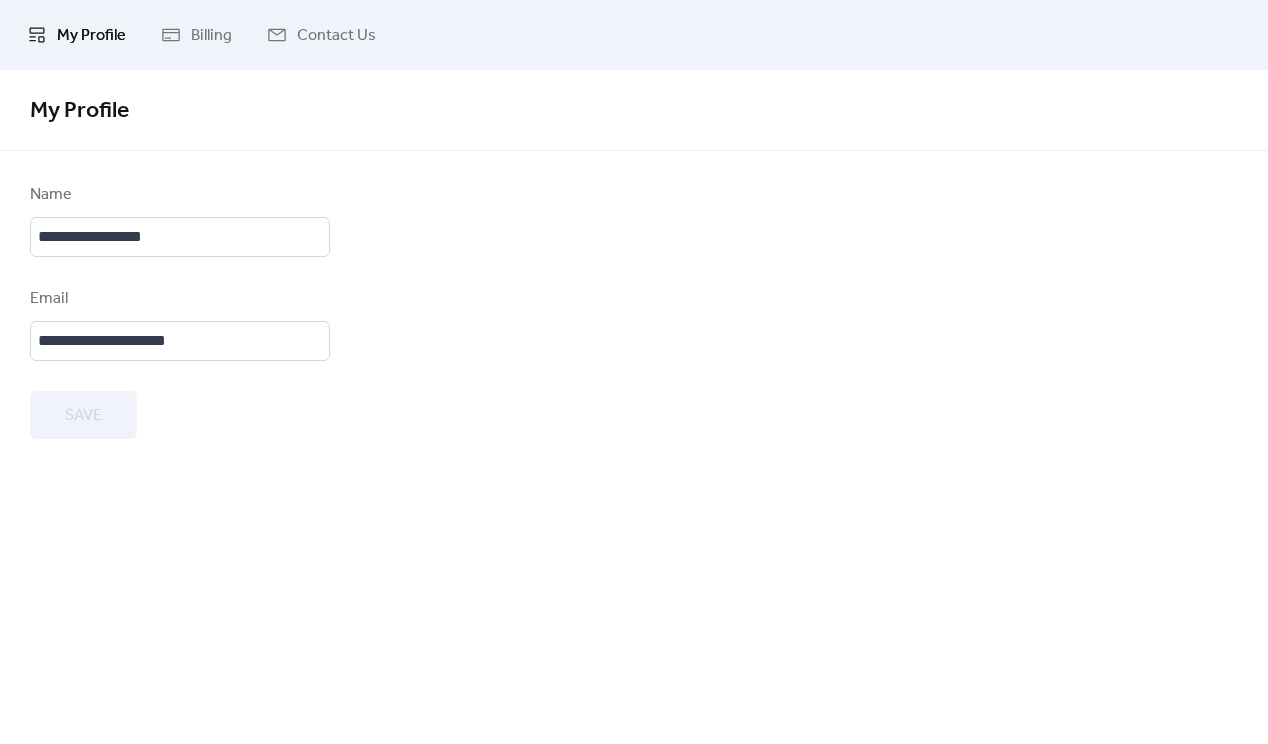 type on "**********" 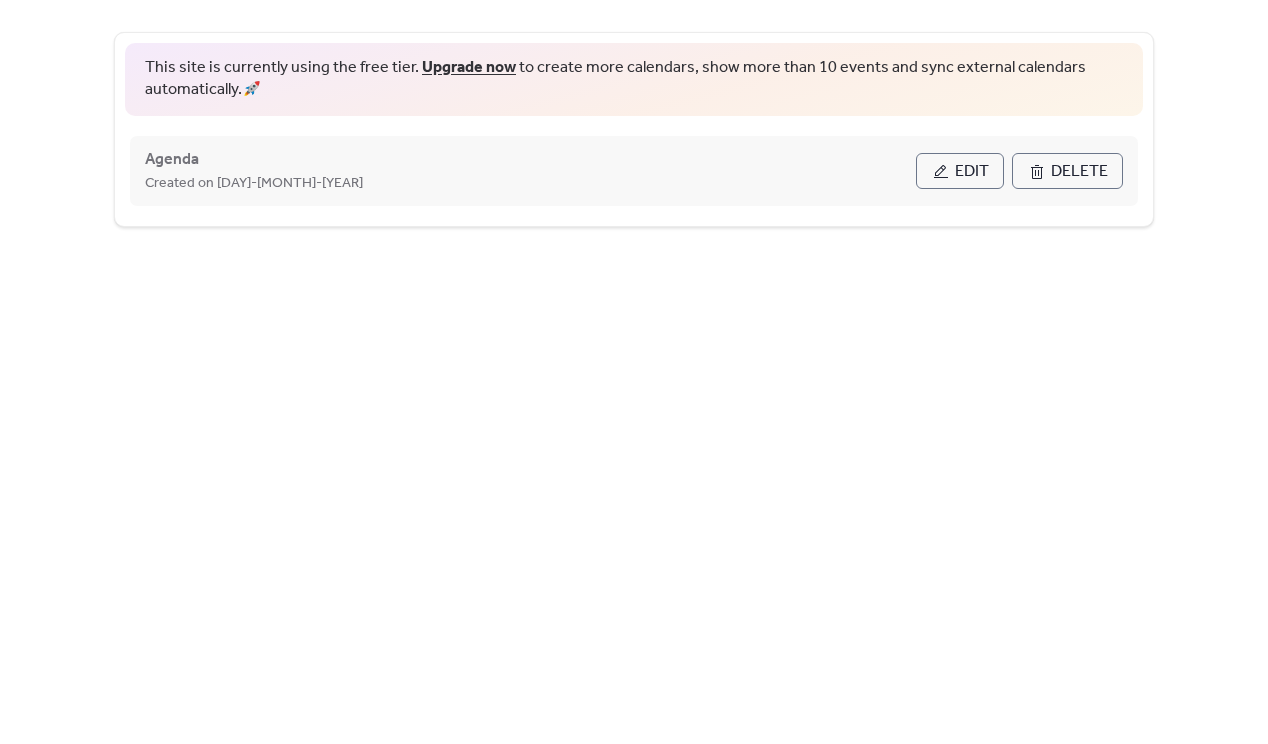 click on "Created on [DAY]-[MONTH]-[YEAR]" at bounding box center [530, 183] 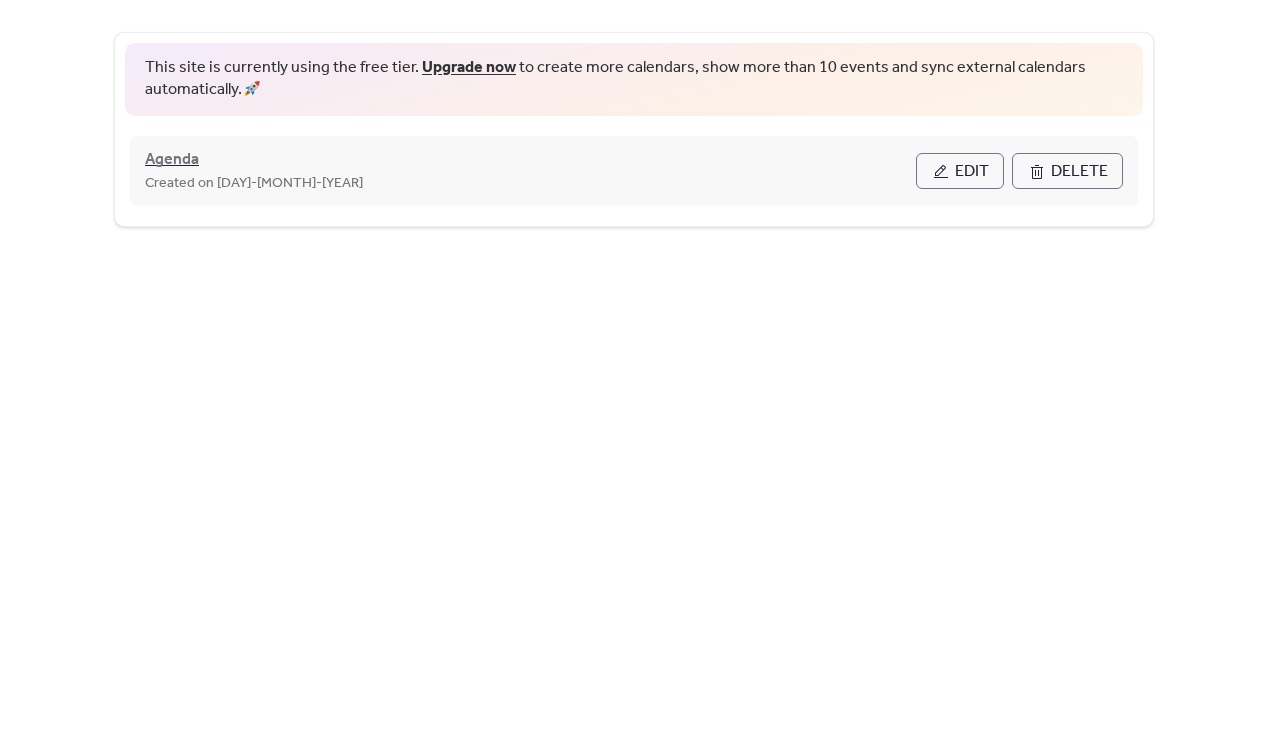 click on "Agenda" at bounding box center [172, 160] 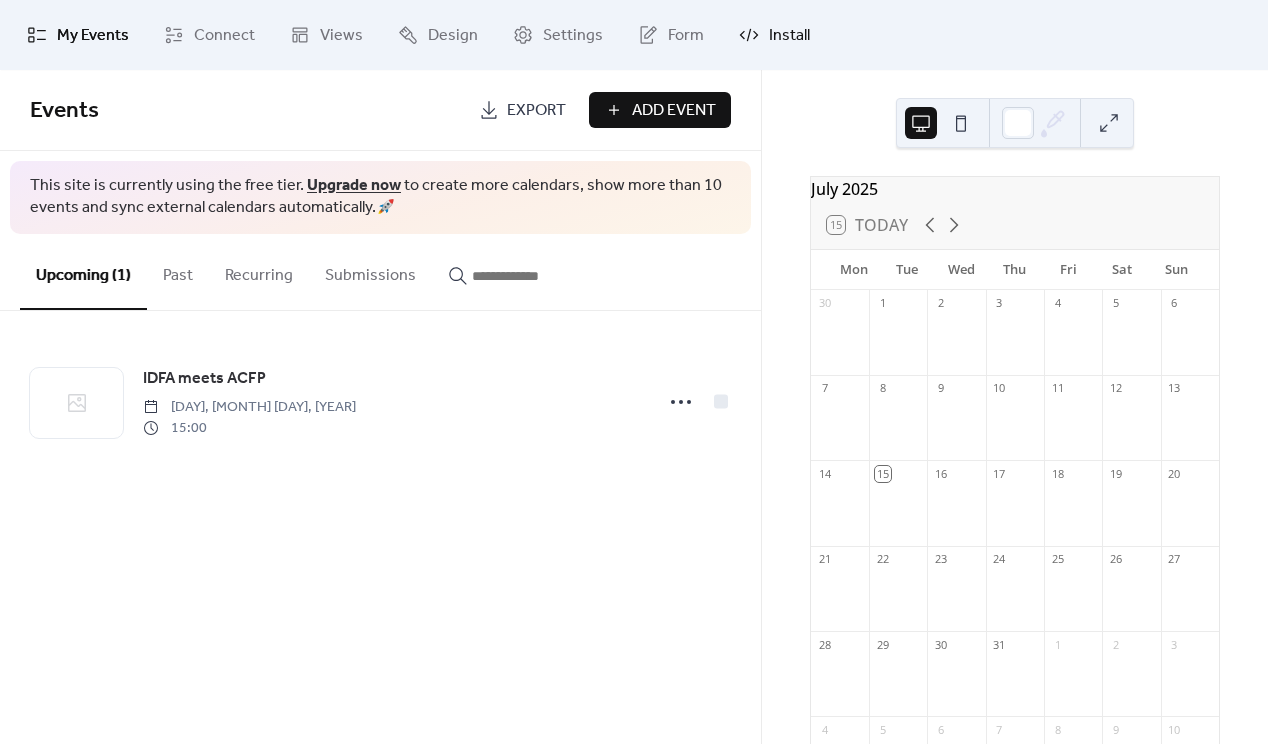 click on "Install" at bounding box center (789, 36) 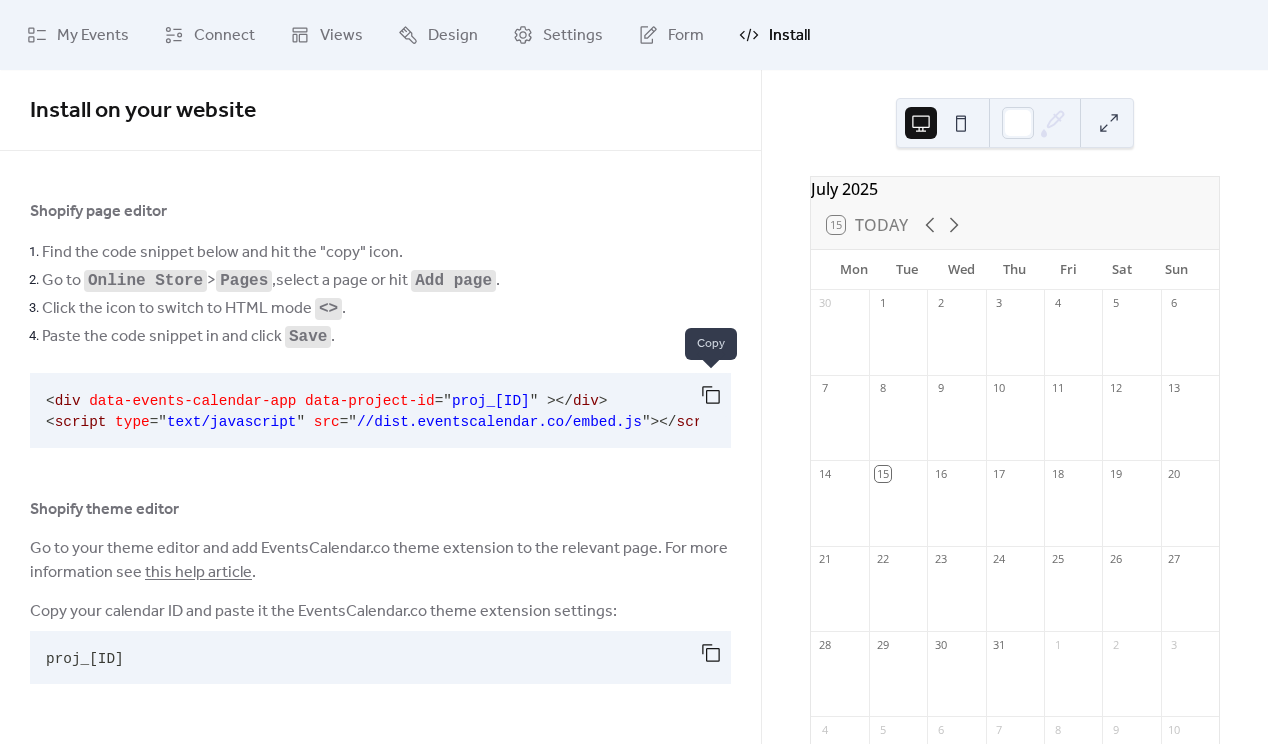 click at bounding box center [711, 395] 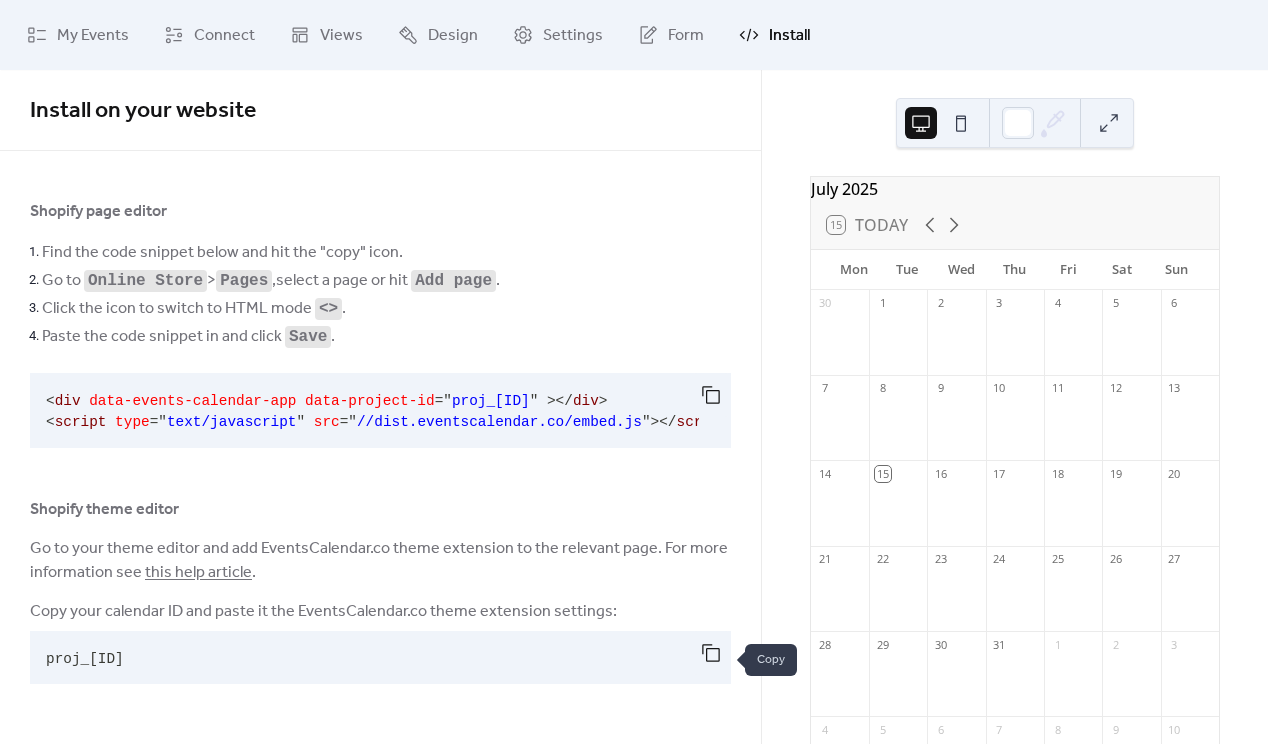click at bounding box center [711, 653] 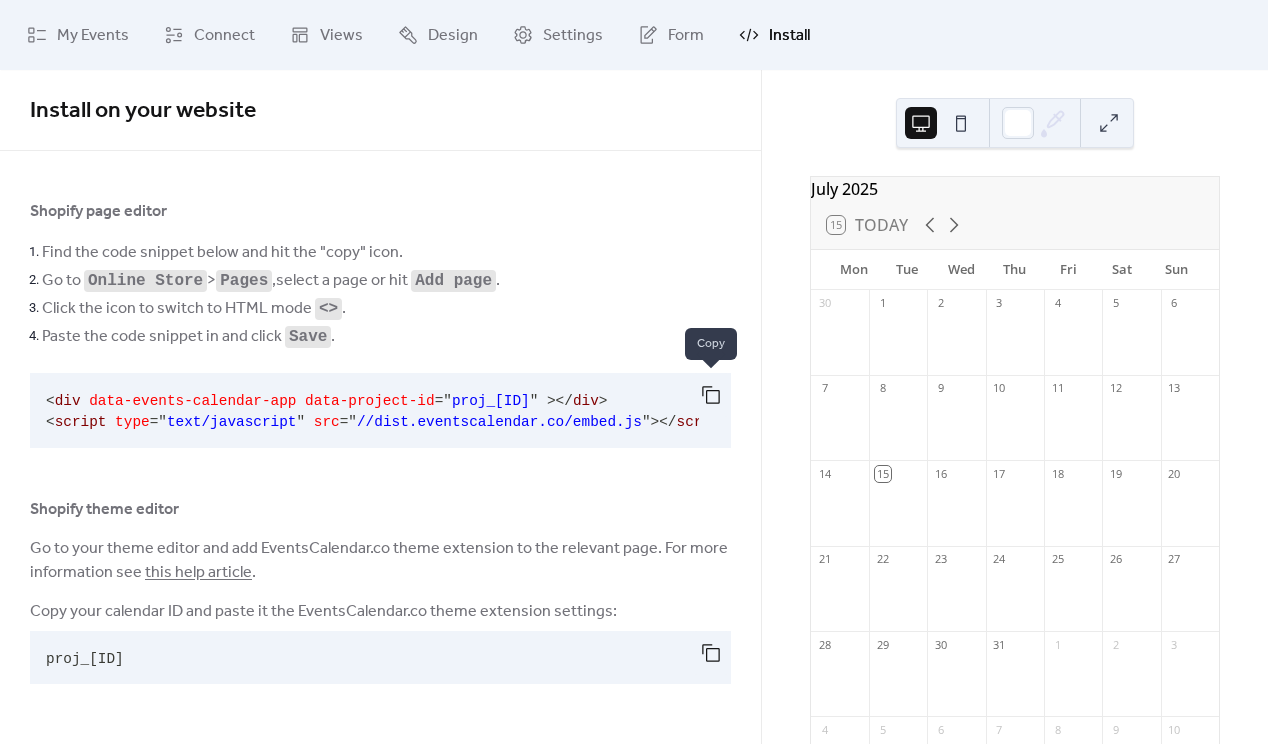 click at bounding box center [711, 395] 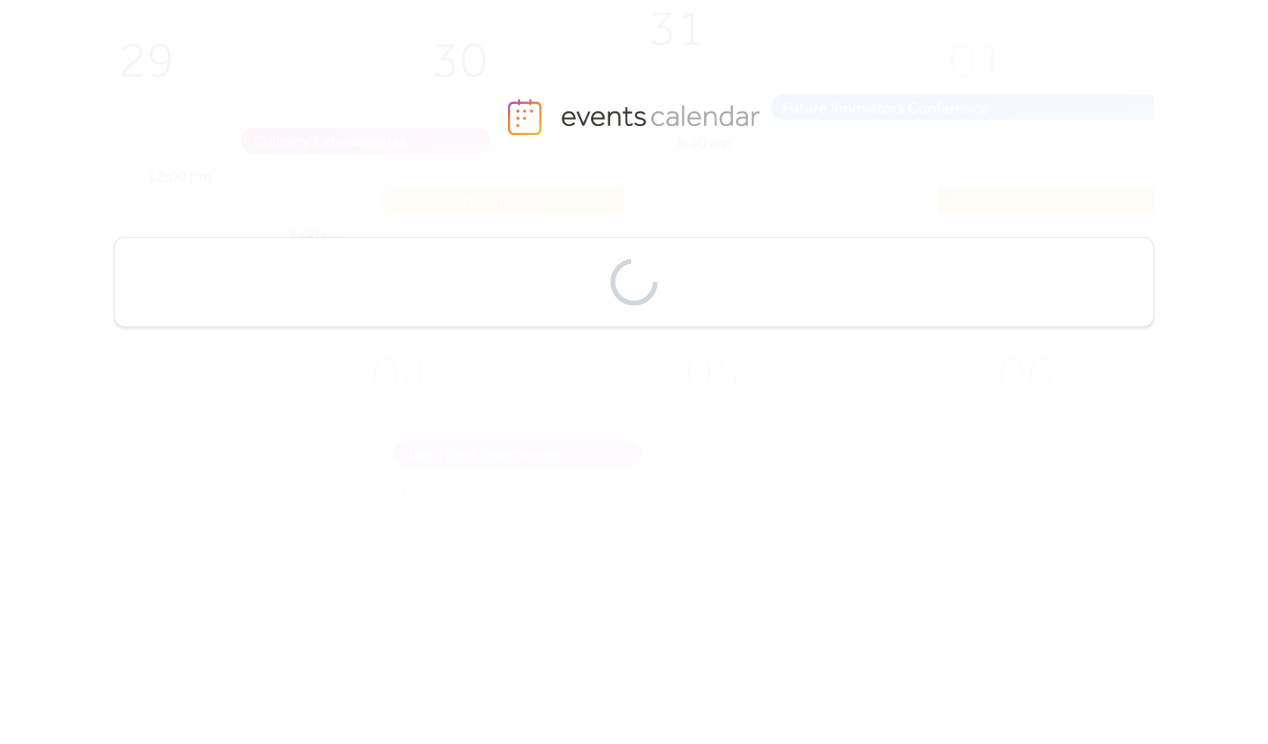 scroll, scrollTop: 0, scrollLeft: 0, axis: both 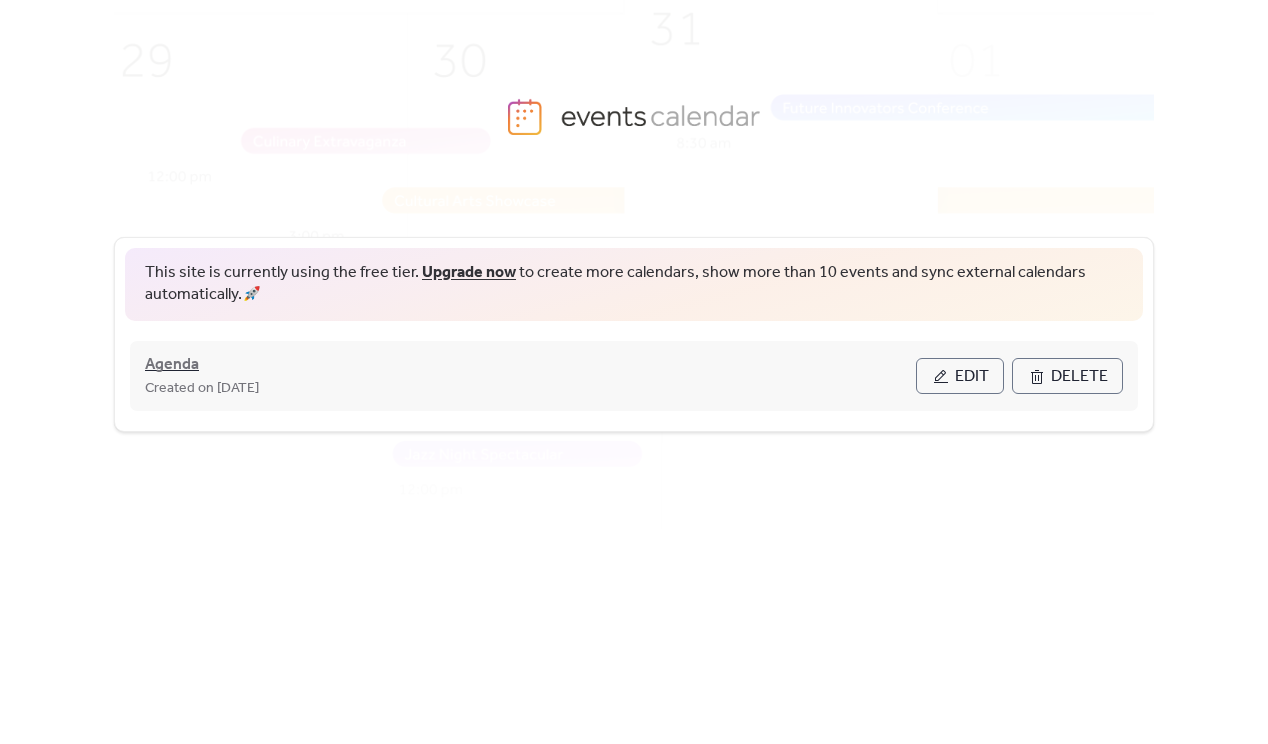 click on "Agenda" at bounding box center (172, 365) 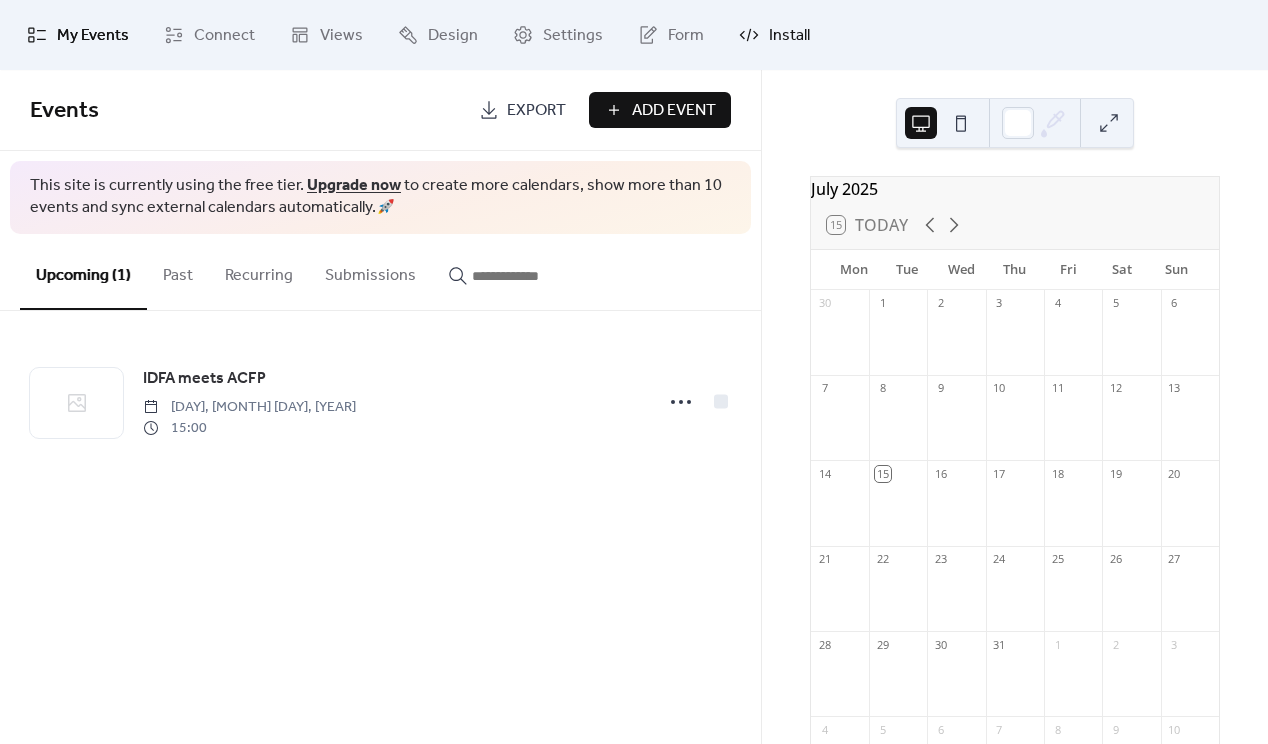 click on "Install" at bounding box center (789, 36) 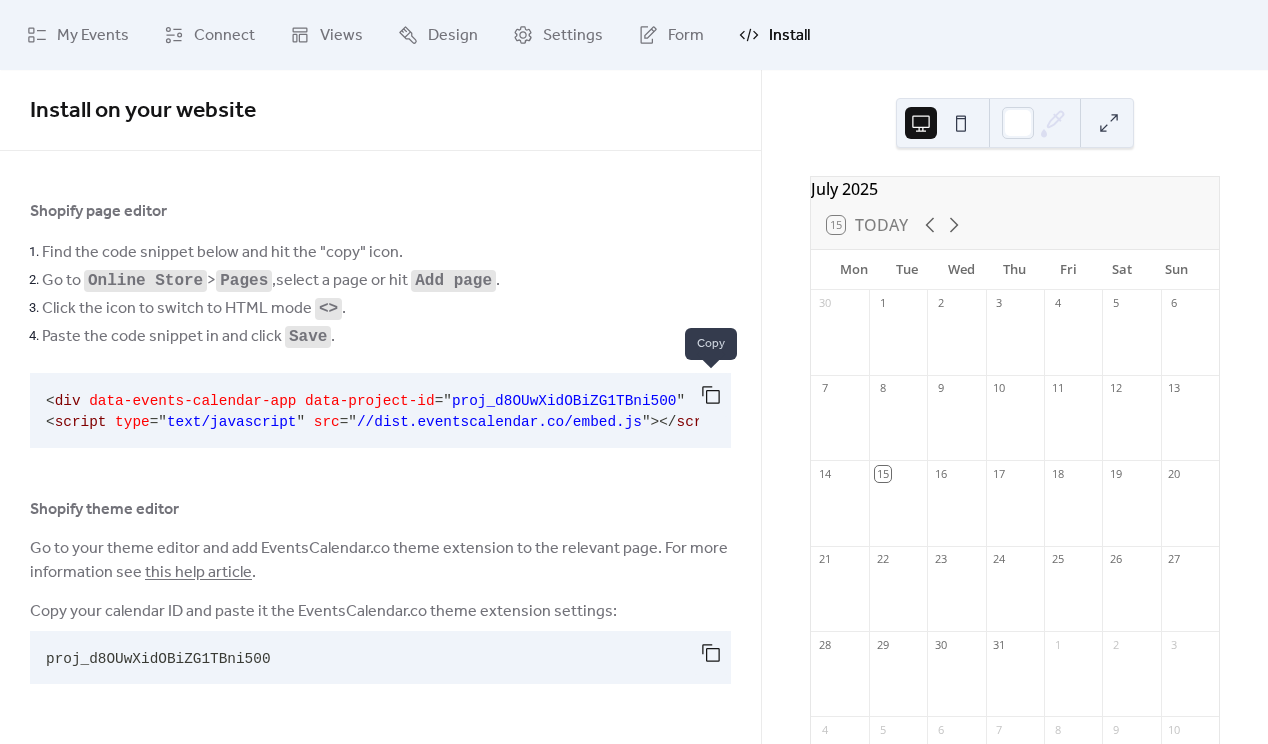 click at bounding box center (711, 395) 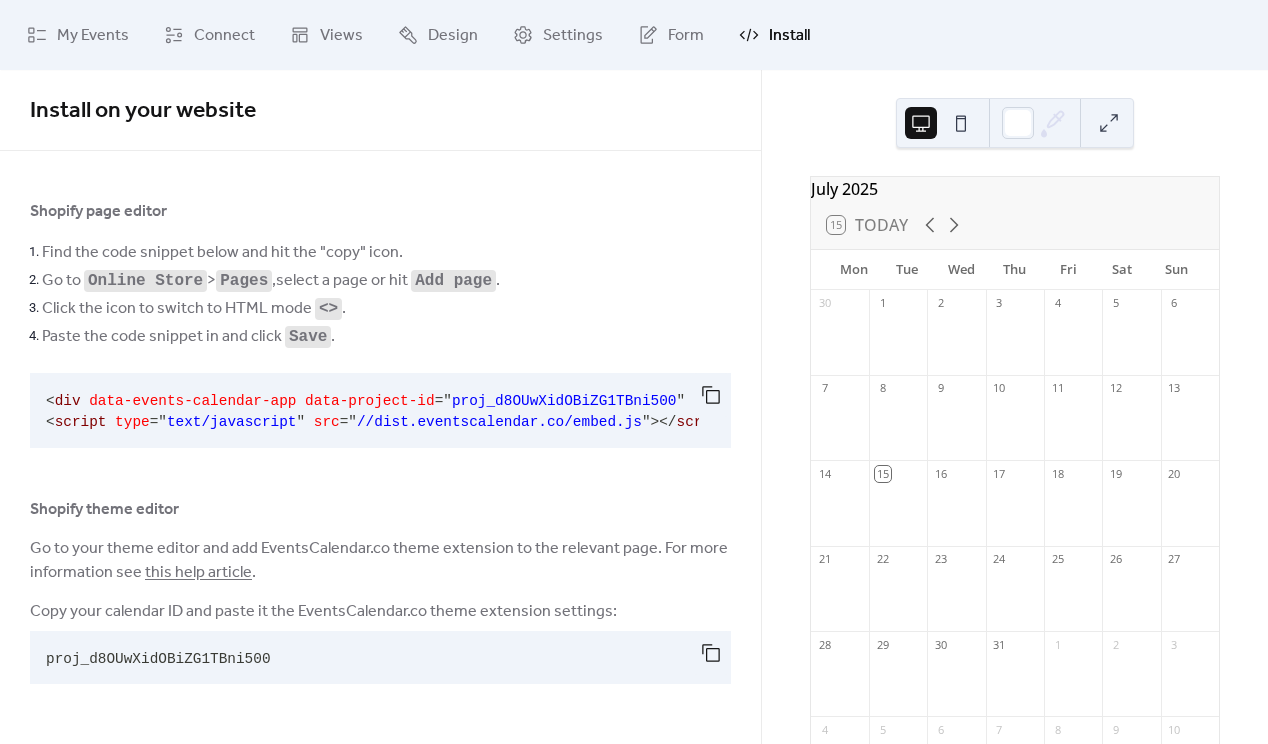 click on "Go to your theme editor and add EventsCalendar.co theme extension to the relevant page. For more information see   this help article ." at bounding box center (380, 561) 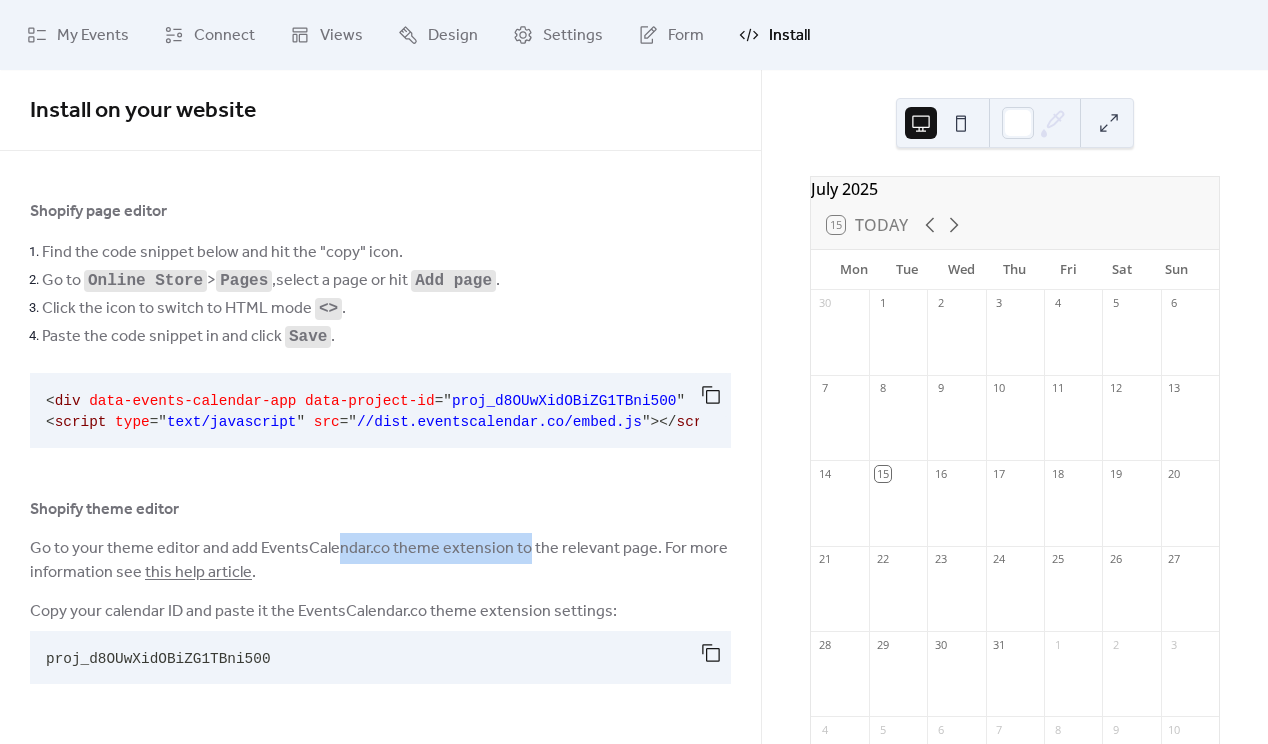drag, startPoint x: 330, startPoint y: 551, endPoint x: 518, endPoint y: 548, distance: 188.02394 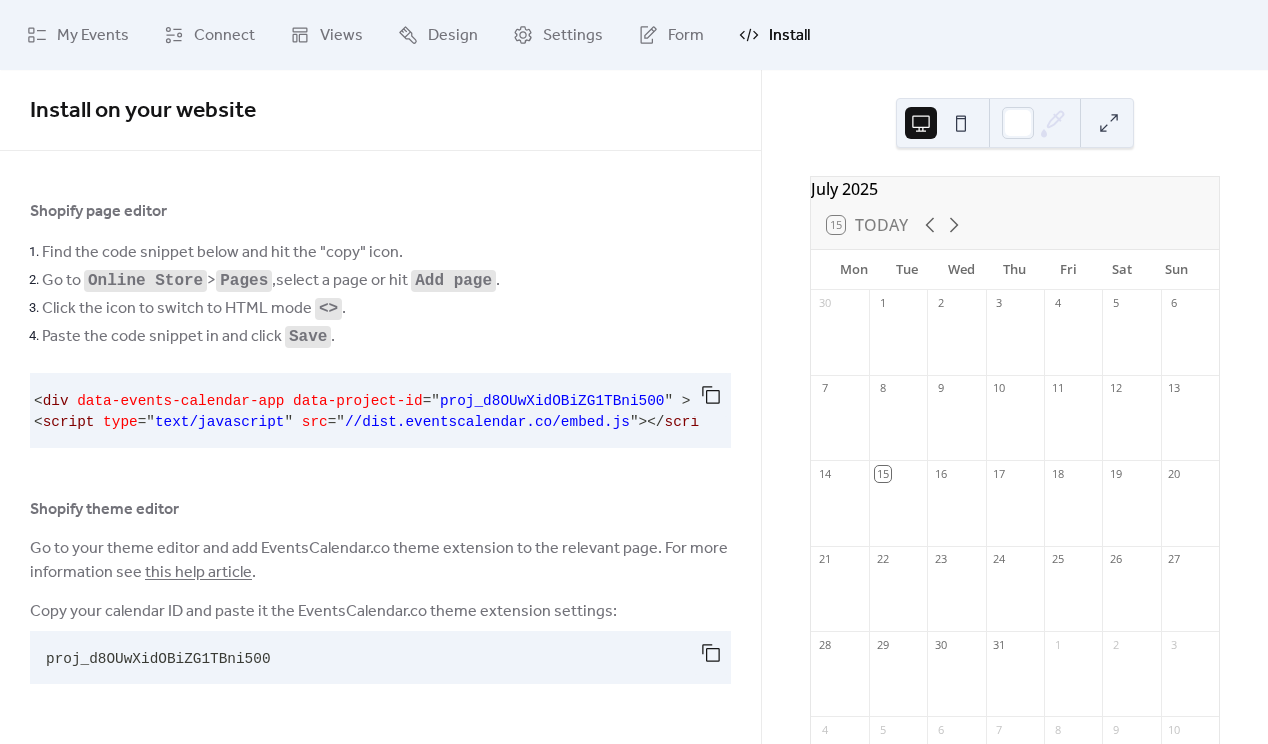 scroll, scrollTop: 0, scrollLeft: 0, axis: both 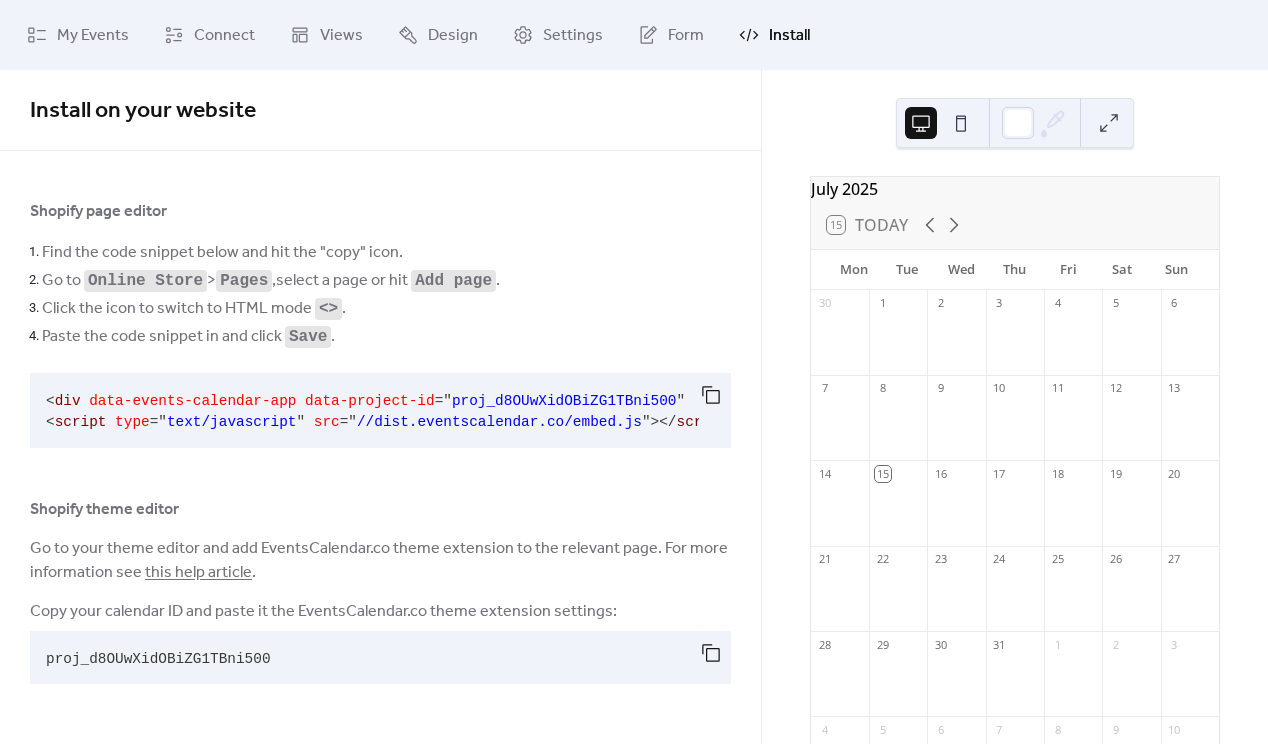 click on "Paste the code snippet in and click   Save ." at bounding box center (386, 336) 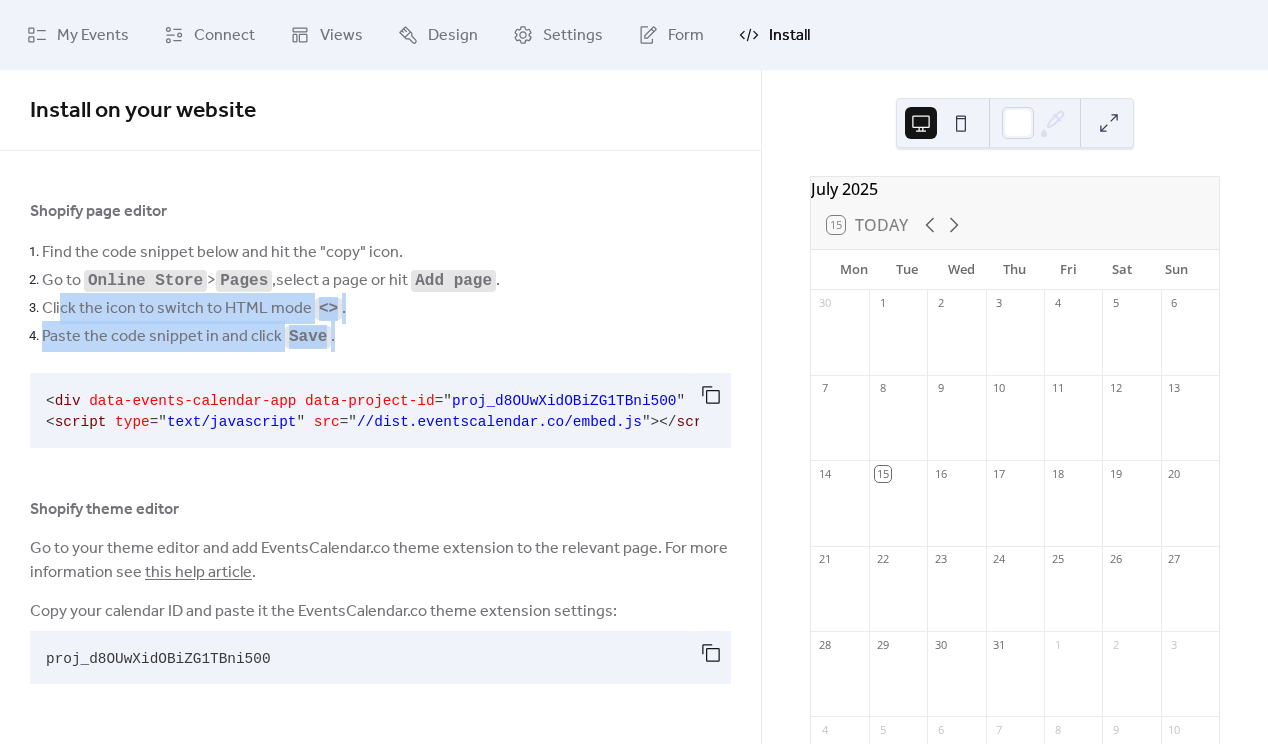 drag, startPoint x: 59, startPoint y: 312, endPoint x: 412, endPoint y: 327, distance: 353.31854 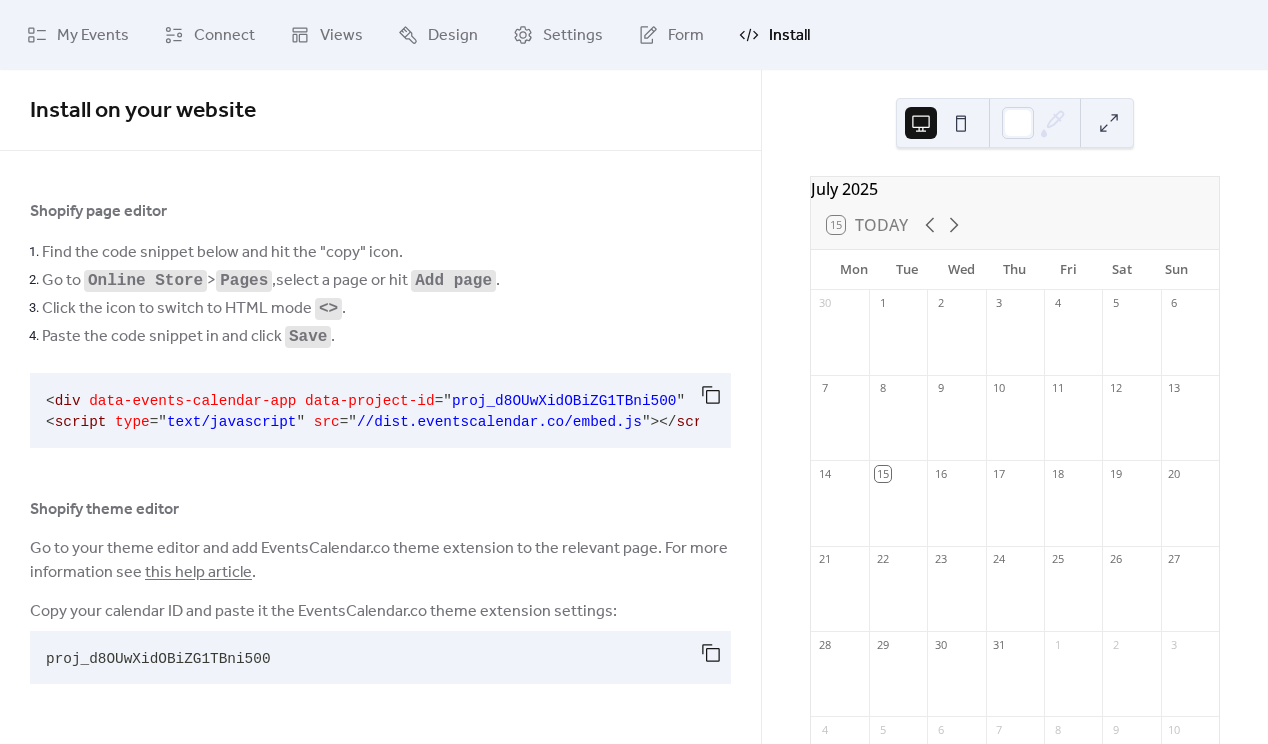 click on "Paste the code snippet in and click   Save ." at bounding box center (386, 336) 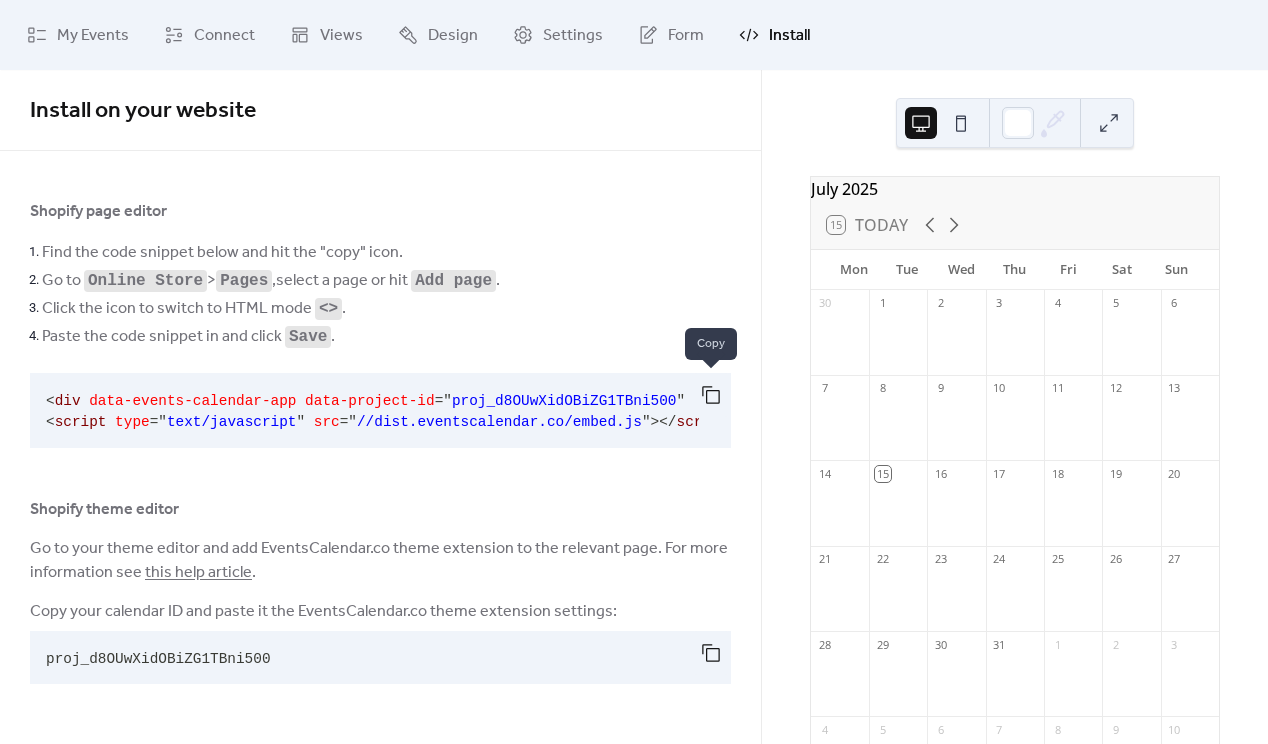 click at bounding box center (711, 395) 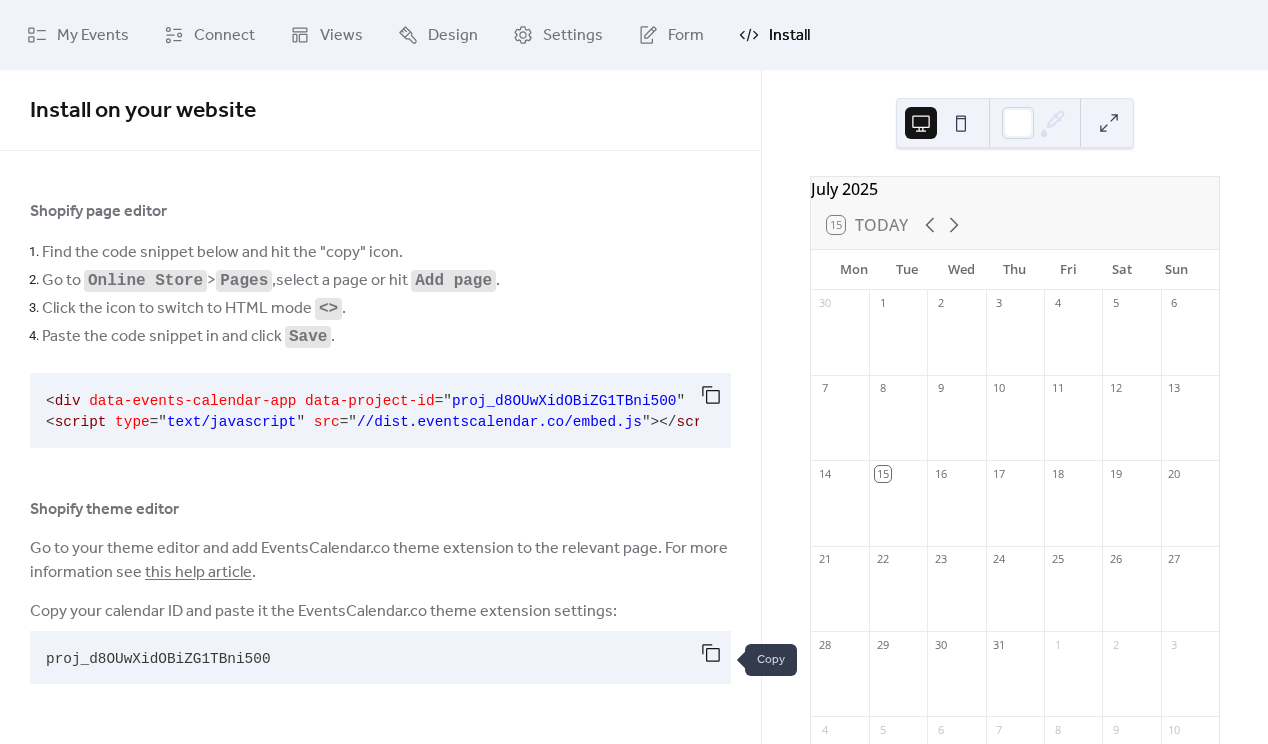 click at bounding box center [711, 653] 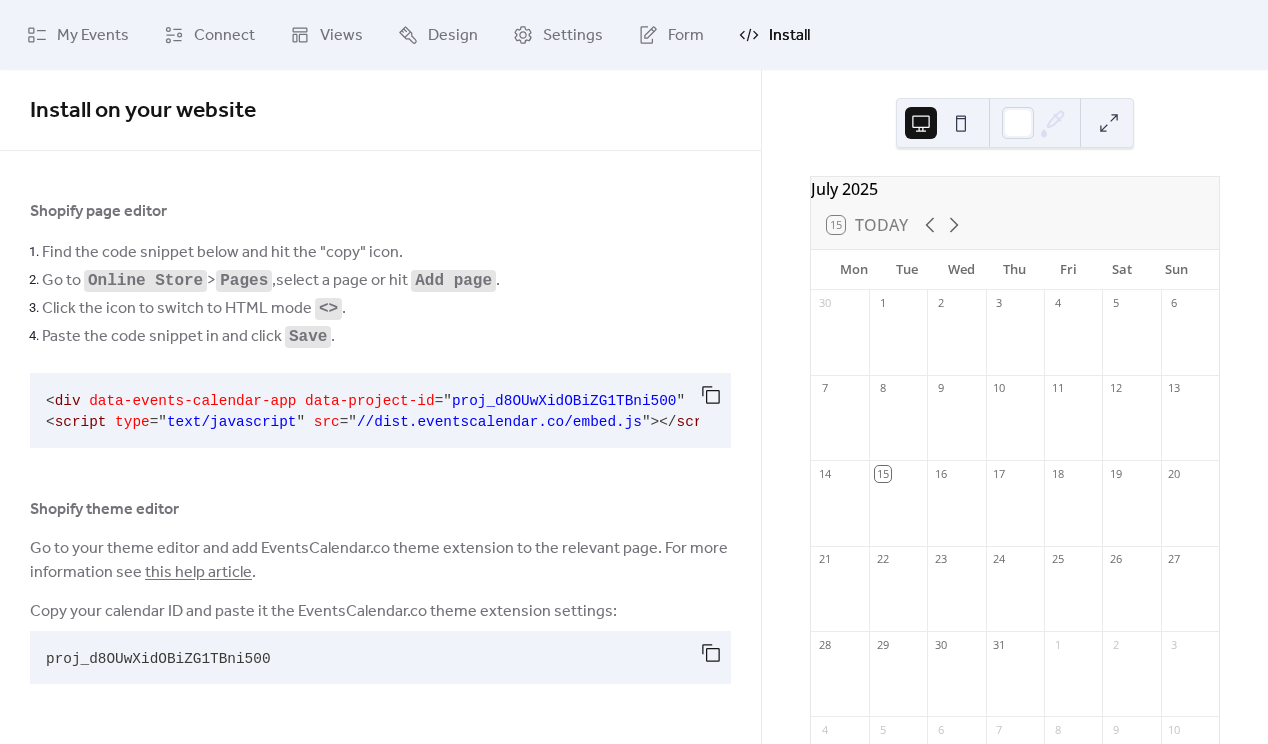 type 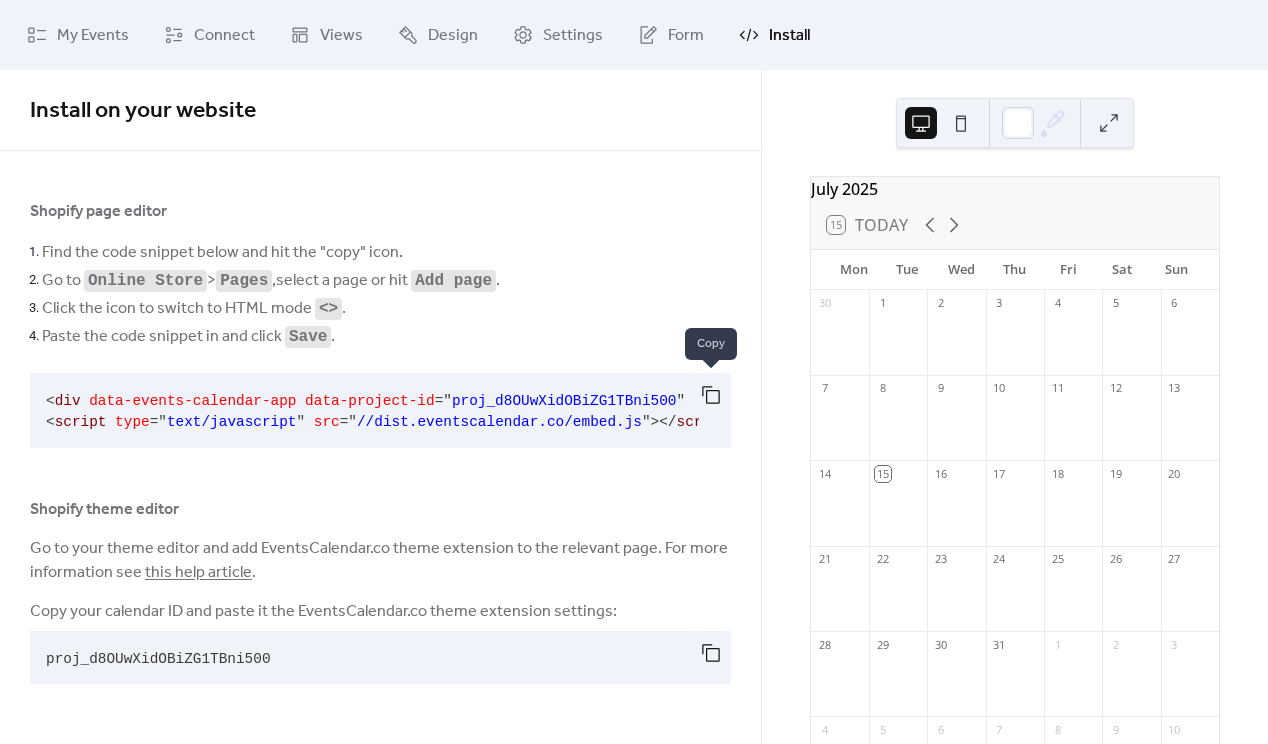 click at bounding box center [711, 395] 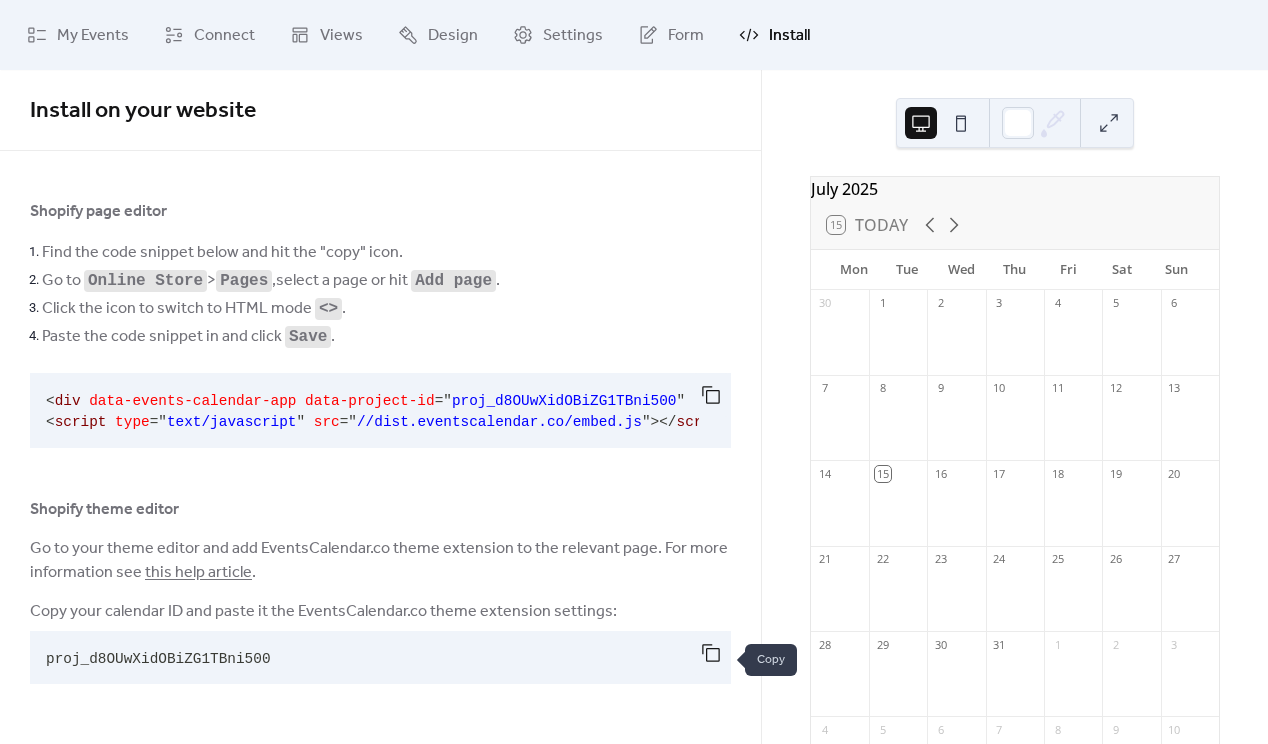 click at bounding box center (711, 653) 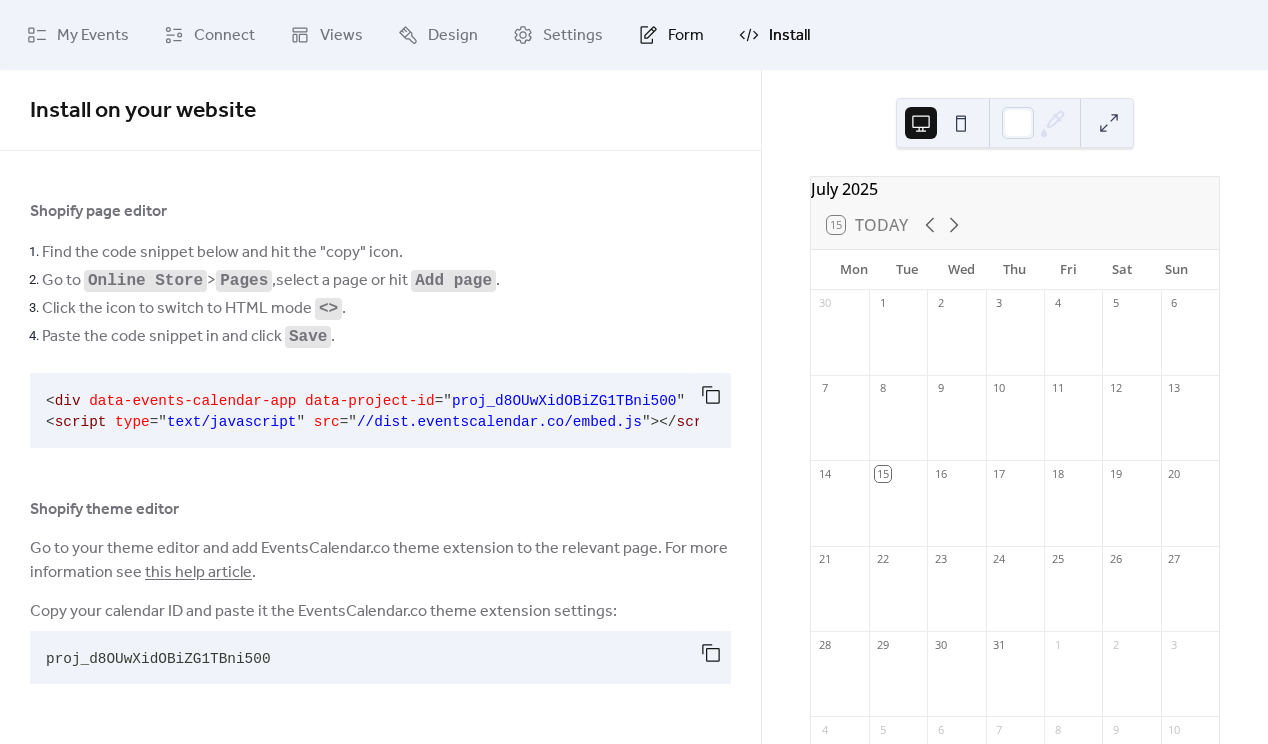 click on "Form" at bounding box center [686, 36] 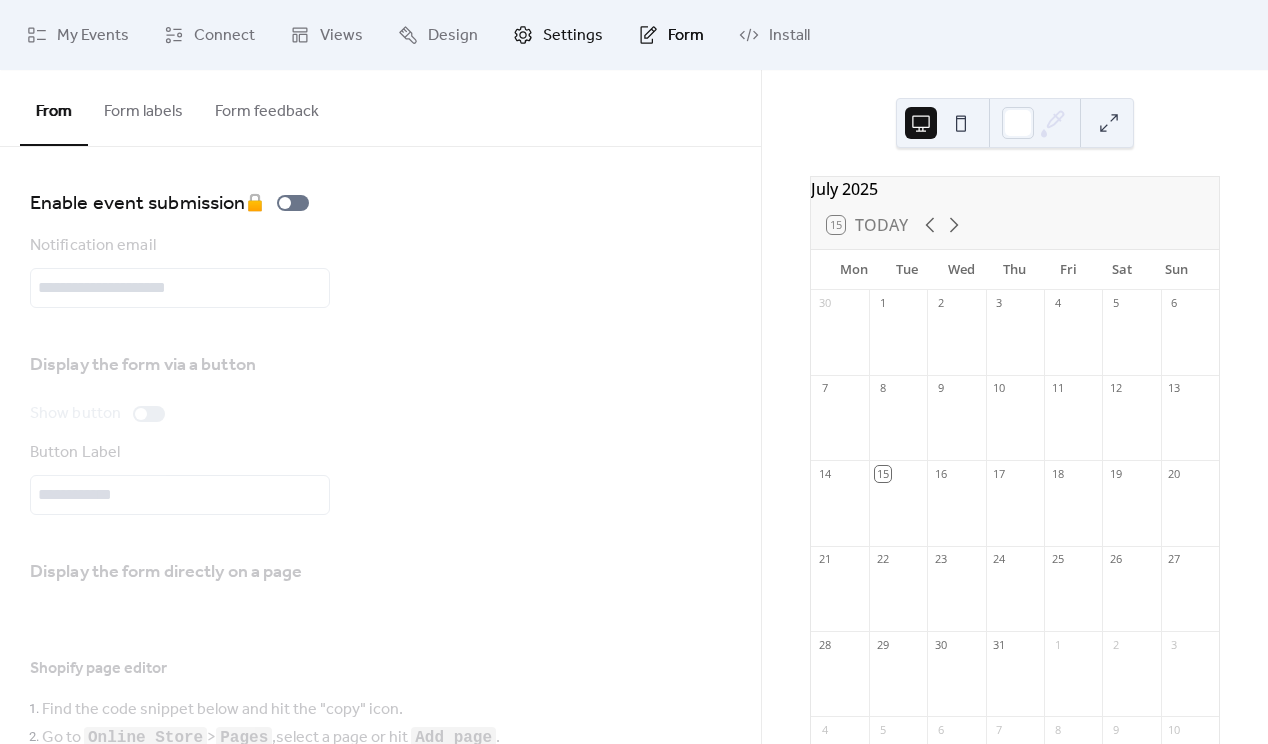 click on "Settings" at bounding box center [573, 36] 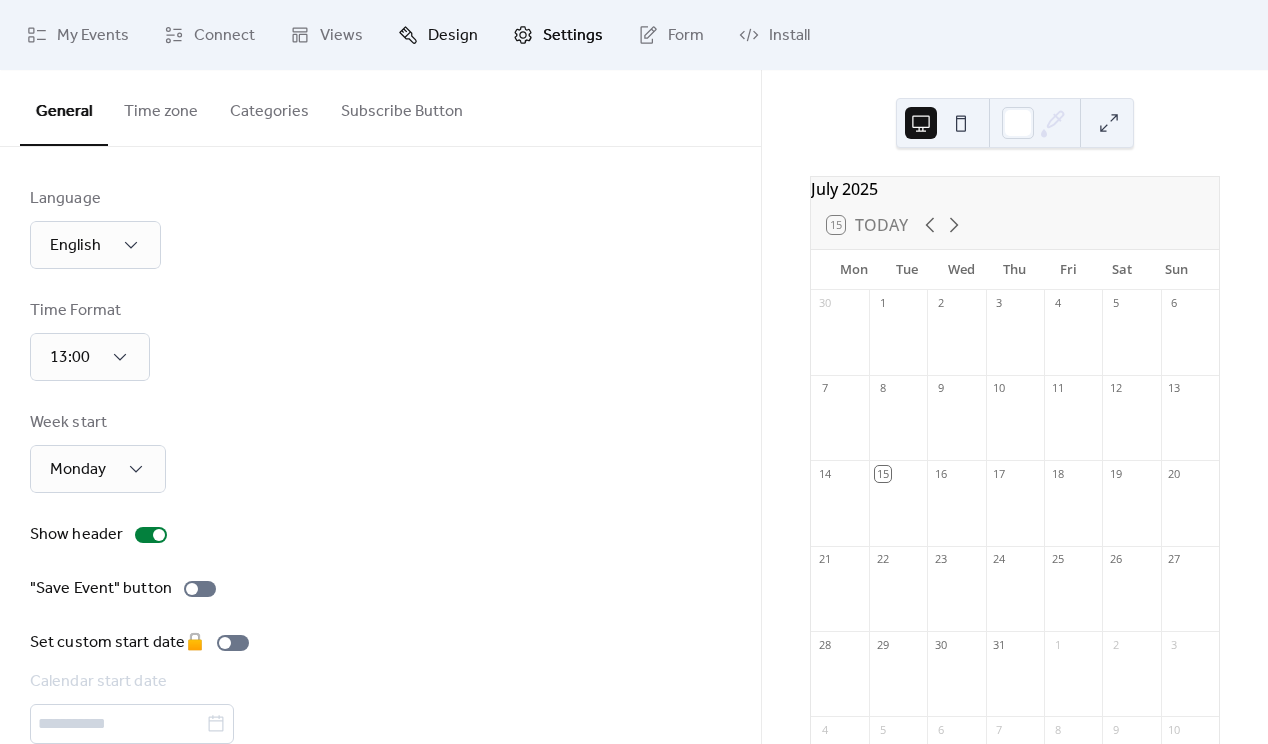 click on "Design" at bounding box center [453, 36] 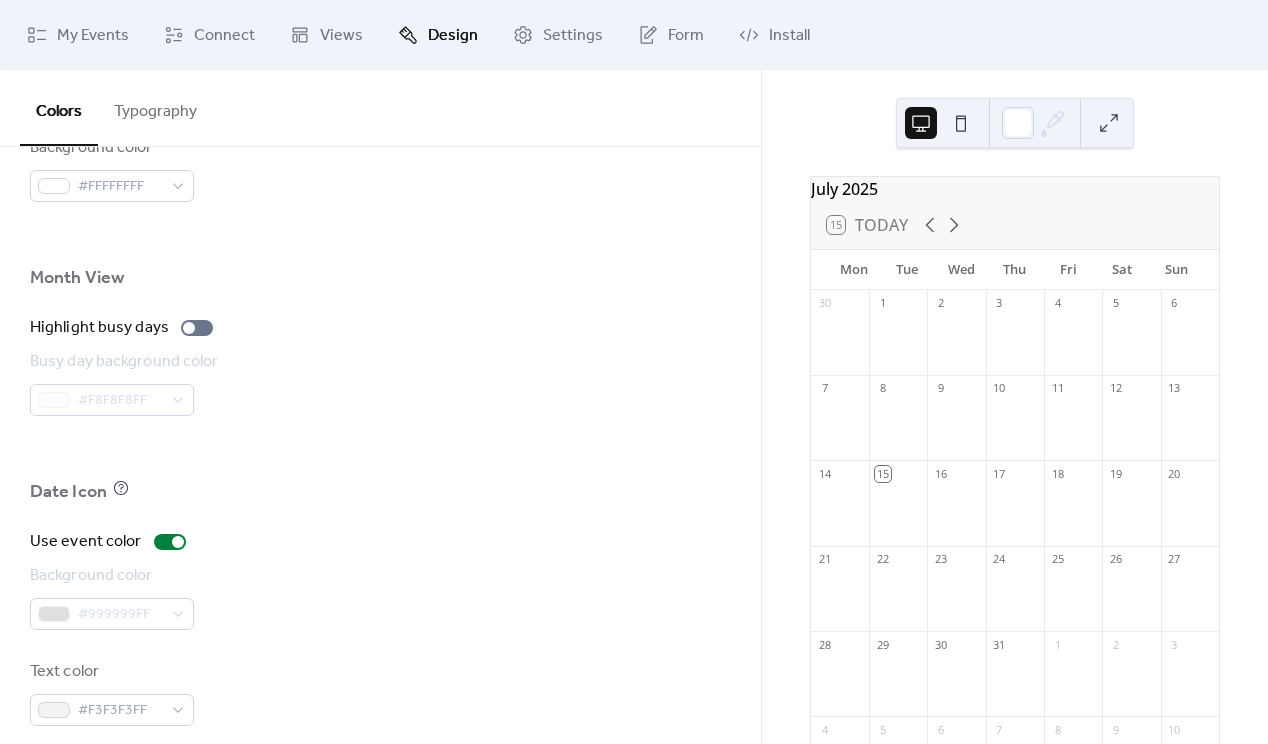 scroll, scrollTop: 1341, scrollLeft: 0, axis: vertical 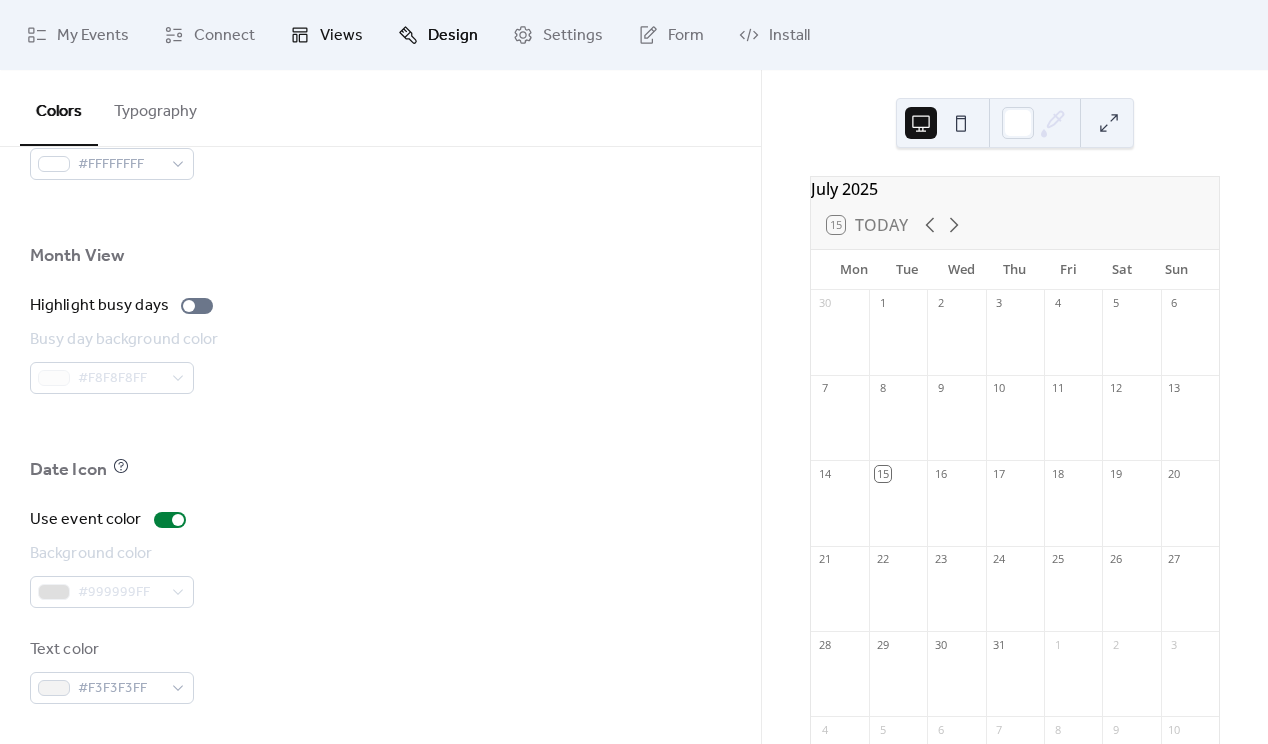 click on "Views" at bounding box center (341, 36) 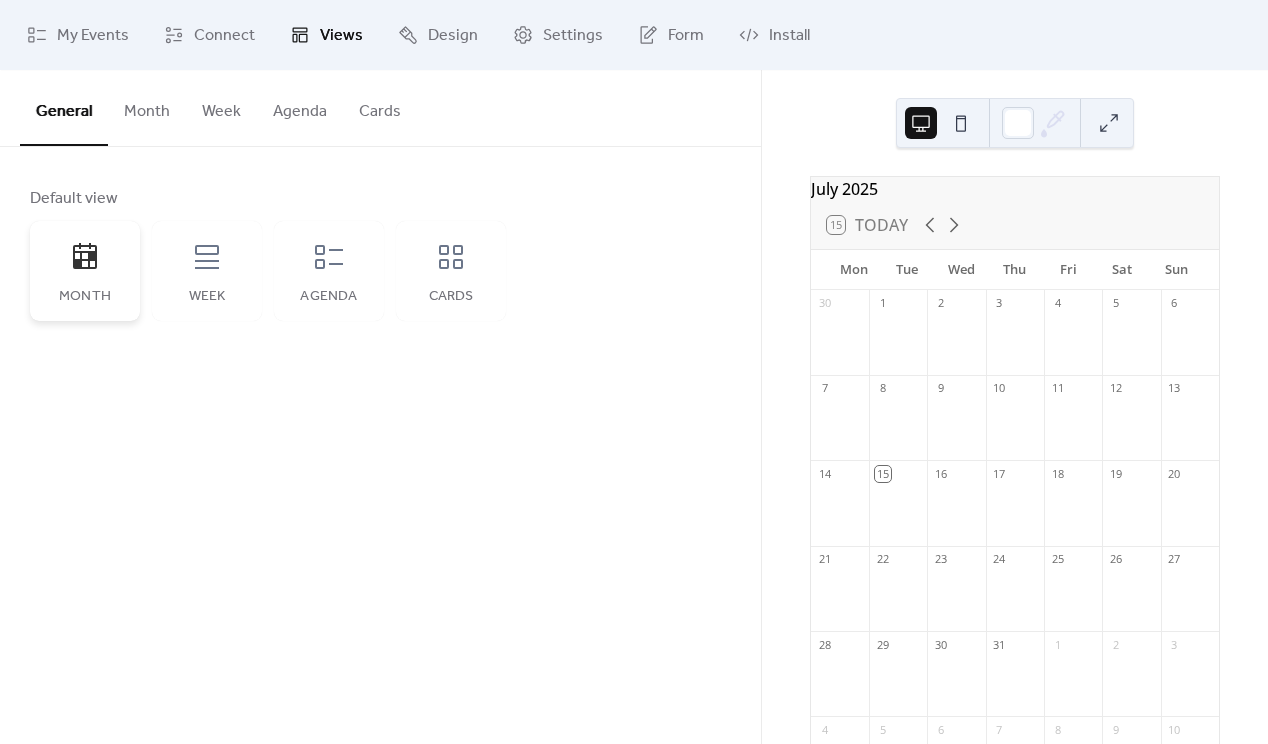click on "Month" at bounding box center (85, 297) 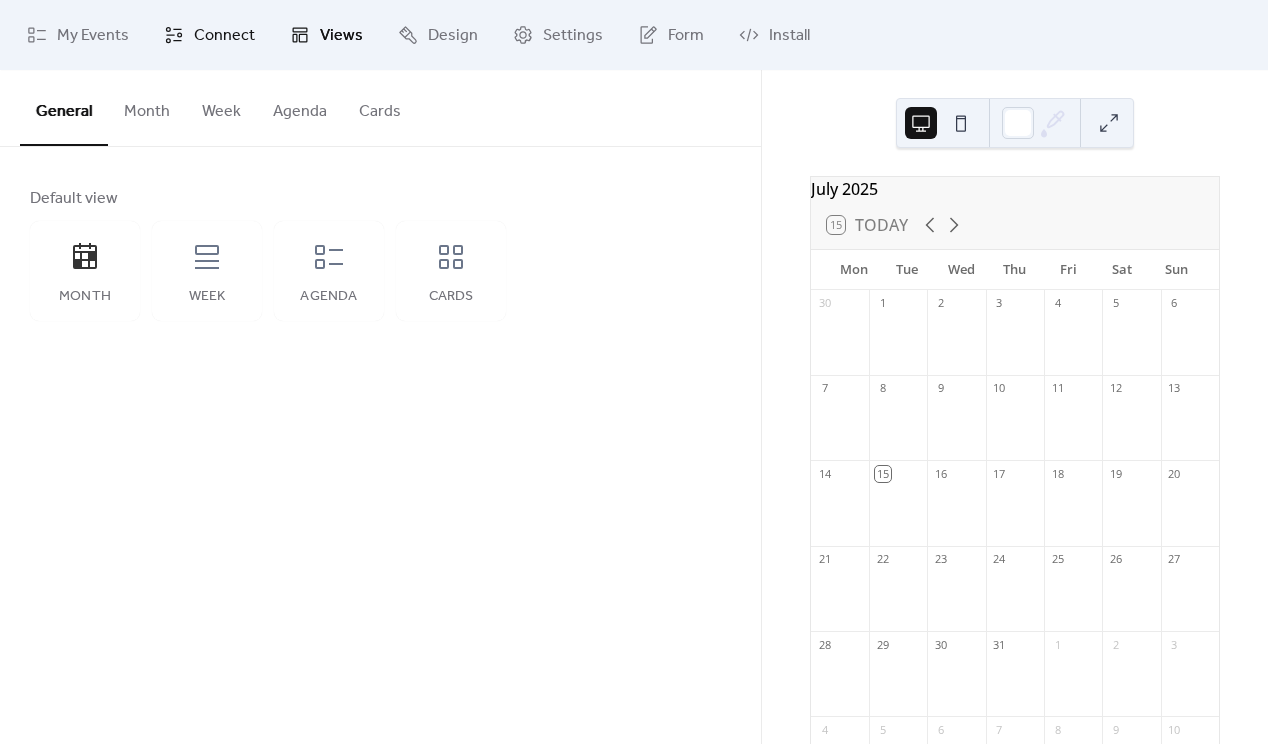 click on "Connect" at bounding box center [224, 36] 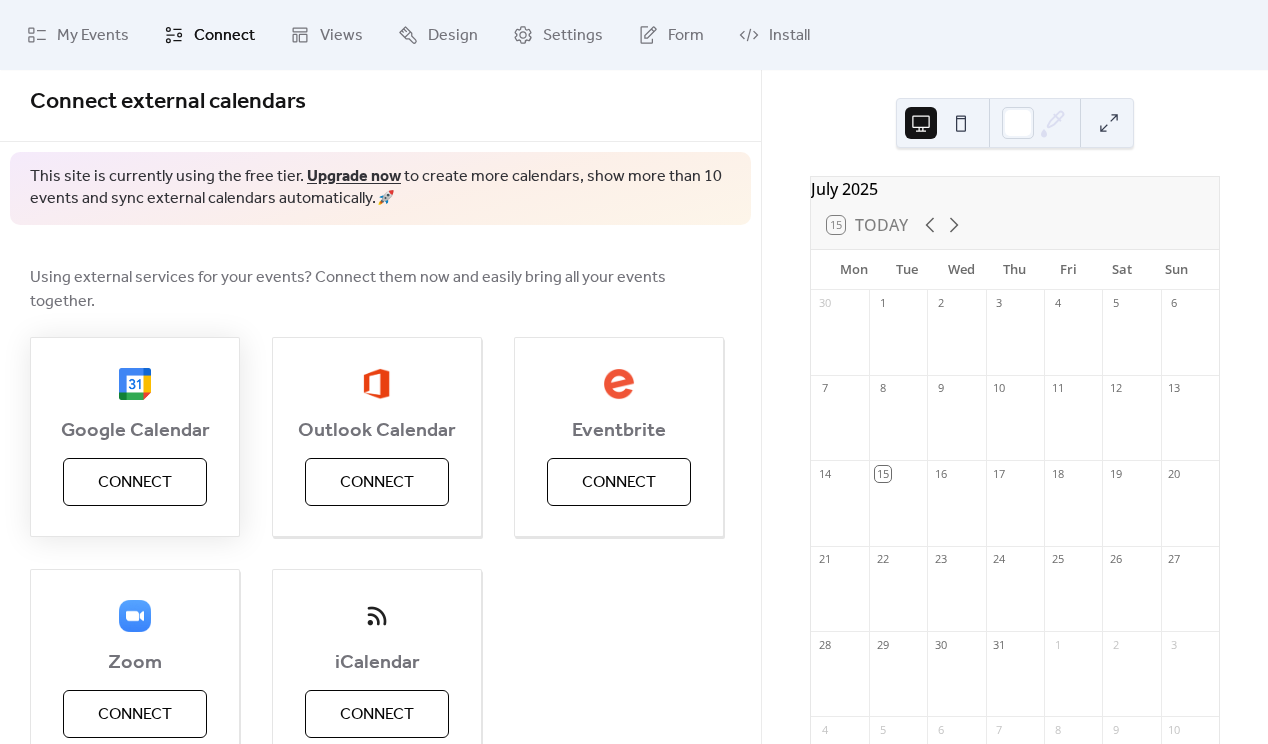 scroll, scrollTop: 0, scrollLeft: 0, axis: both 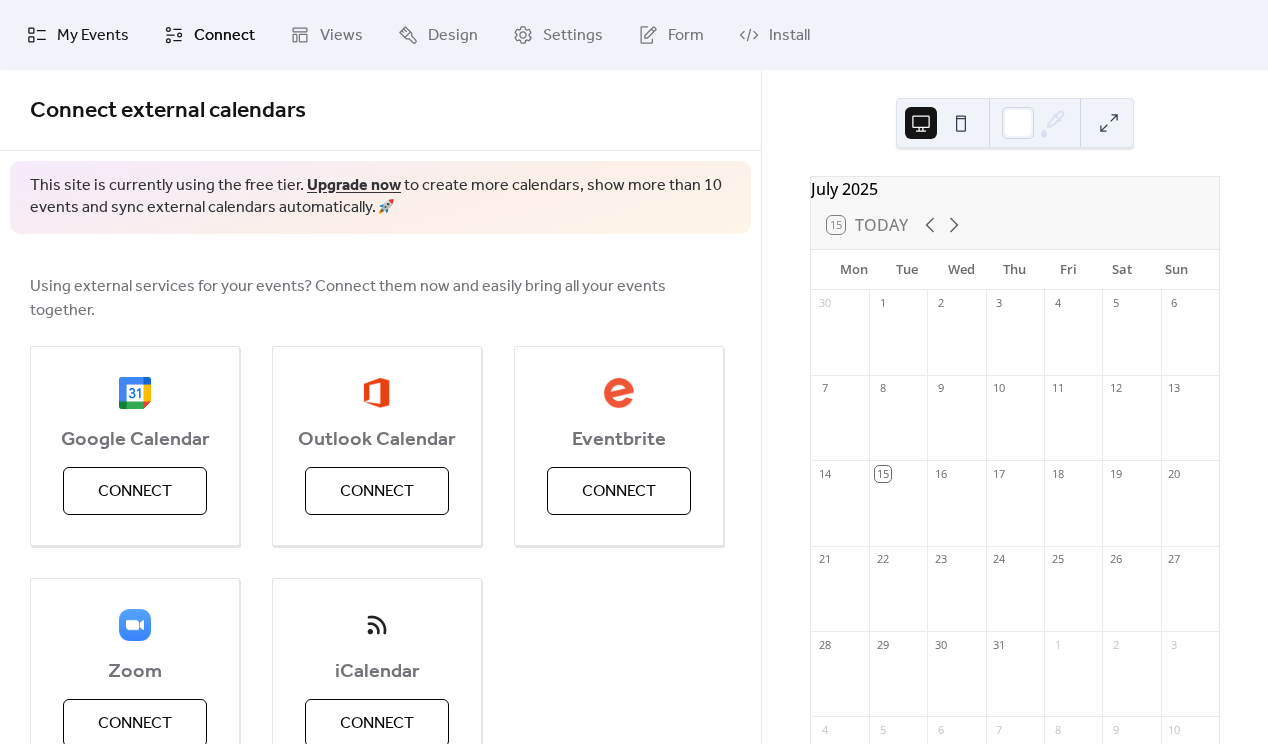 click on "My Events" at bounding box center (93, 36) 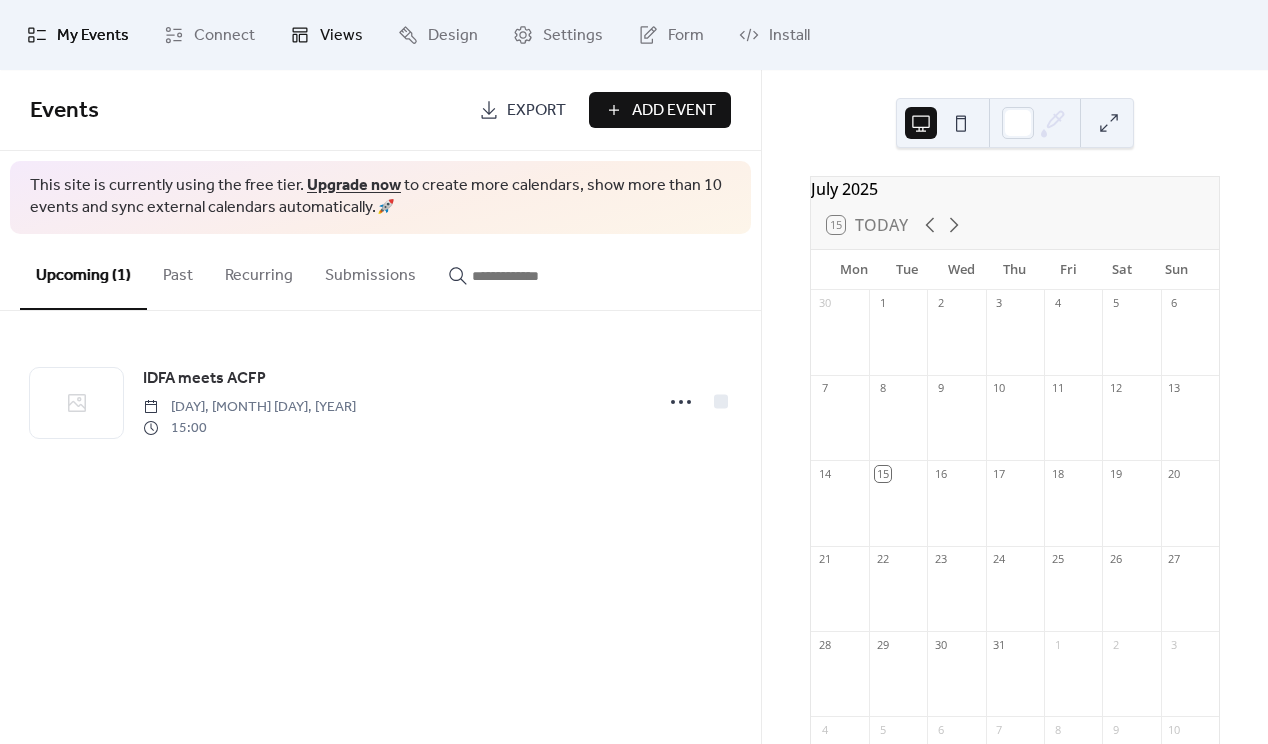 click on "Views" at bounding box center (341, 36) 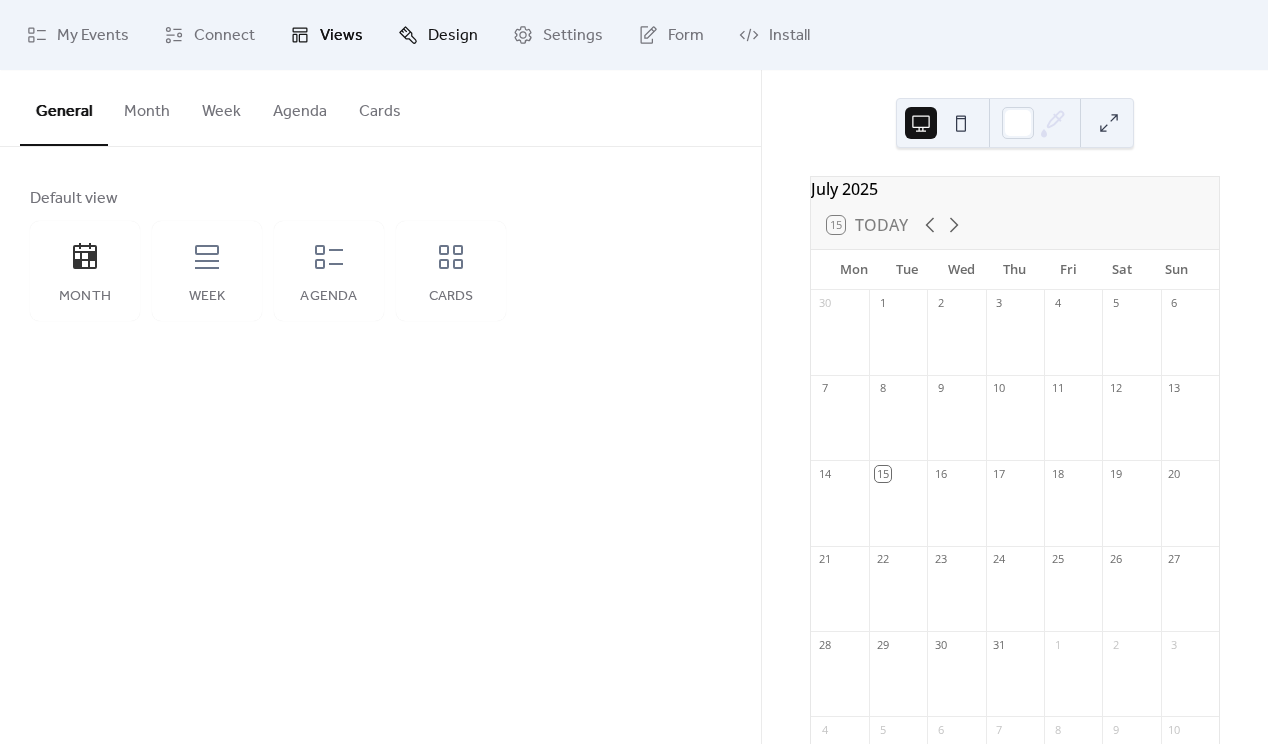 click on "Design" at bounding box center (453, 36) 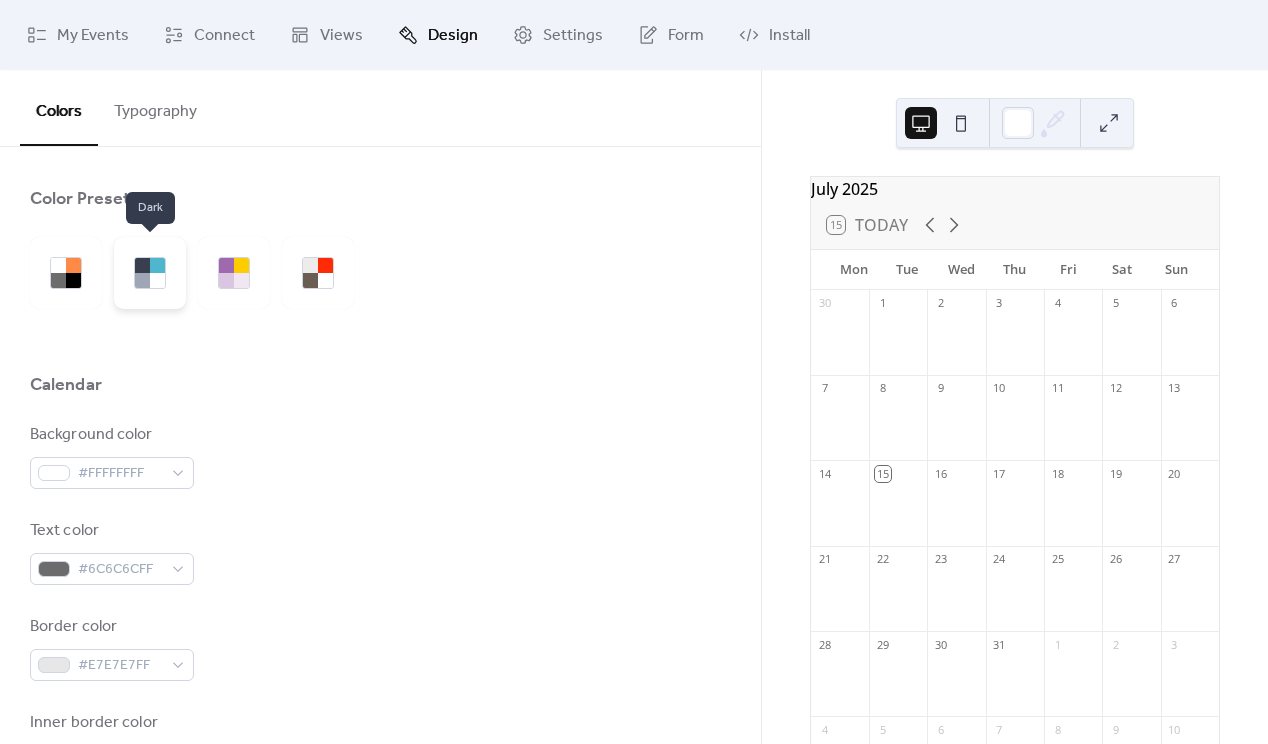click at bounding box center (157, 280) 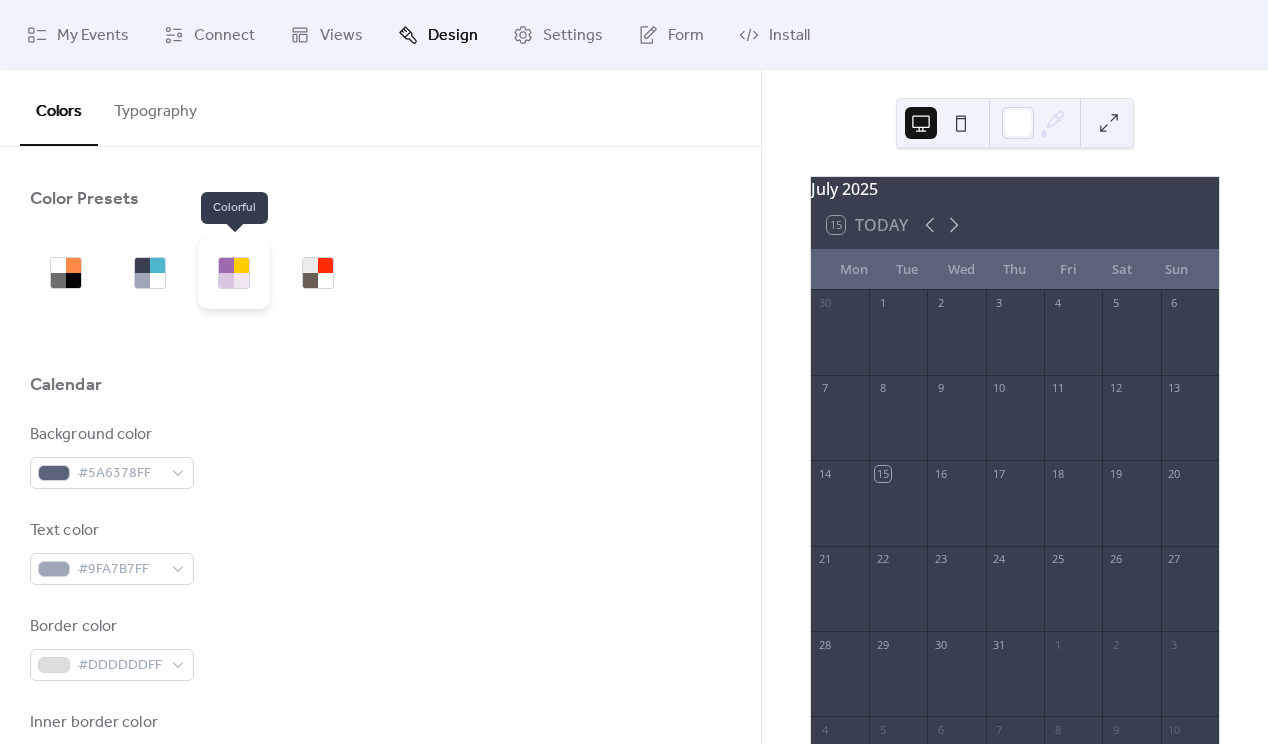 click at bounding box center [226, 280] 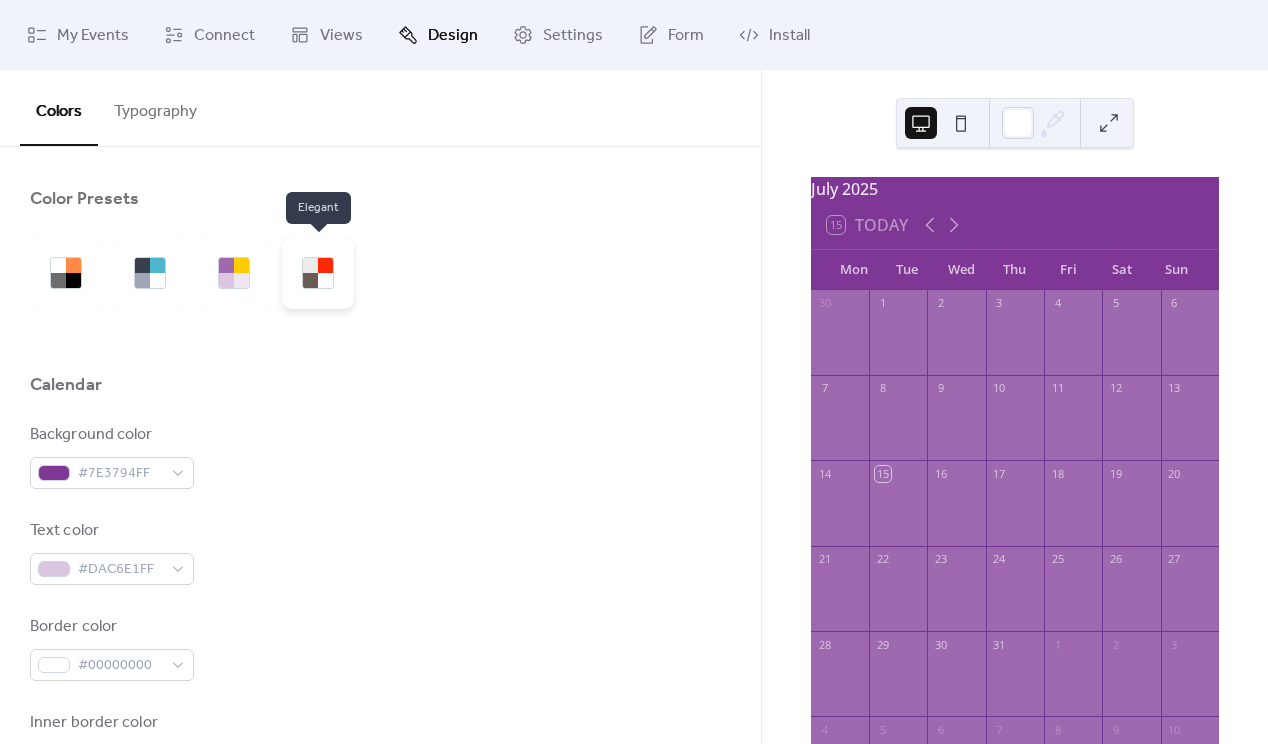 click at bounding box center [318, 273] 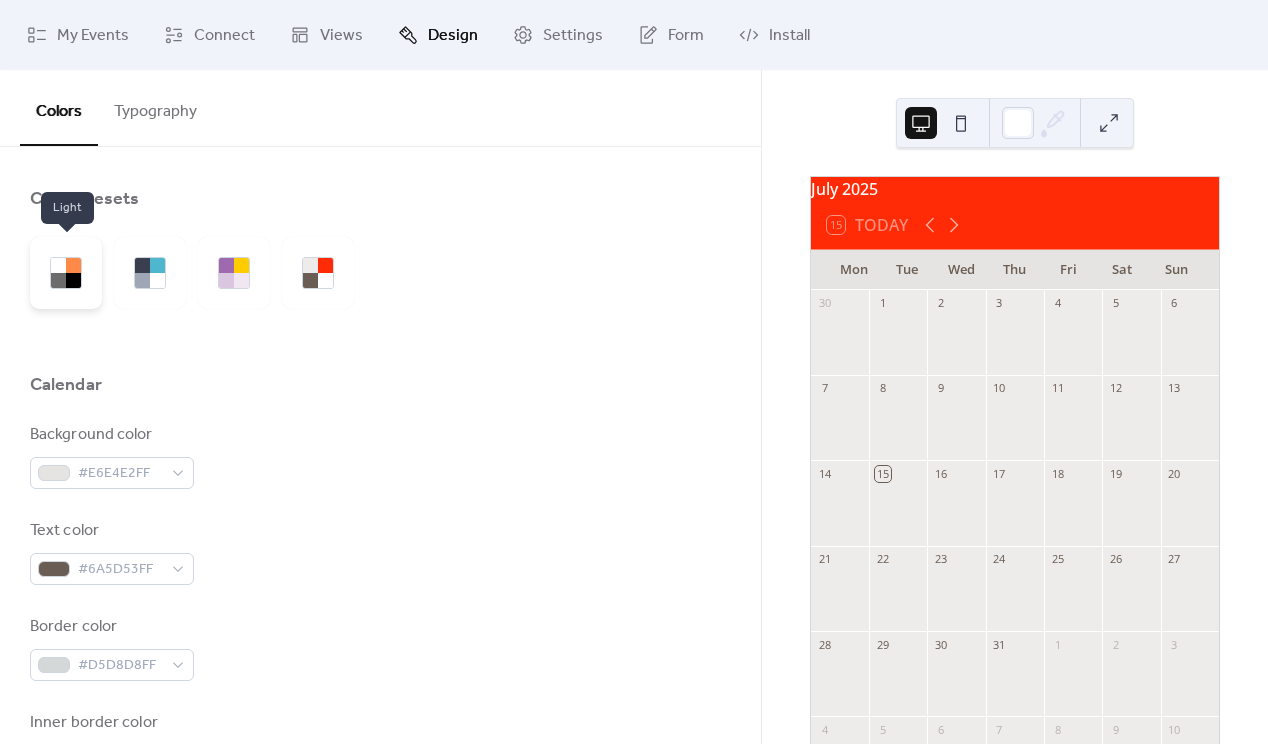 click at bounding box center (58, 280) 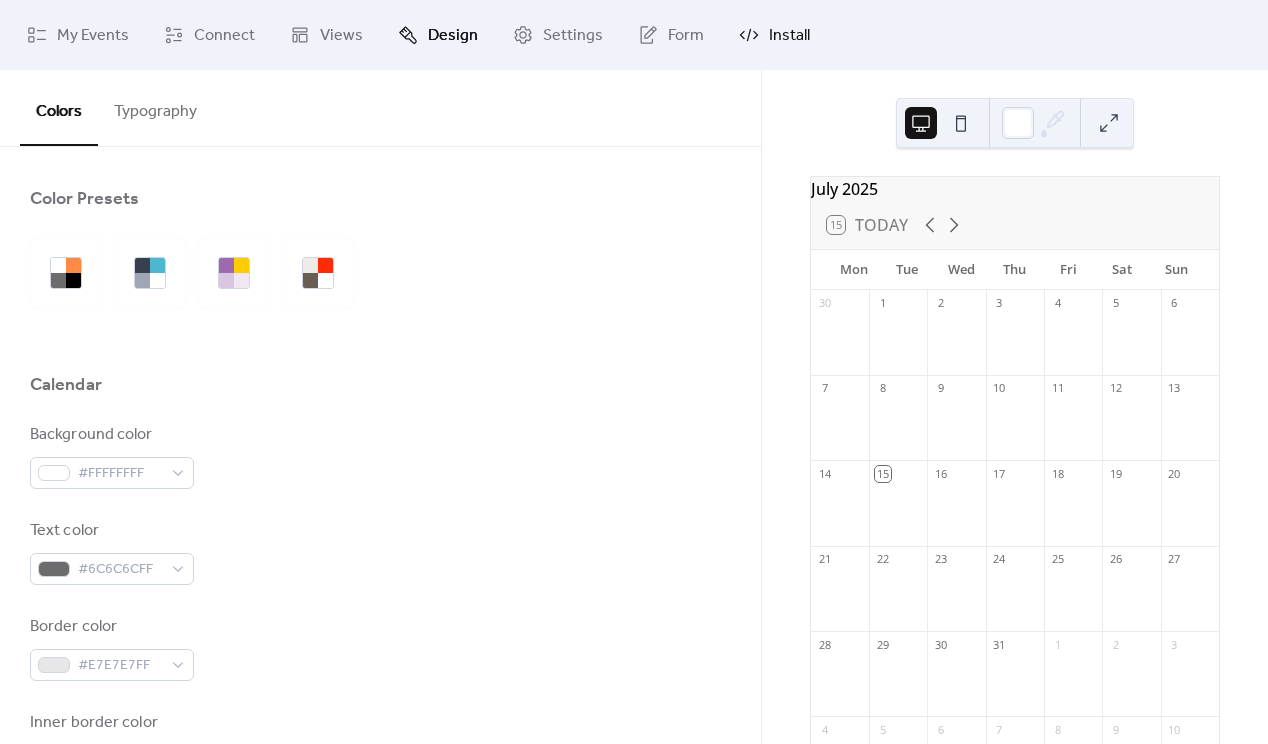 click 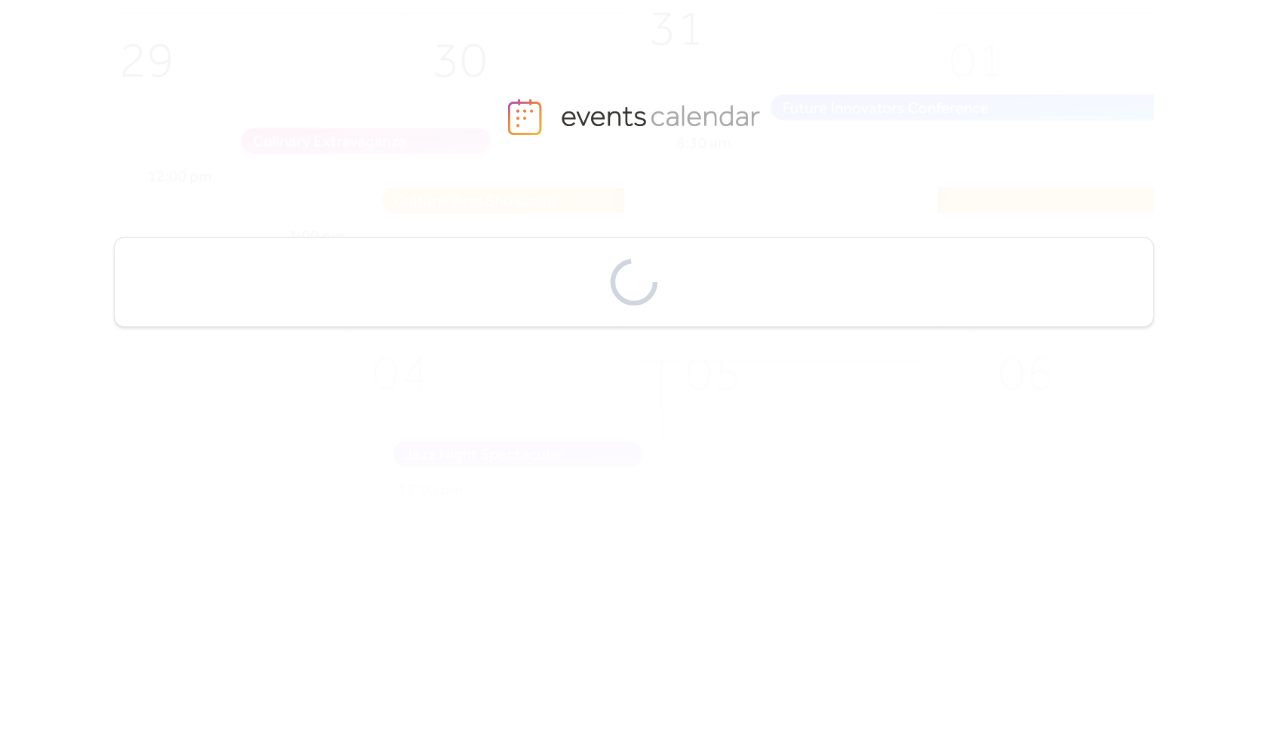 scroll, scrollTop: 0, scrollLeft: 0, axis: both 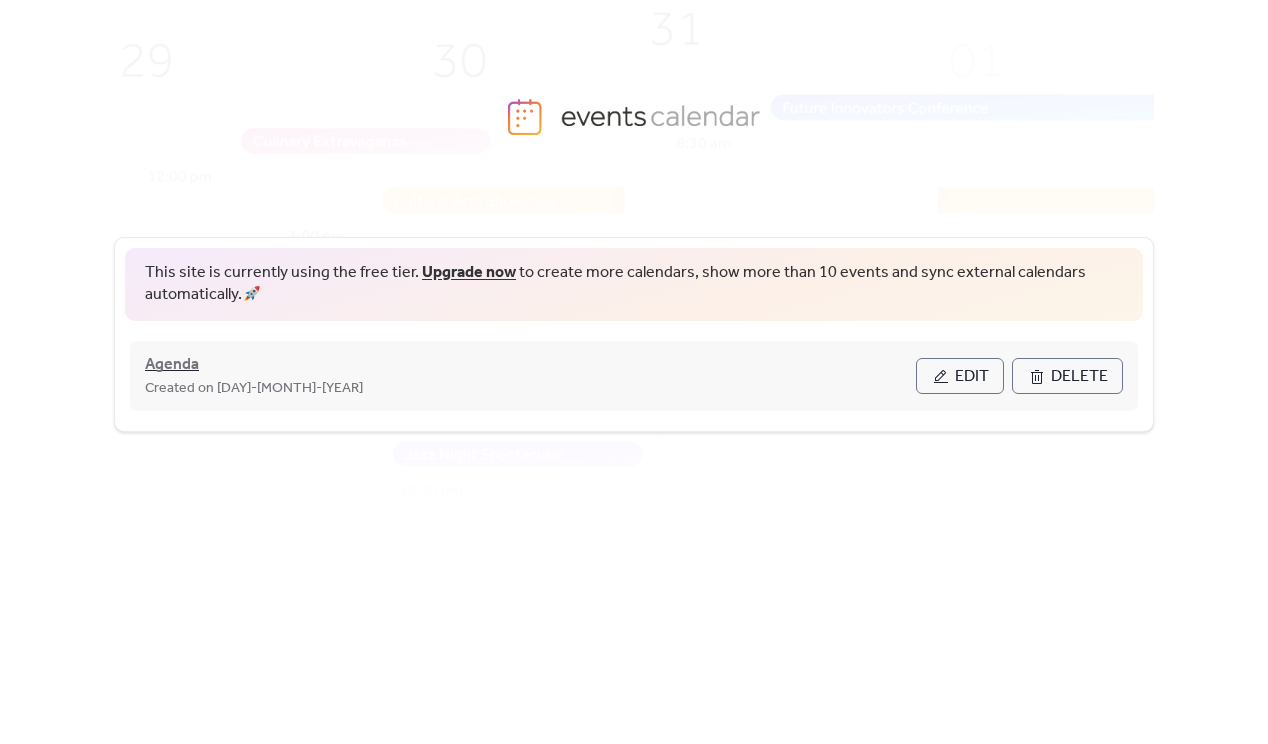 click on "Agenda" at bounding box center [172, 365] 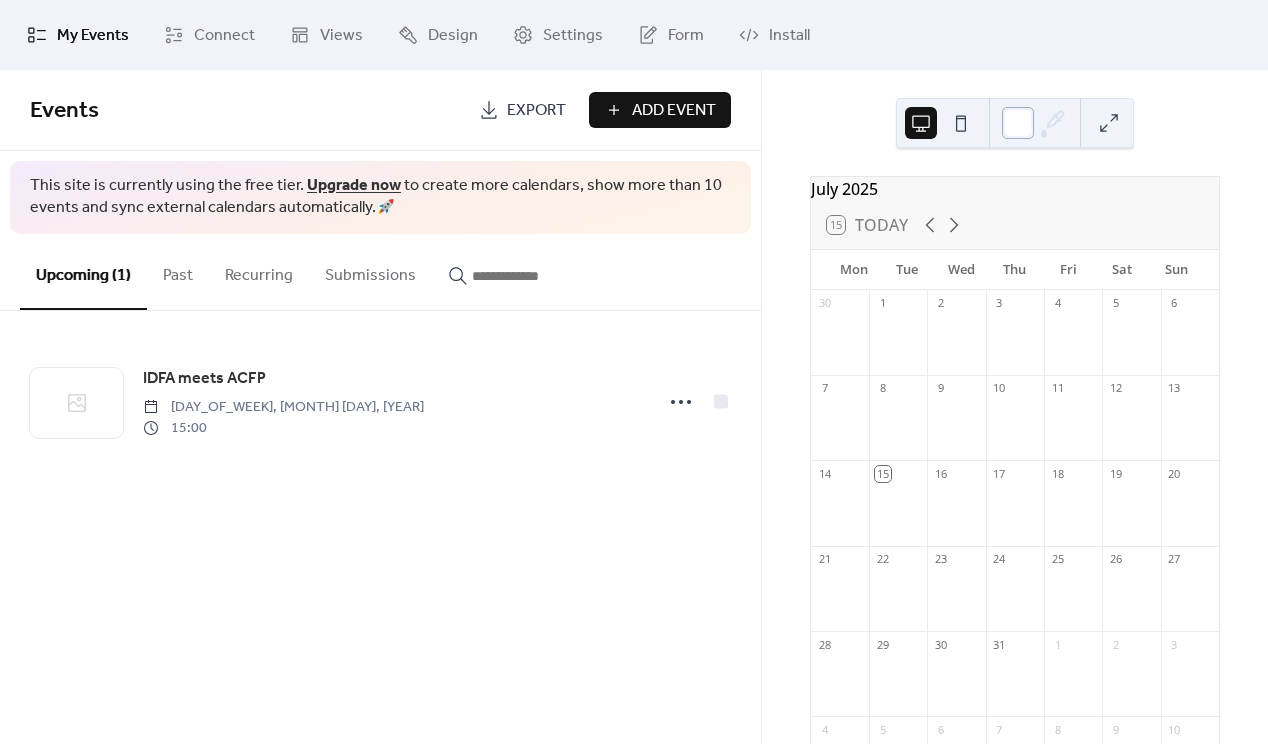 click at bounding box center (1018, 123) 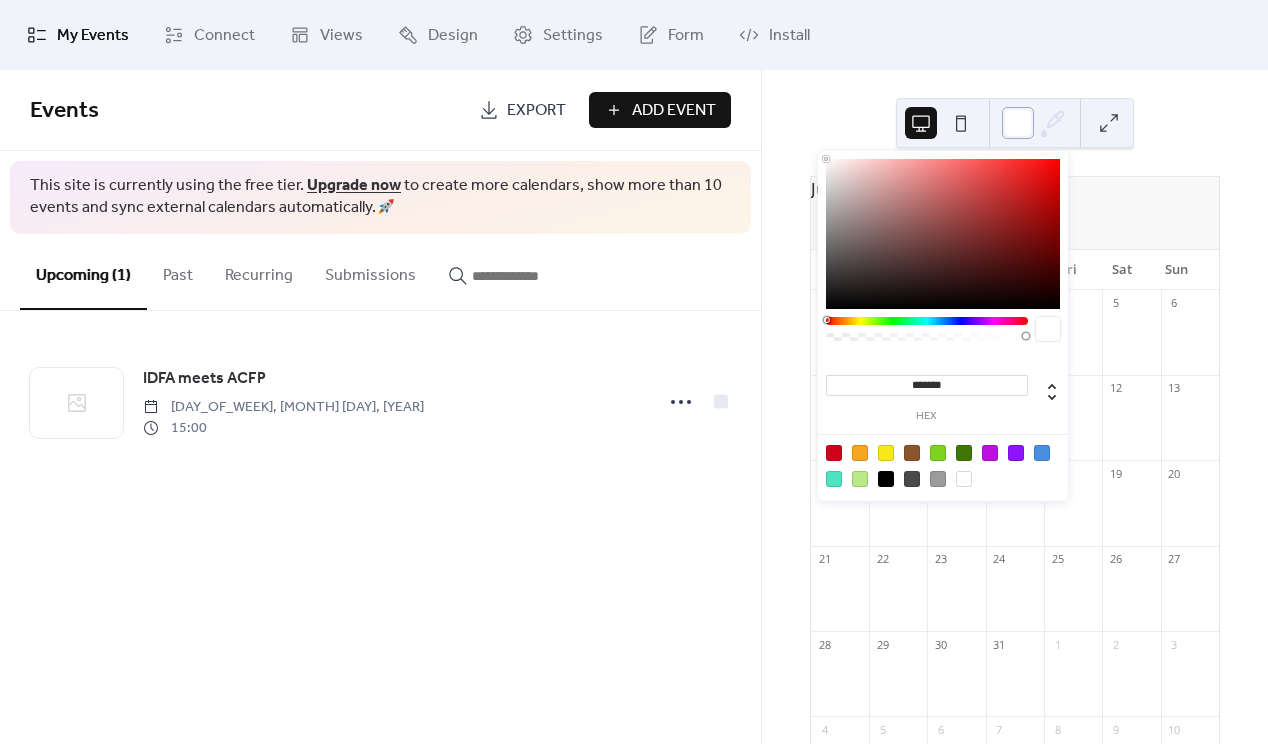 click at bounding box center [1018, 123] 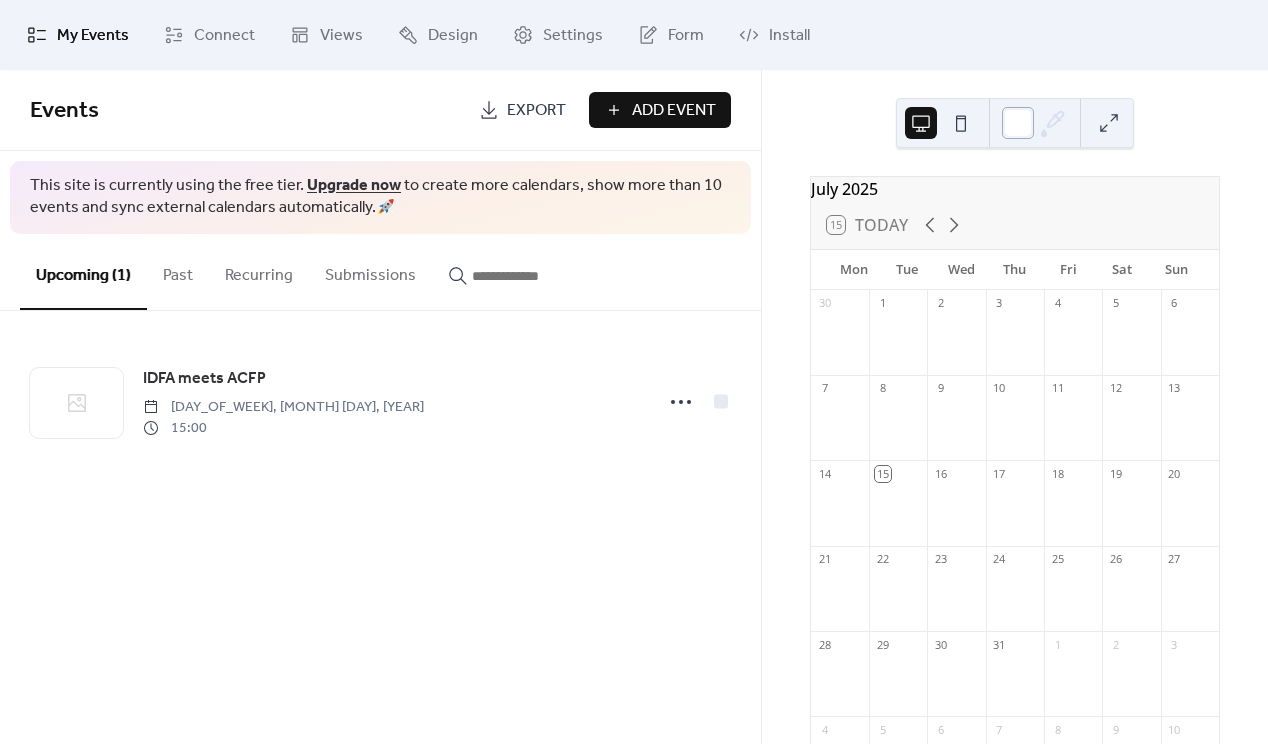 click at bounding box center (1018, 123) 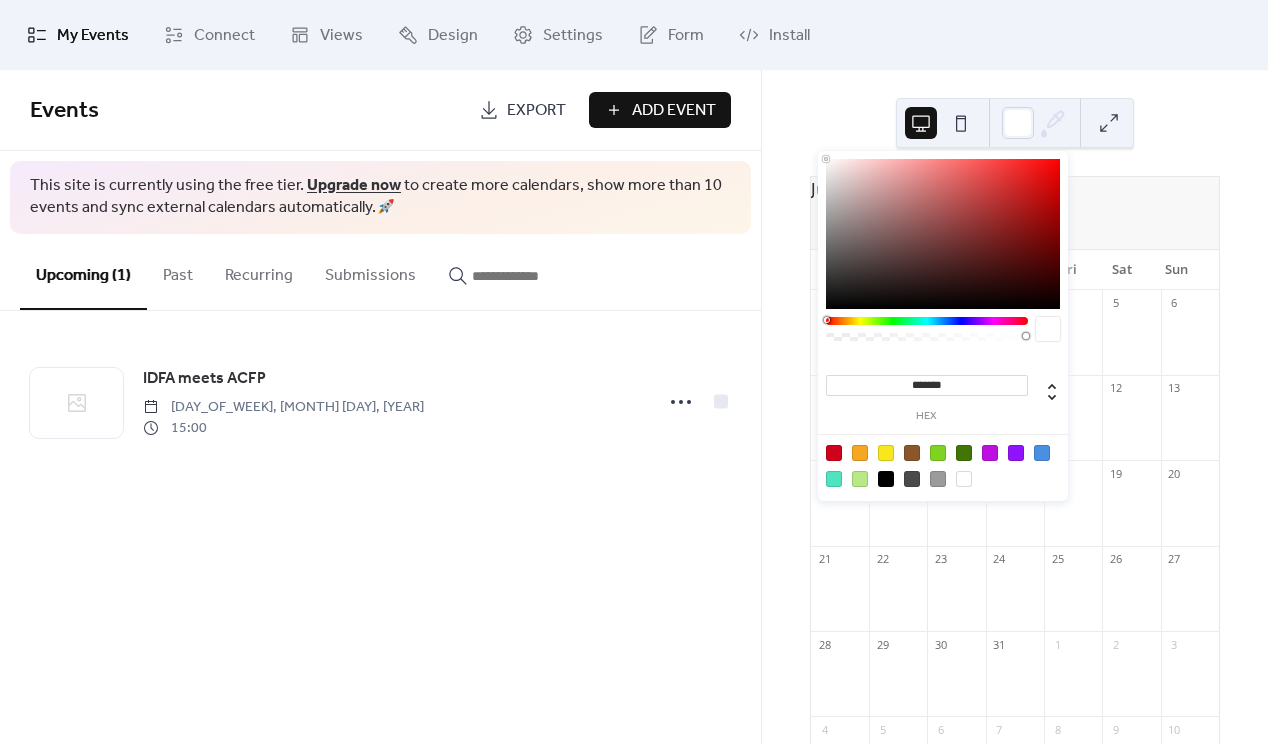click at bounding box center (927, 321) 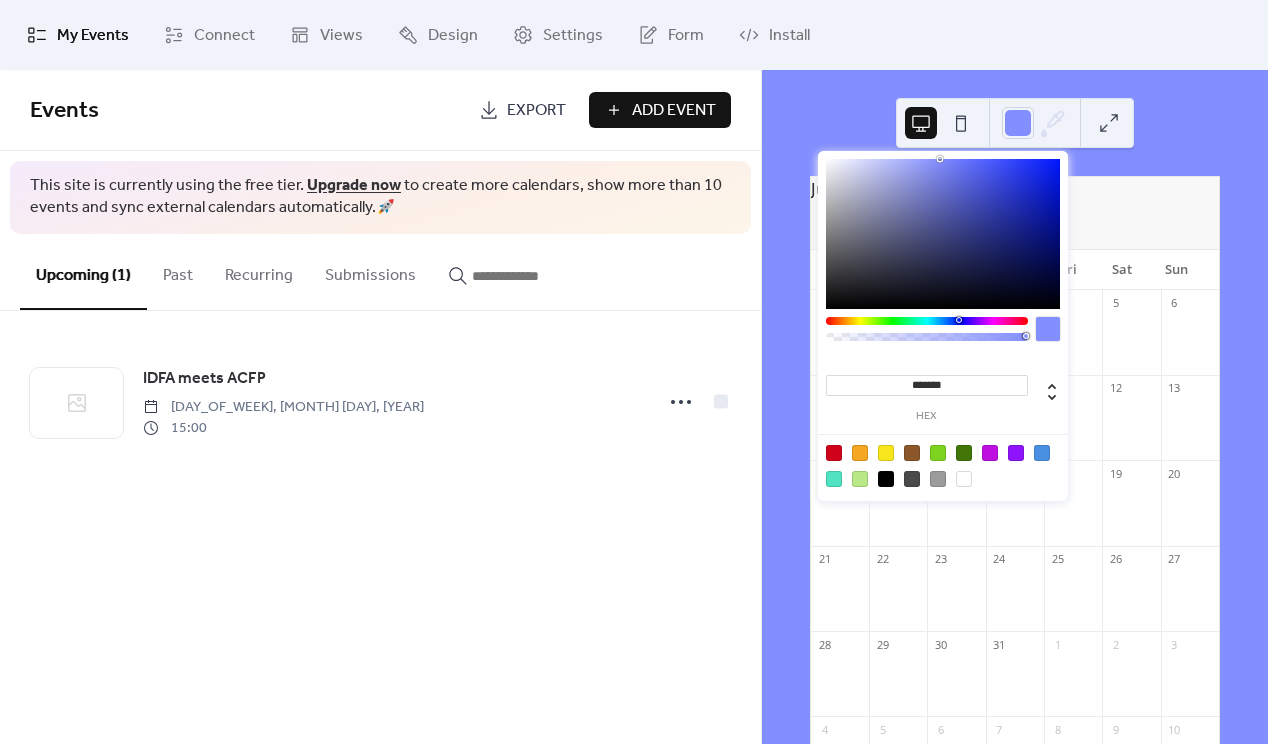 drag, startPoint x: 972, startPoint y: 217, endPoint x: 940, endPoint y: 146, distance: 77.87811 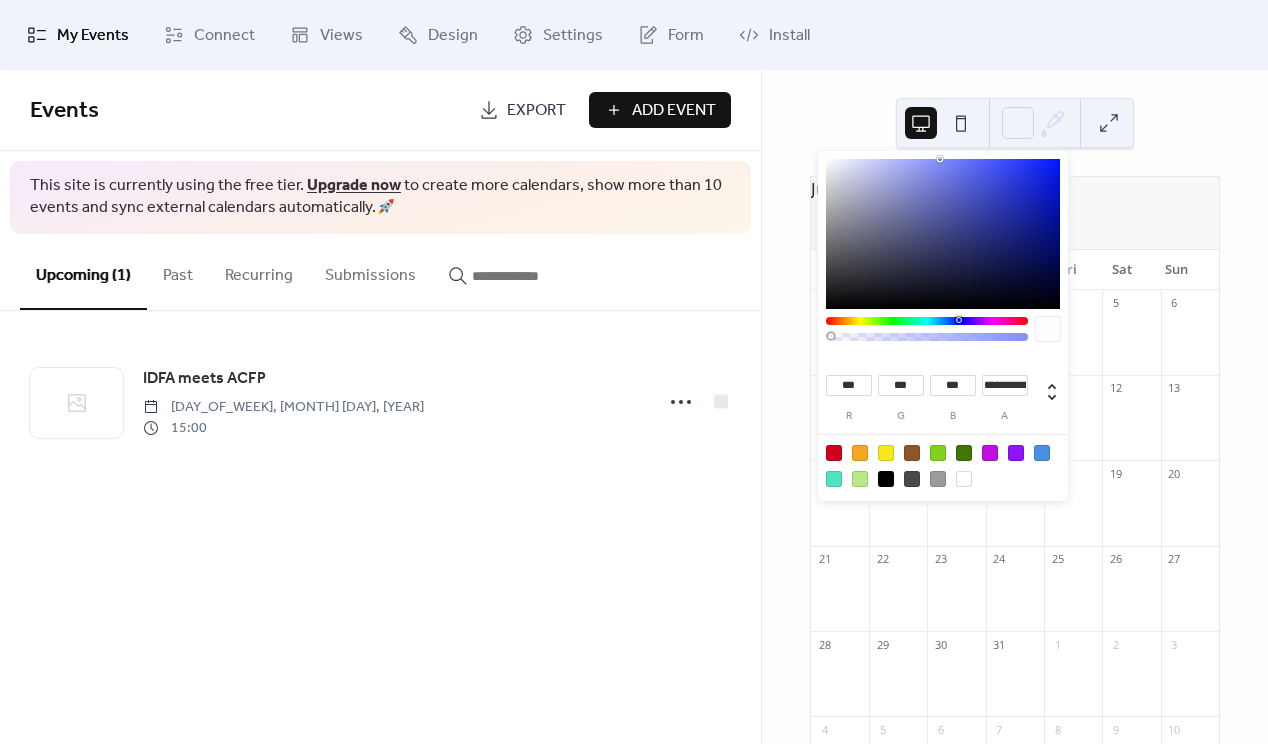 type on "*" 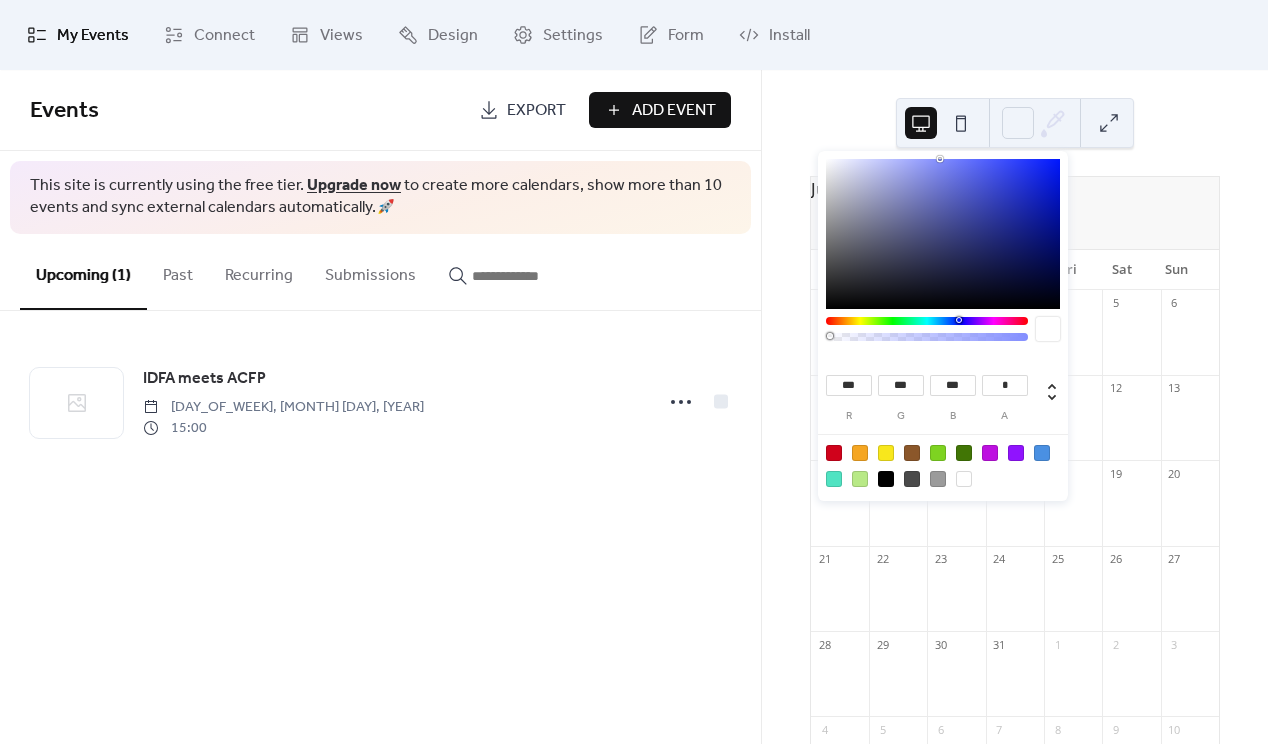 drag, startPoint x: 831, startPoint y: 336, endPoint x: 793, endPoint y: 336, distance: 38 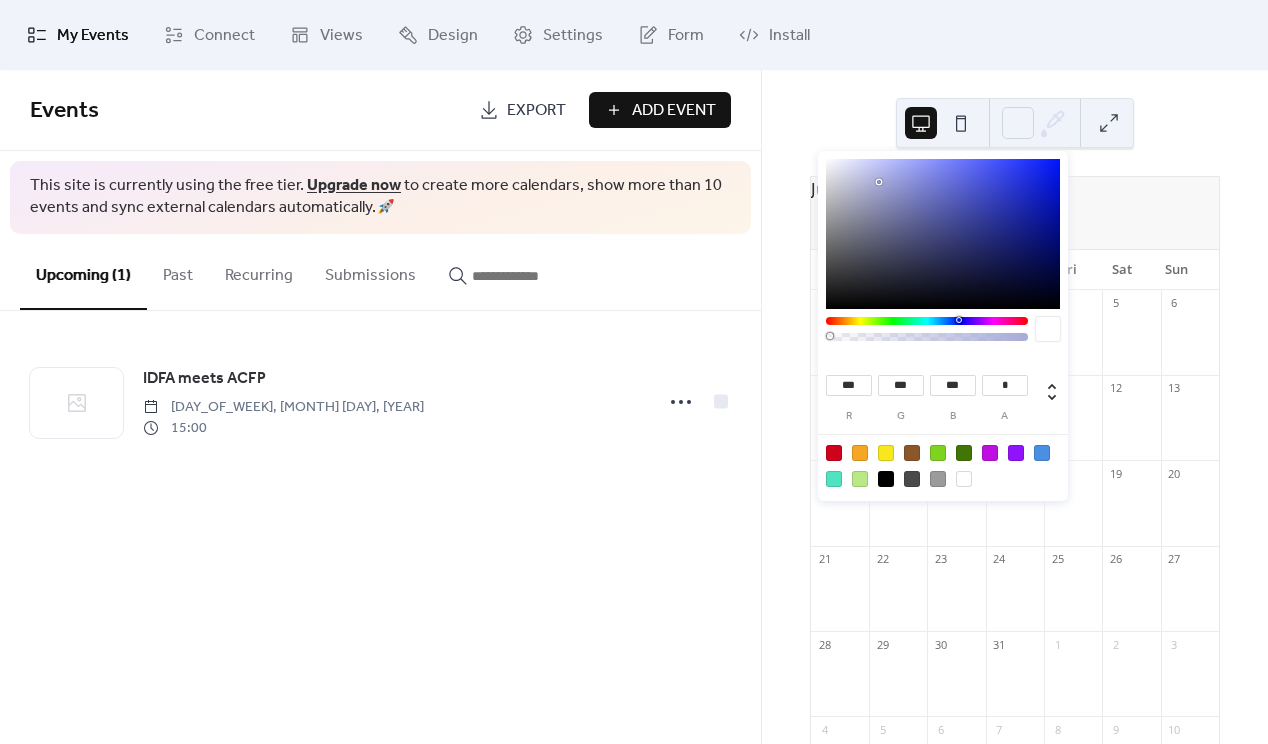 type on "***" 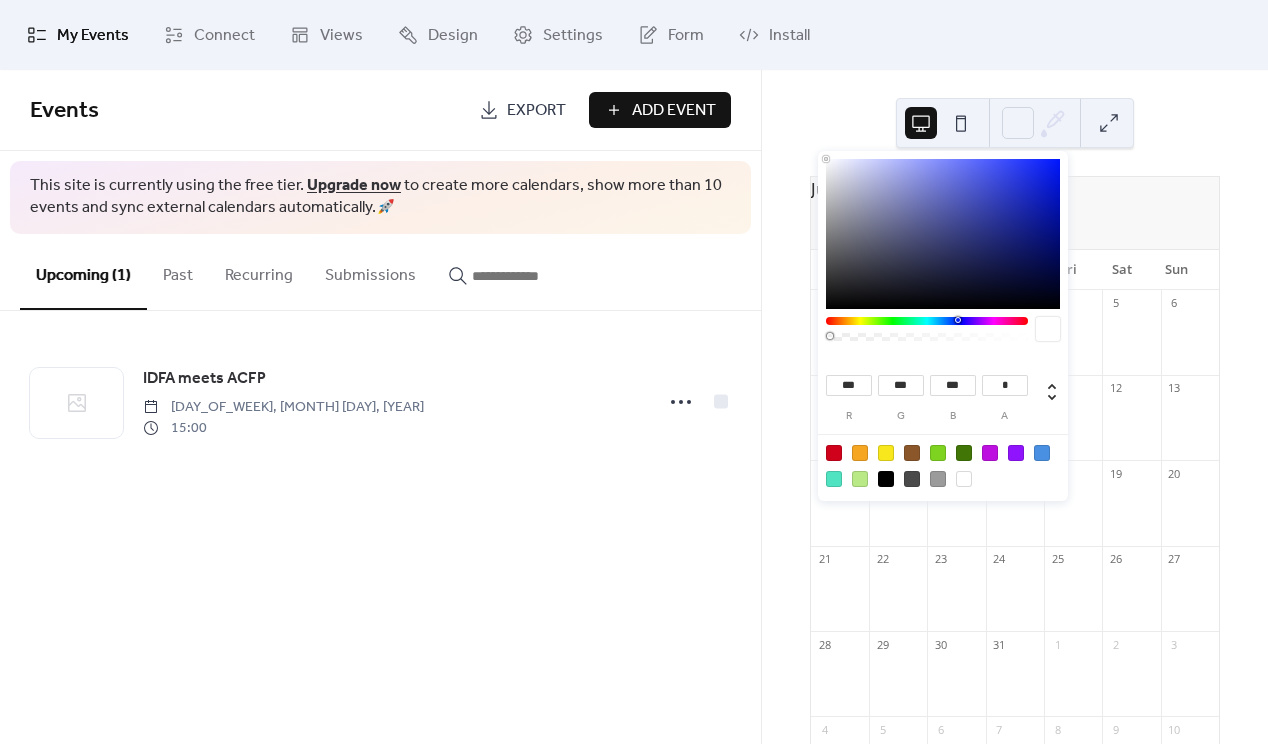drag, startPoint x: 879, startPoint y: 183, endPoint x: 755, endPoint y: 108, distance: 144.91722 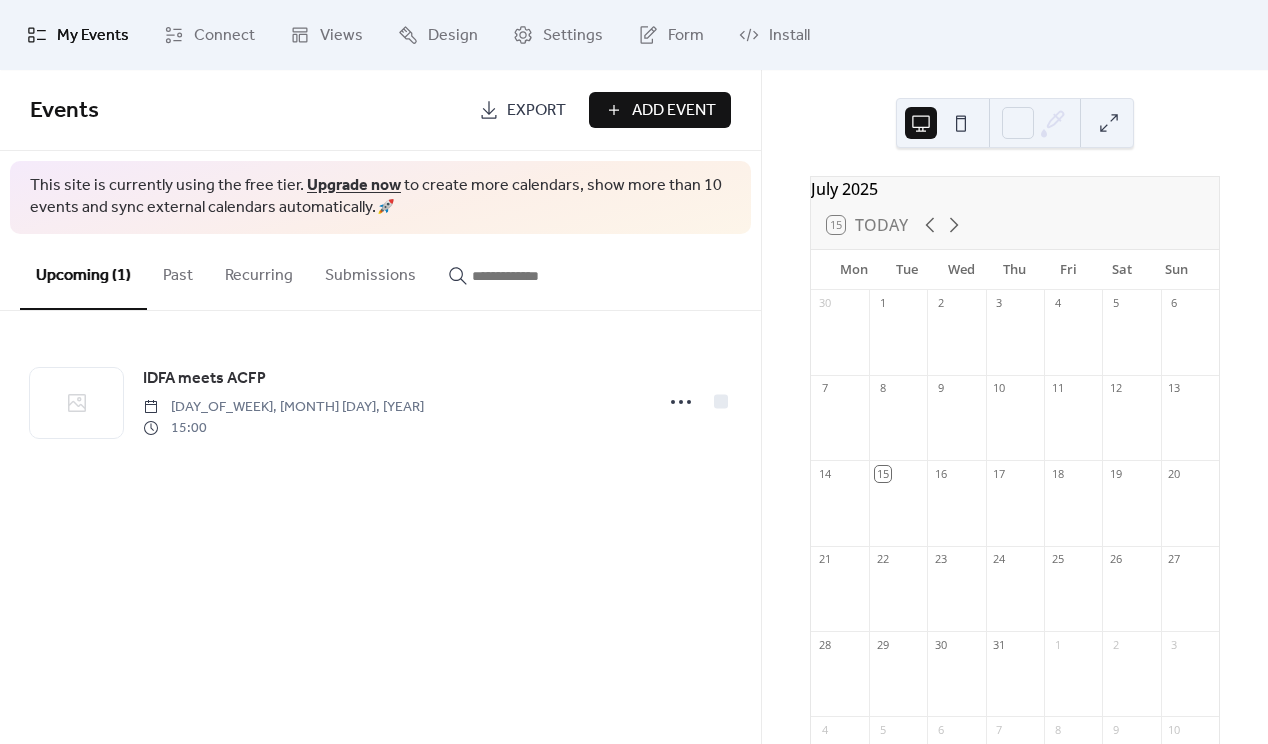 click at bounding box center (961, 123) 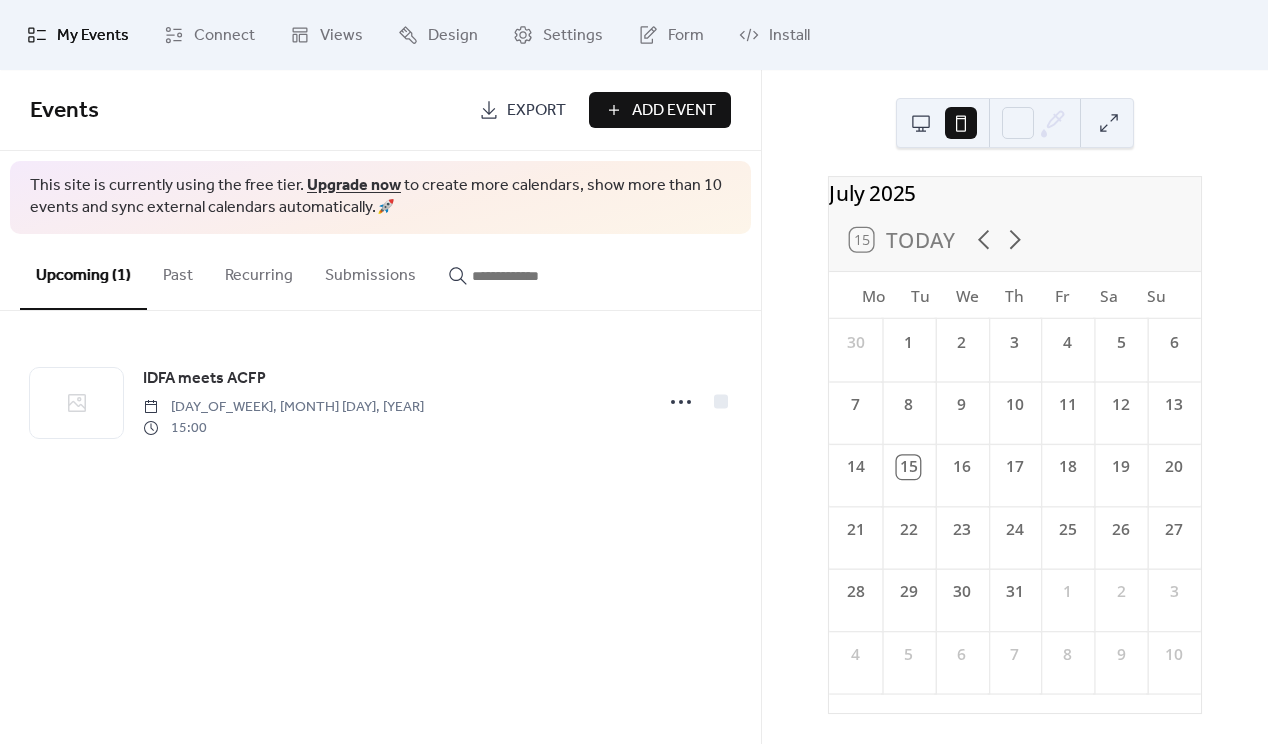 click at bounding box center [921, 123] 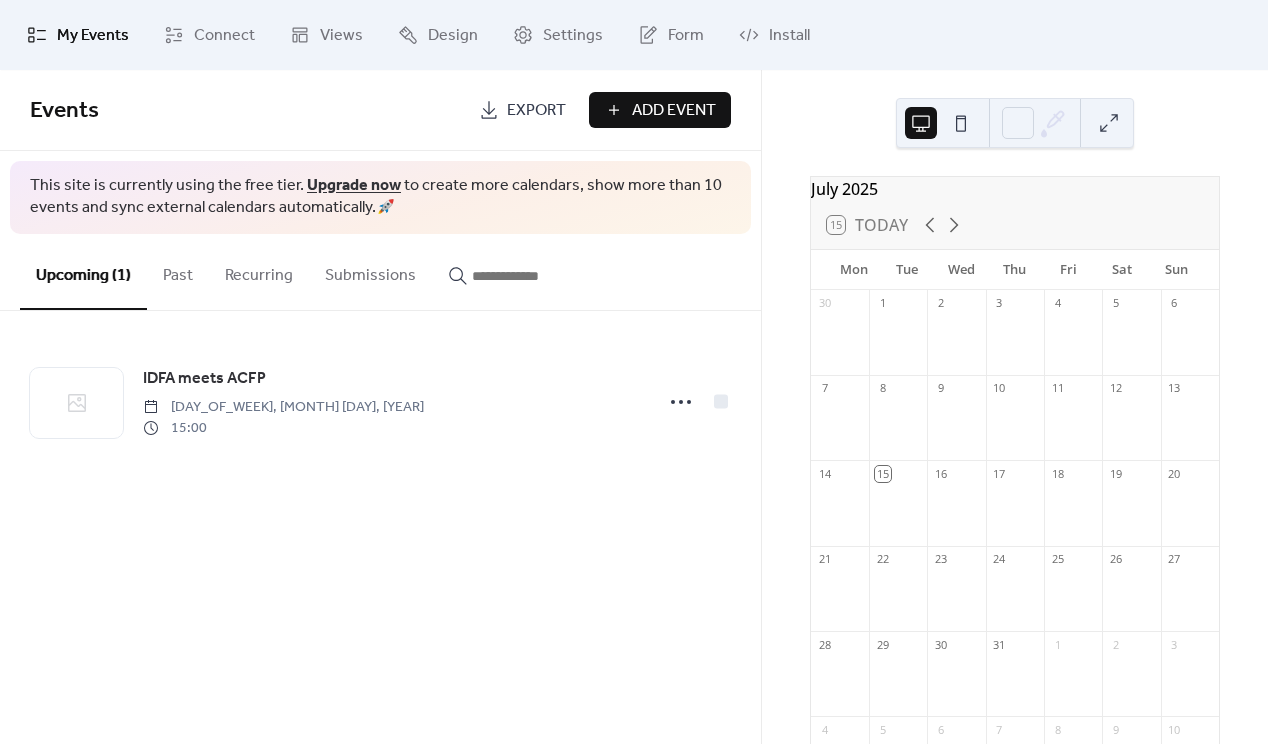 click at bounding box center [1109, 123] 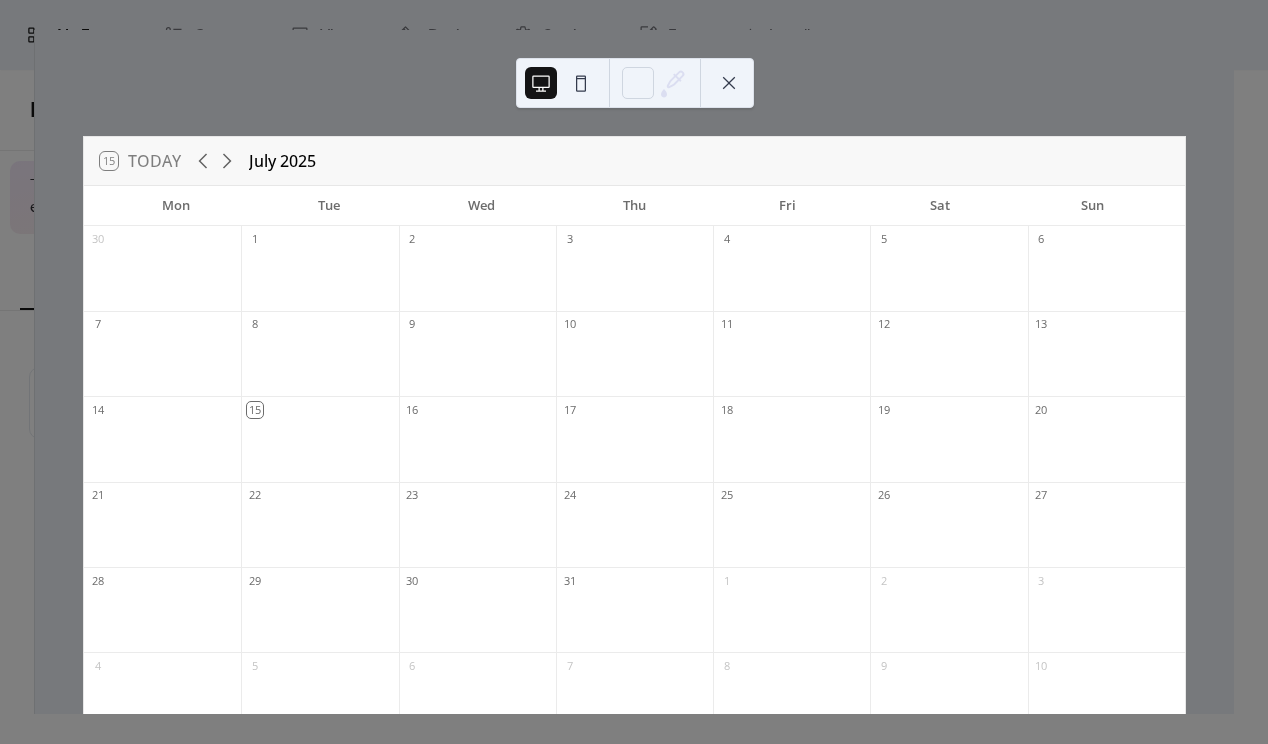 click at bounding box center [729, 83] 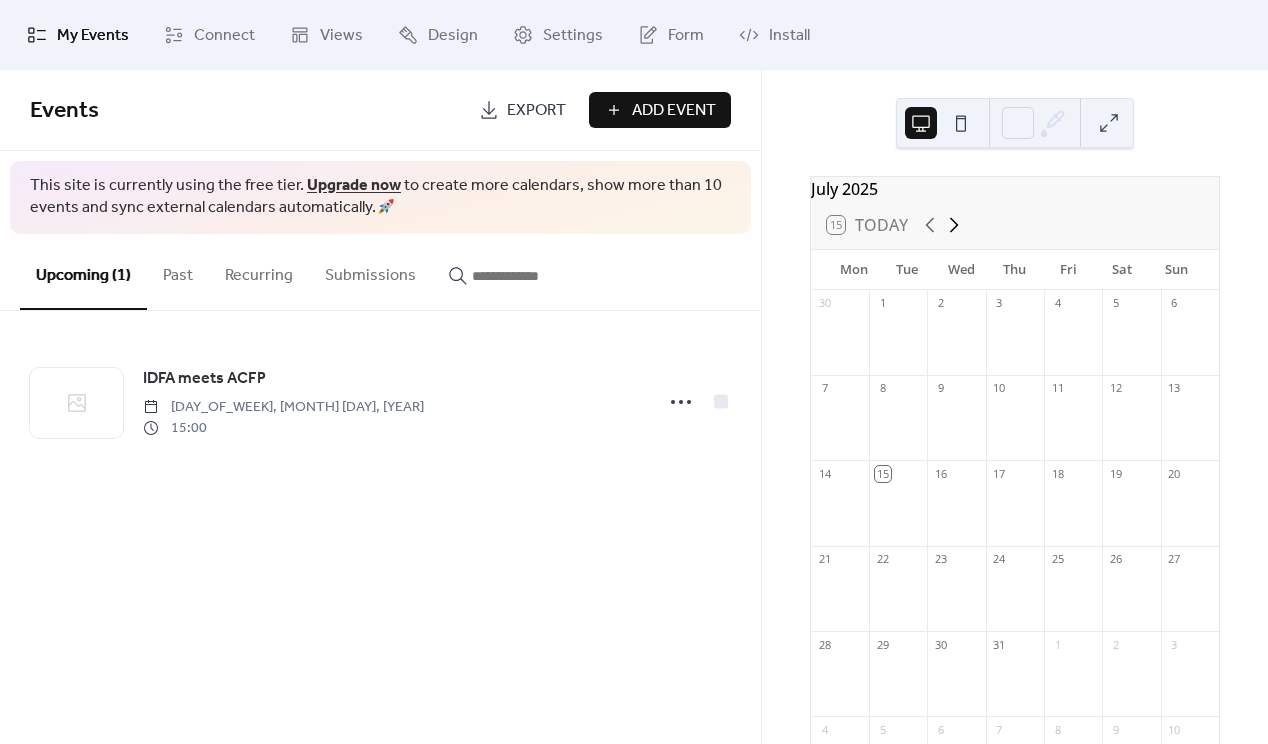 click 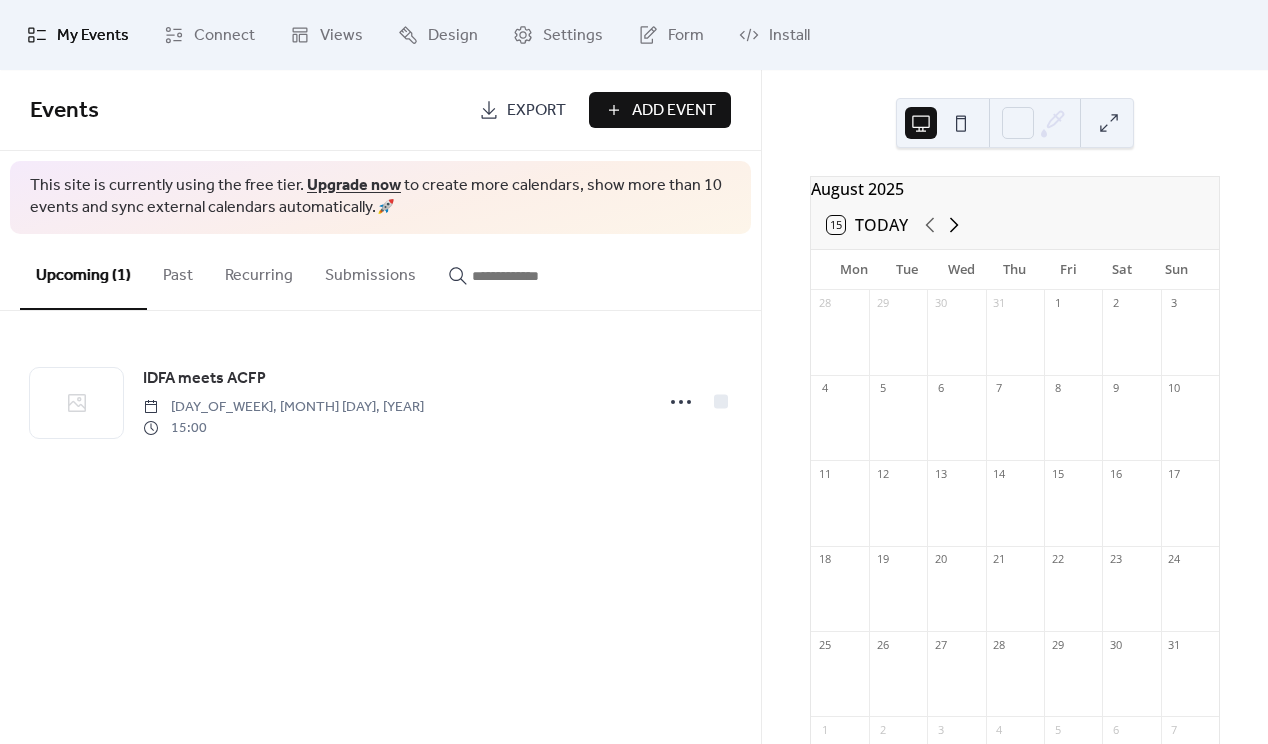 click 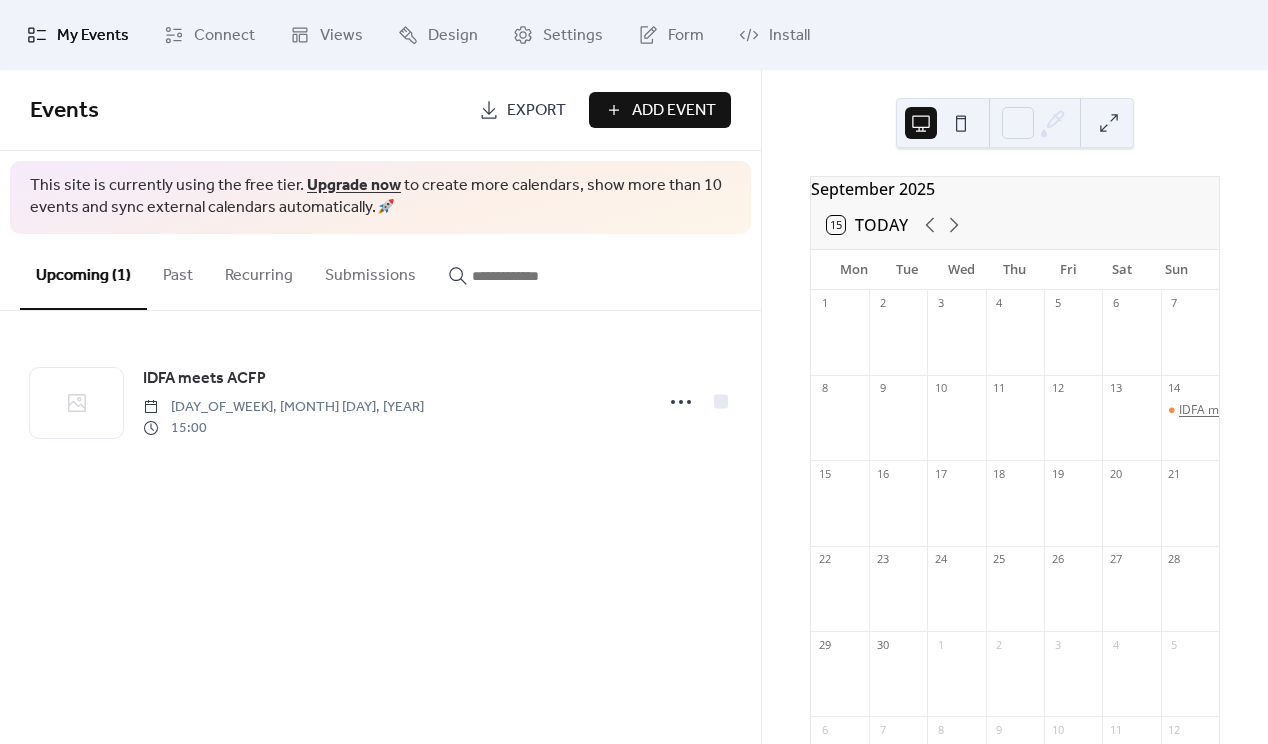 click on "IDFA meets ACFP" at bounding box center (1227, 410) 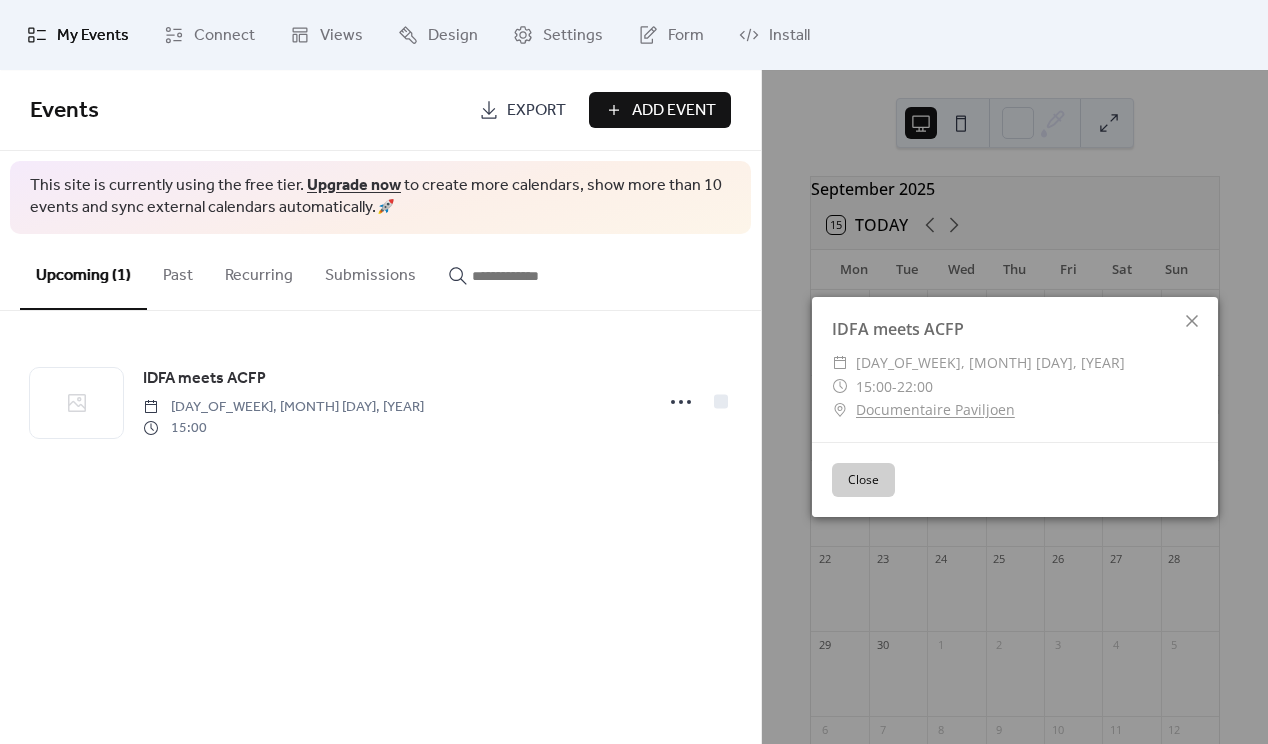 click on "Close" at bounding box center (863, 480) 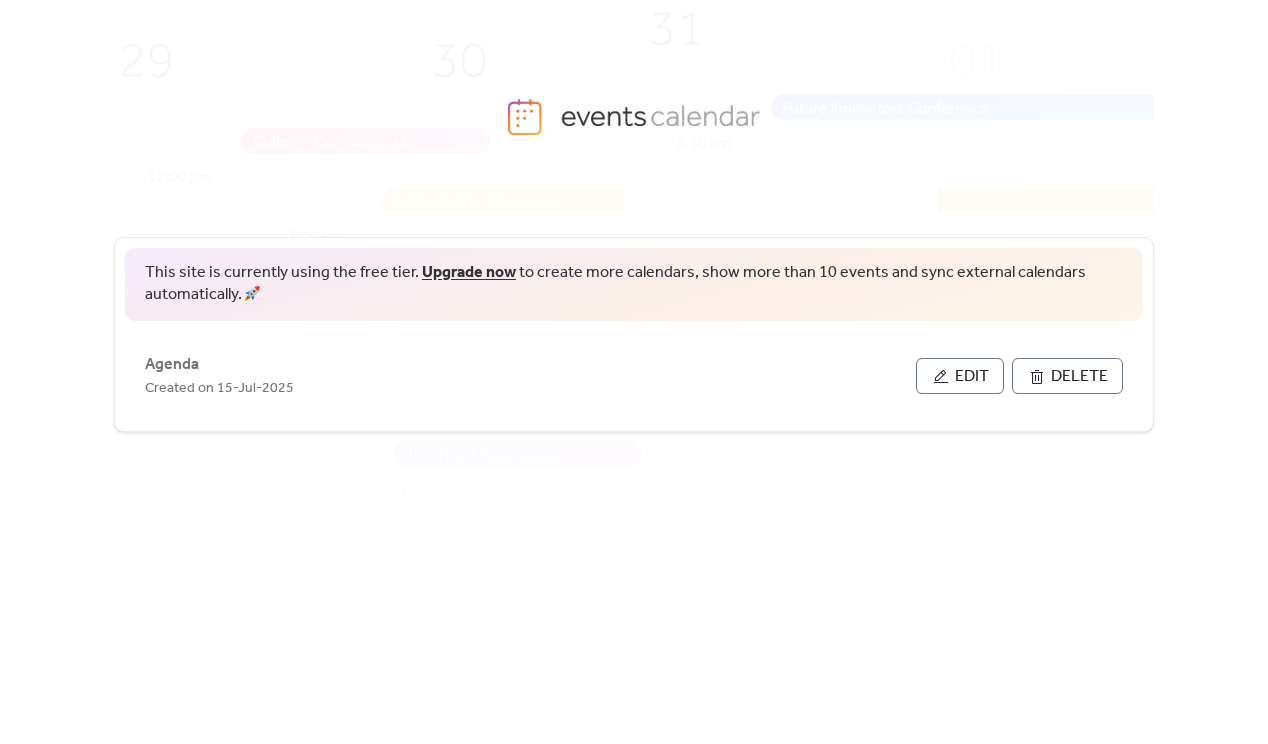 scroll, scrollTop: 0, scrollLeft: 0, axis: both 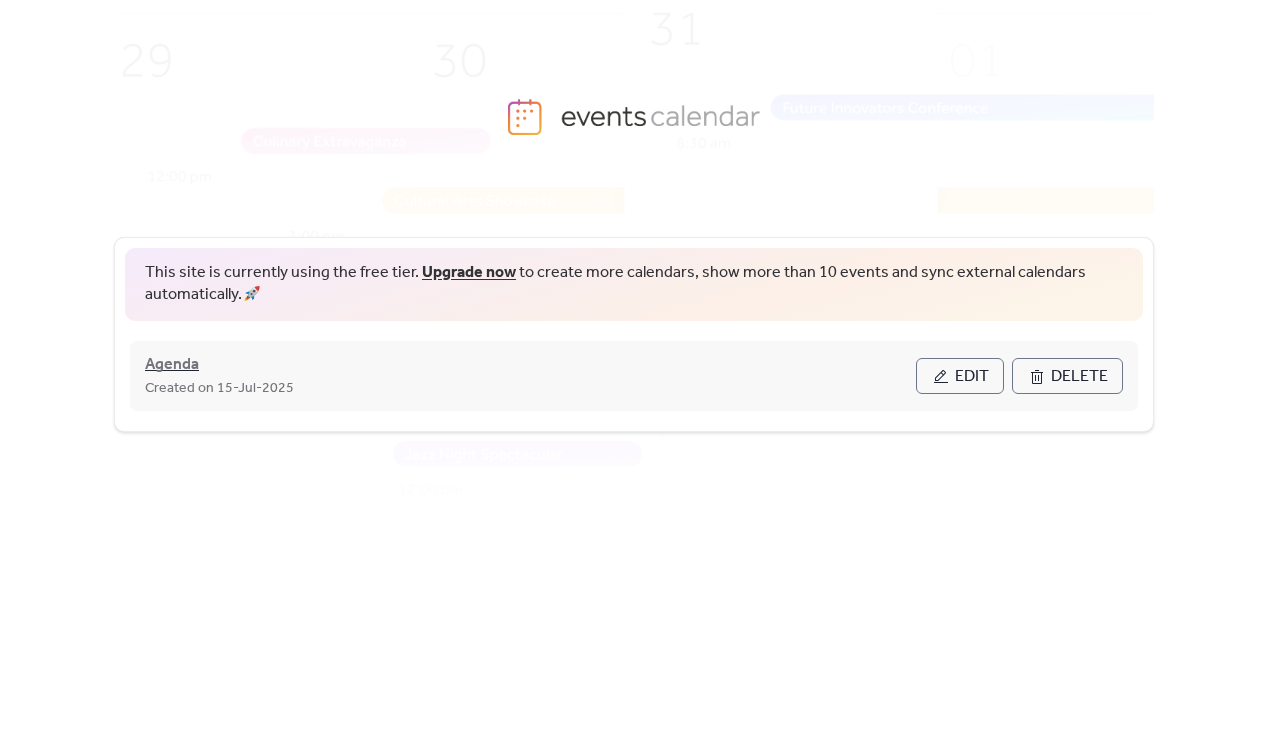 click on "Agenda" at bounding box center [172, 365] 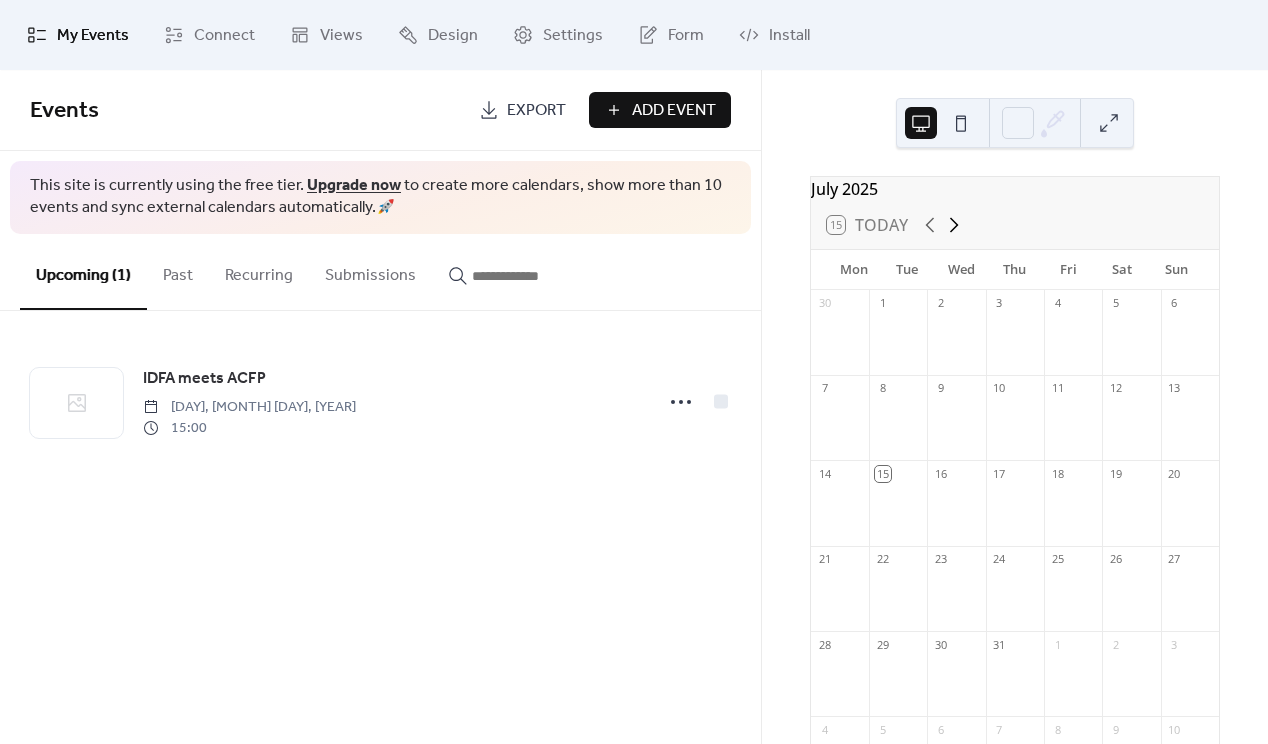 click 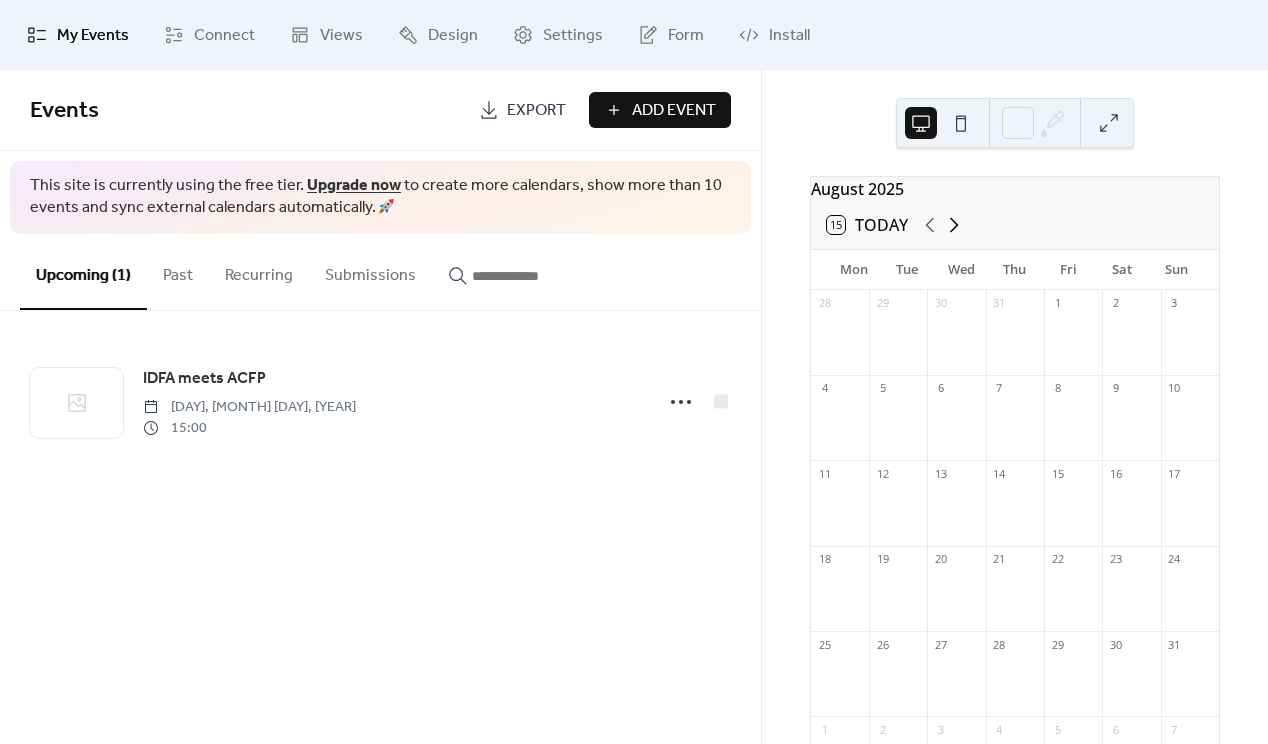 click 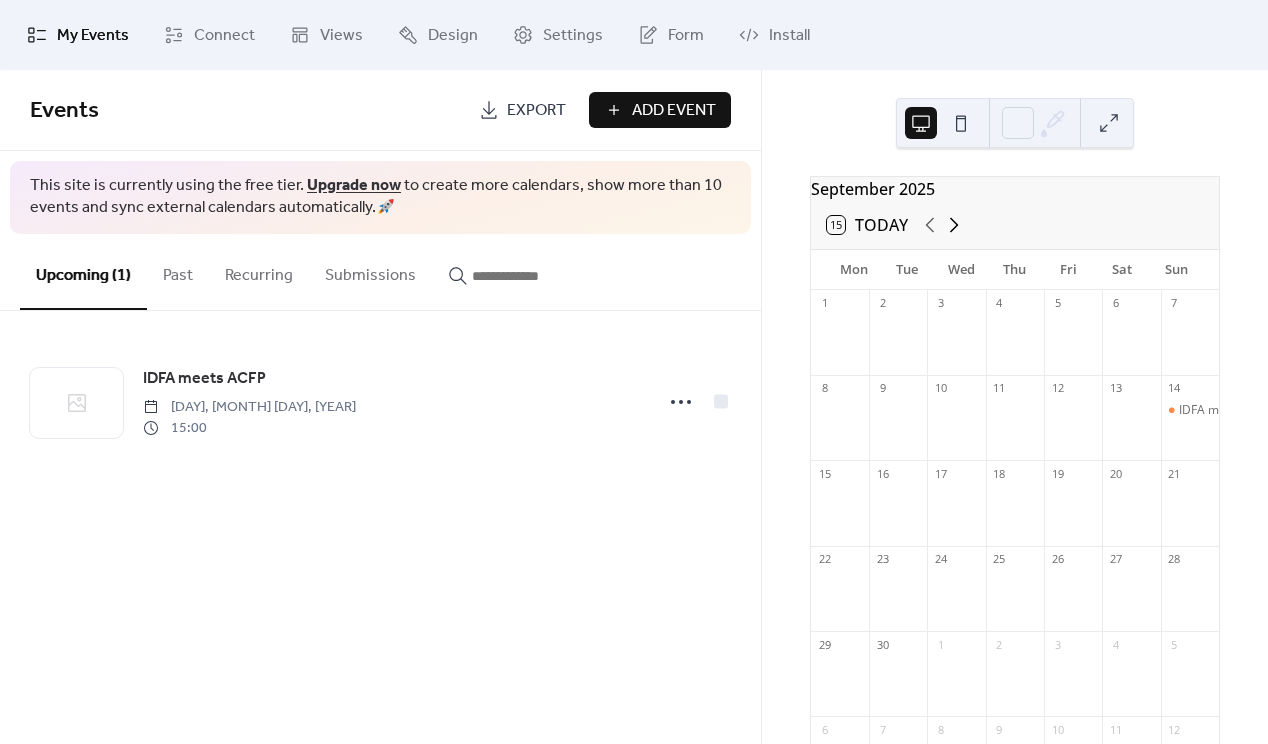 click 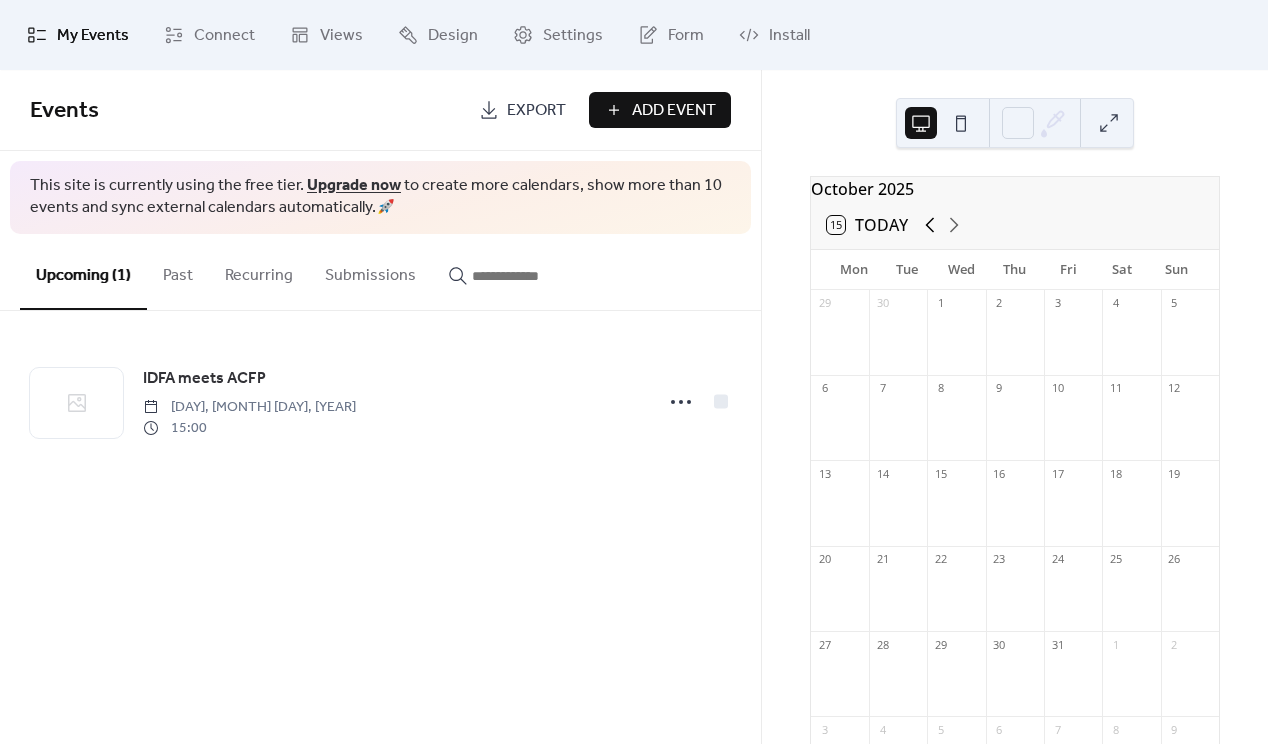 click 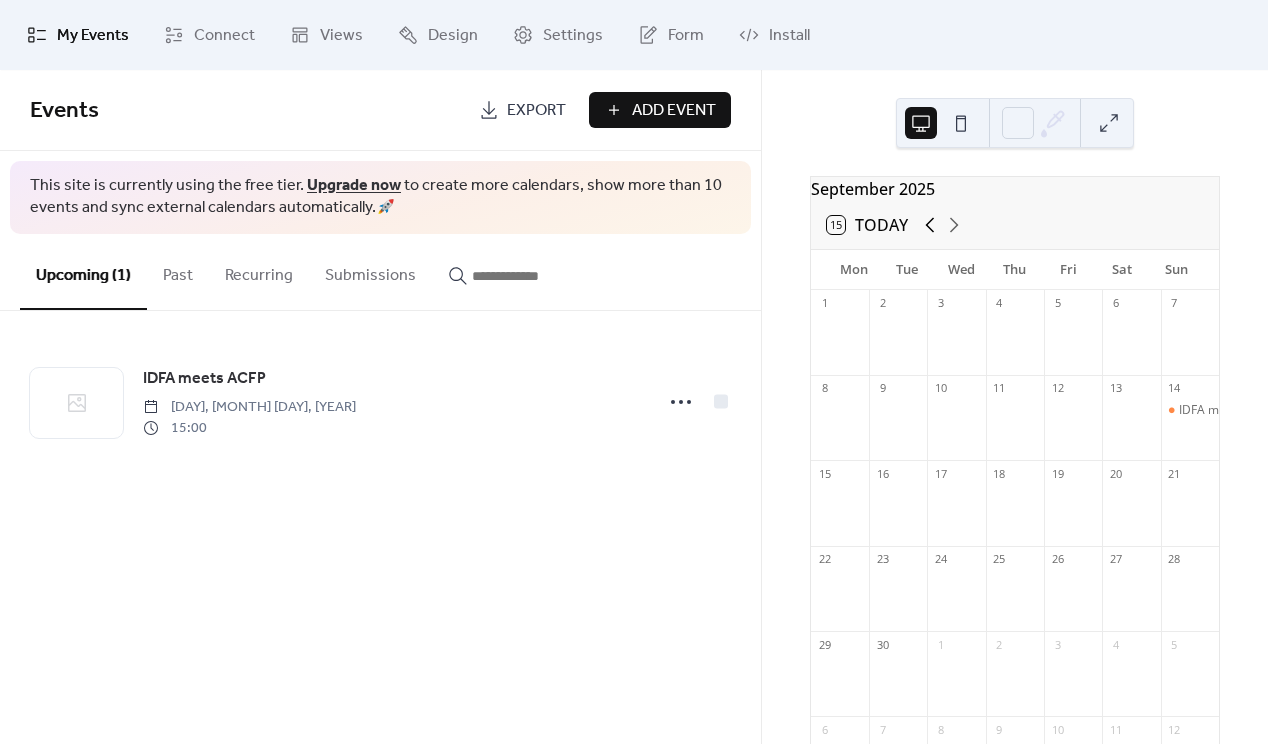 click 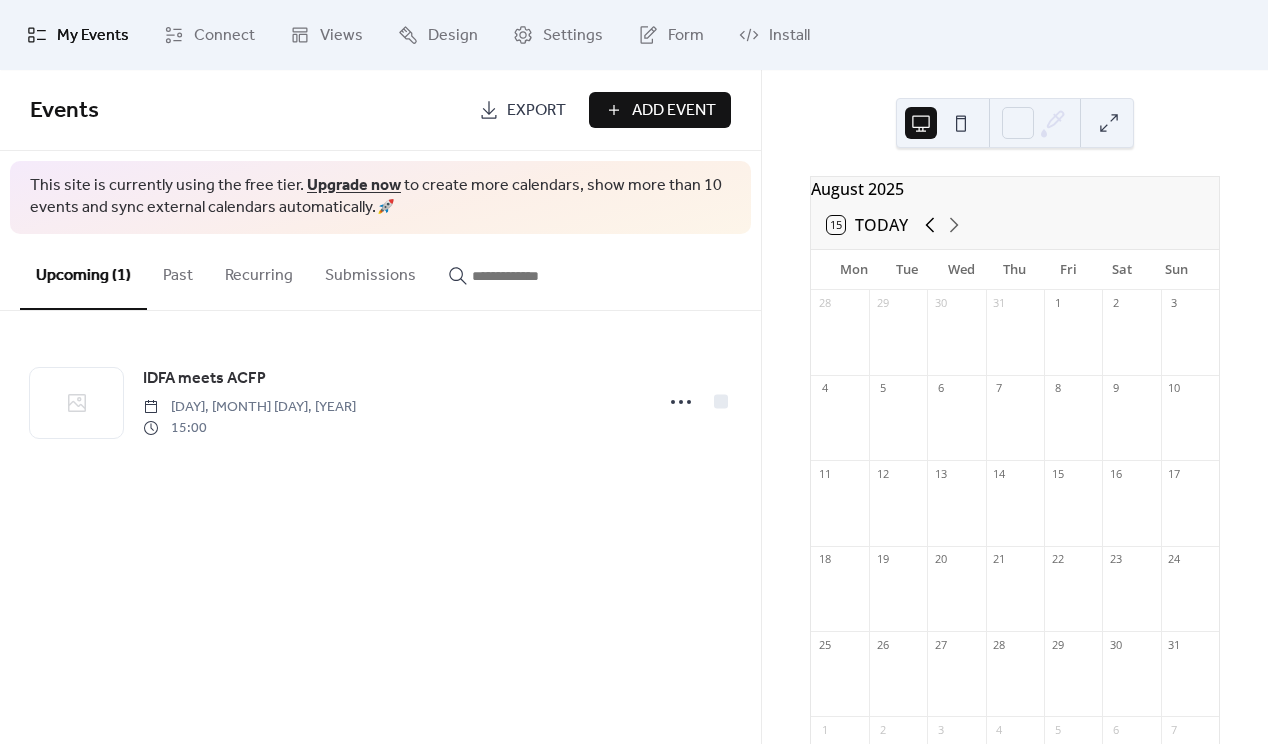 click 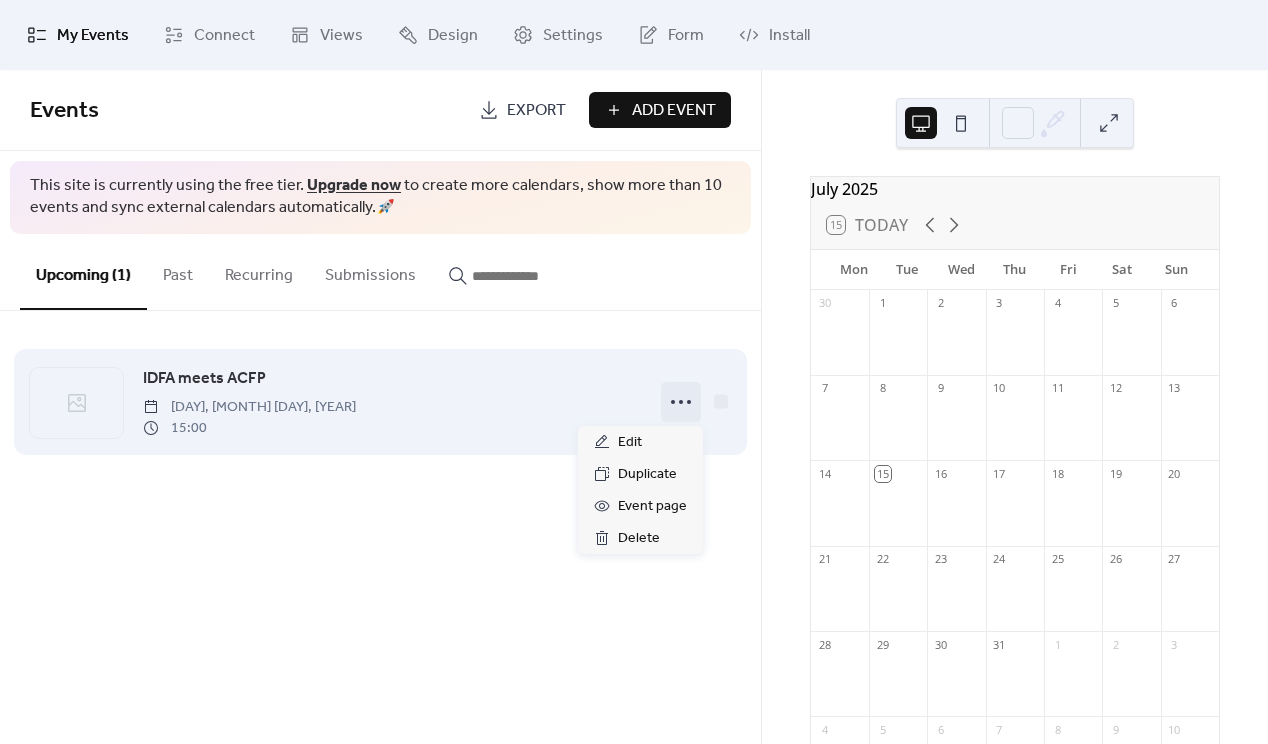 click 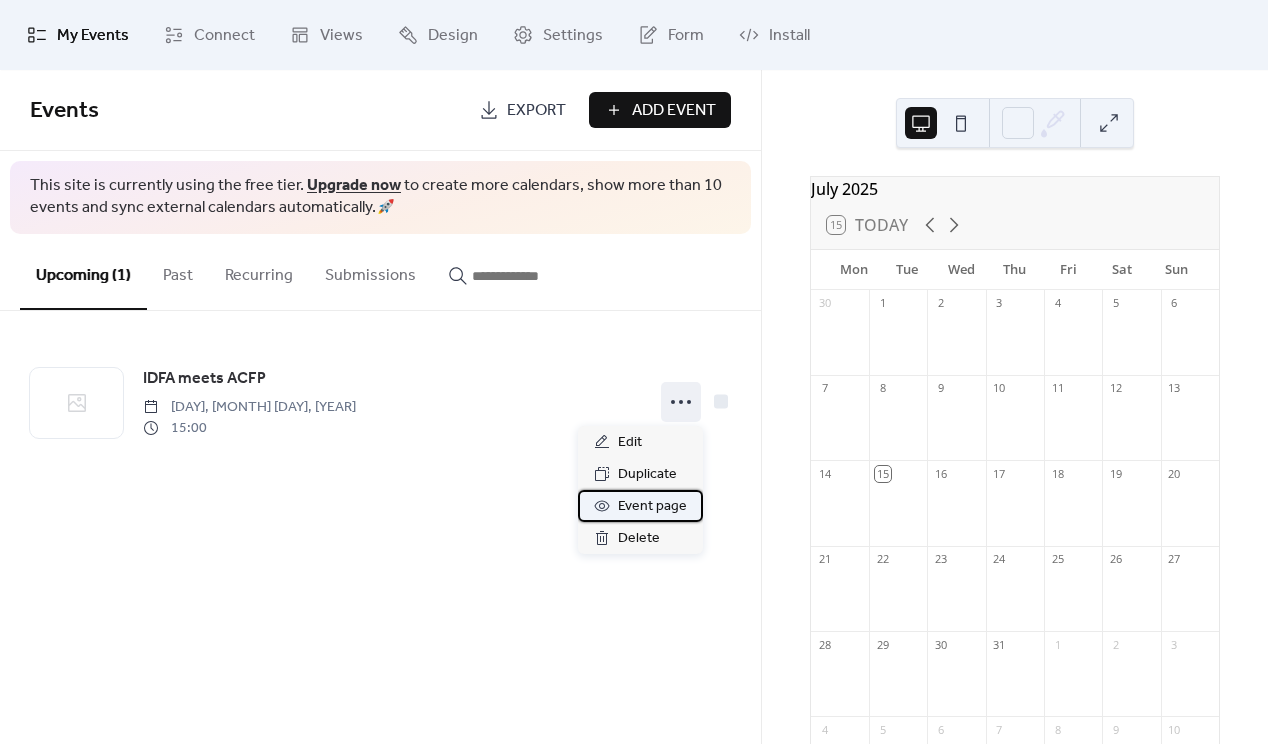 click on "Event page" at bounding box center [652, 507] 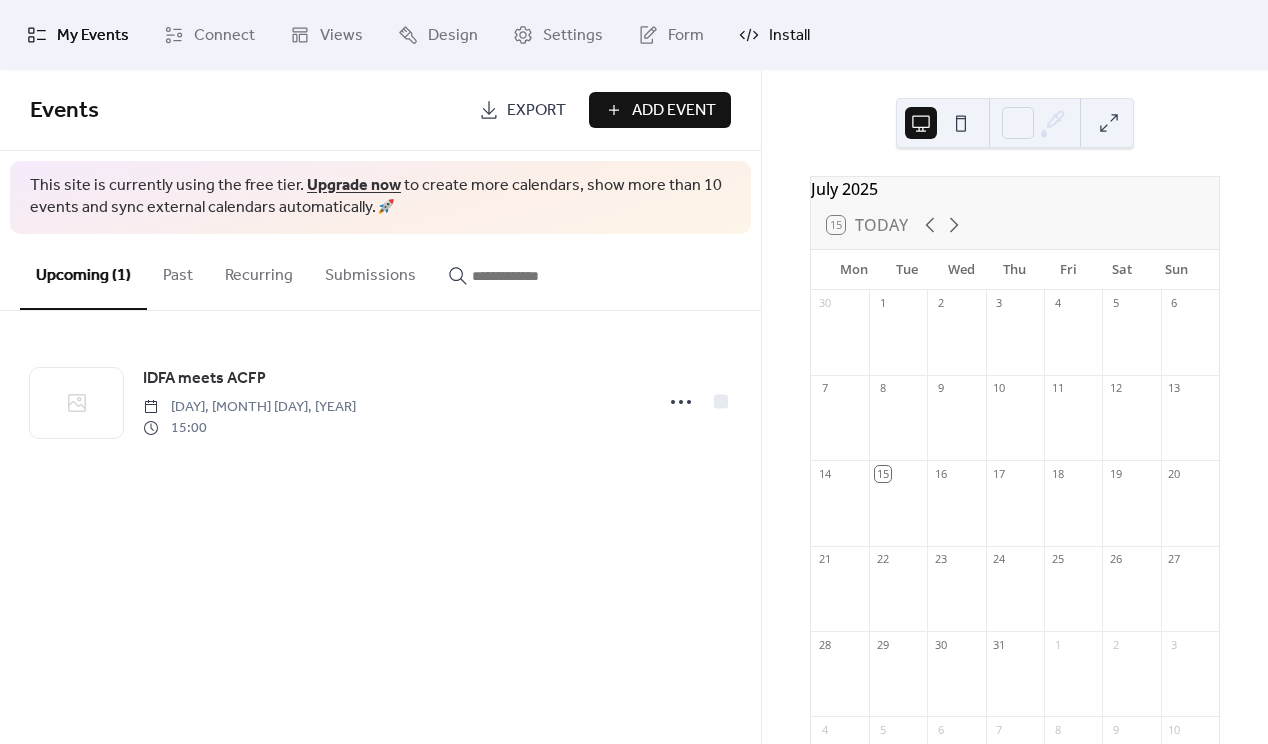 click on "Install" at bounding box center (789, 36) 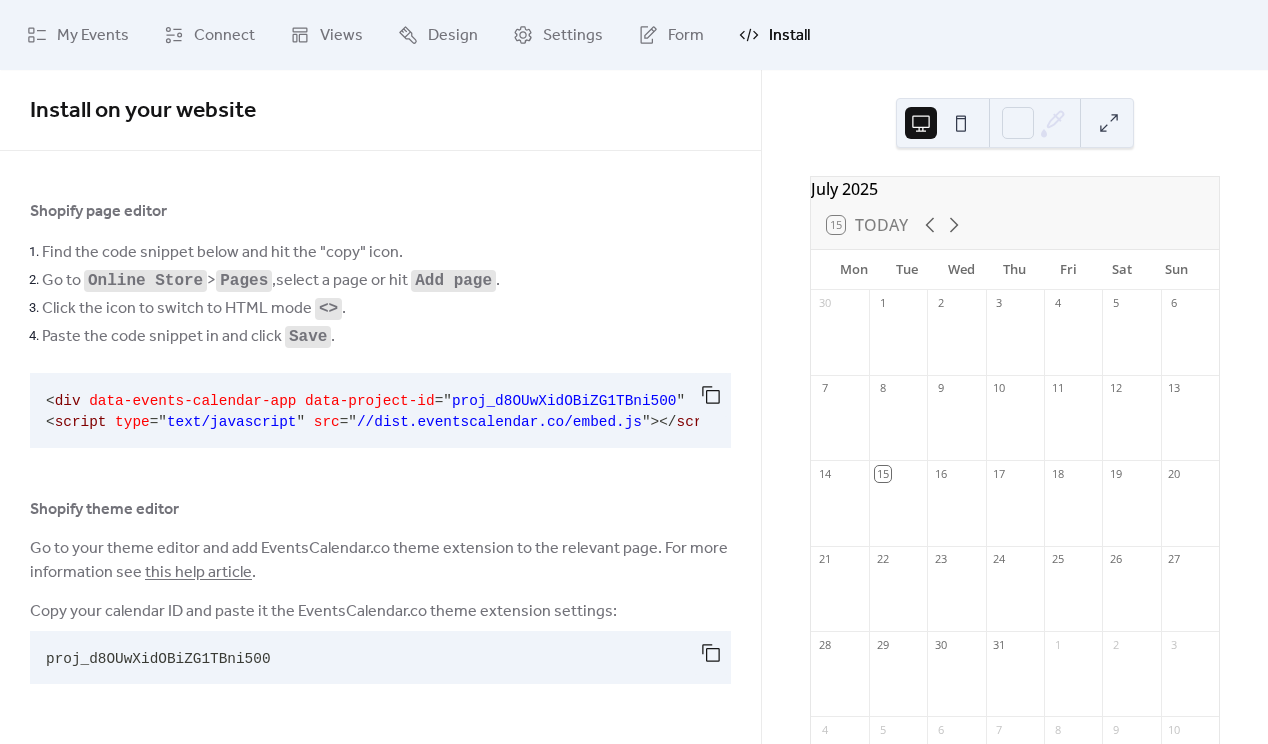 drag, startPoint x: 218, startPoint y: 445, endPoint x: 420, endPoint y: 438, distance: 202.12125 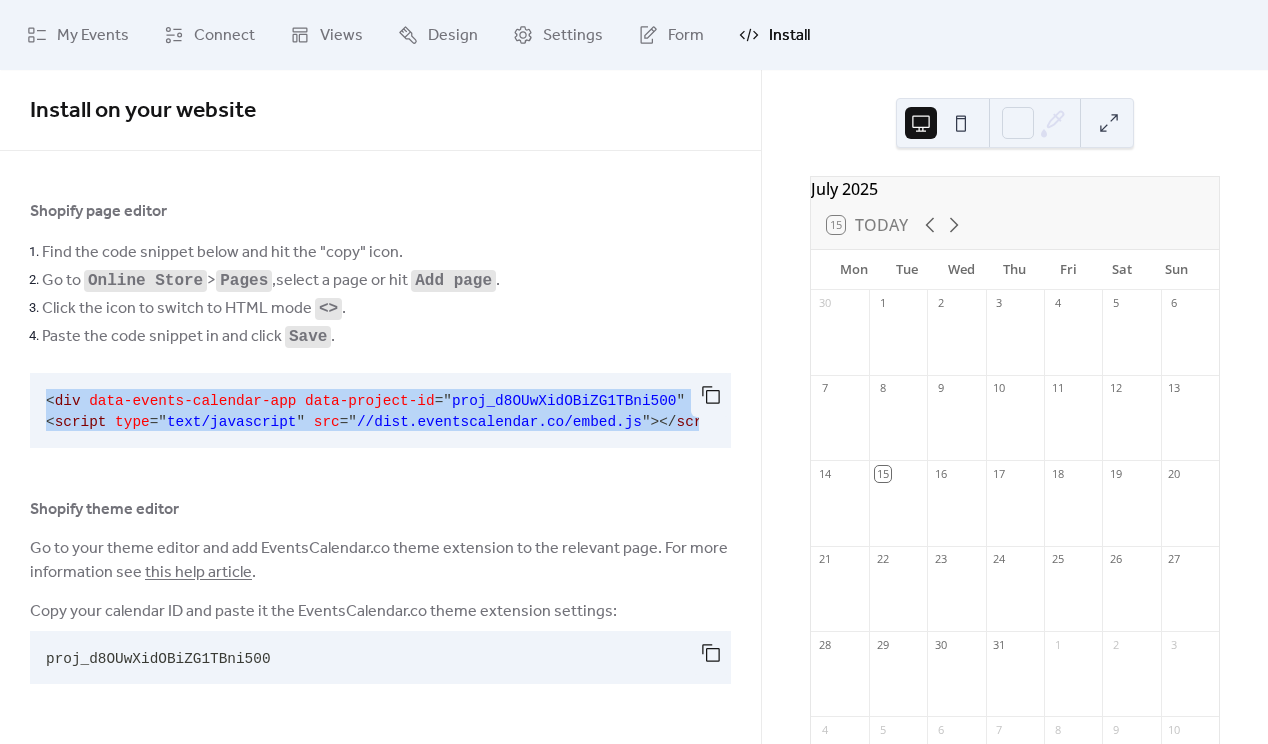 scroll, scrollTop: 0, scrollLeft: 12, axis: horizontal 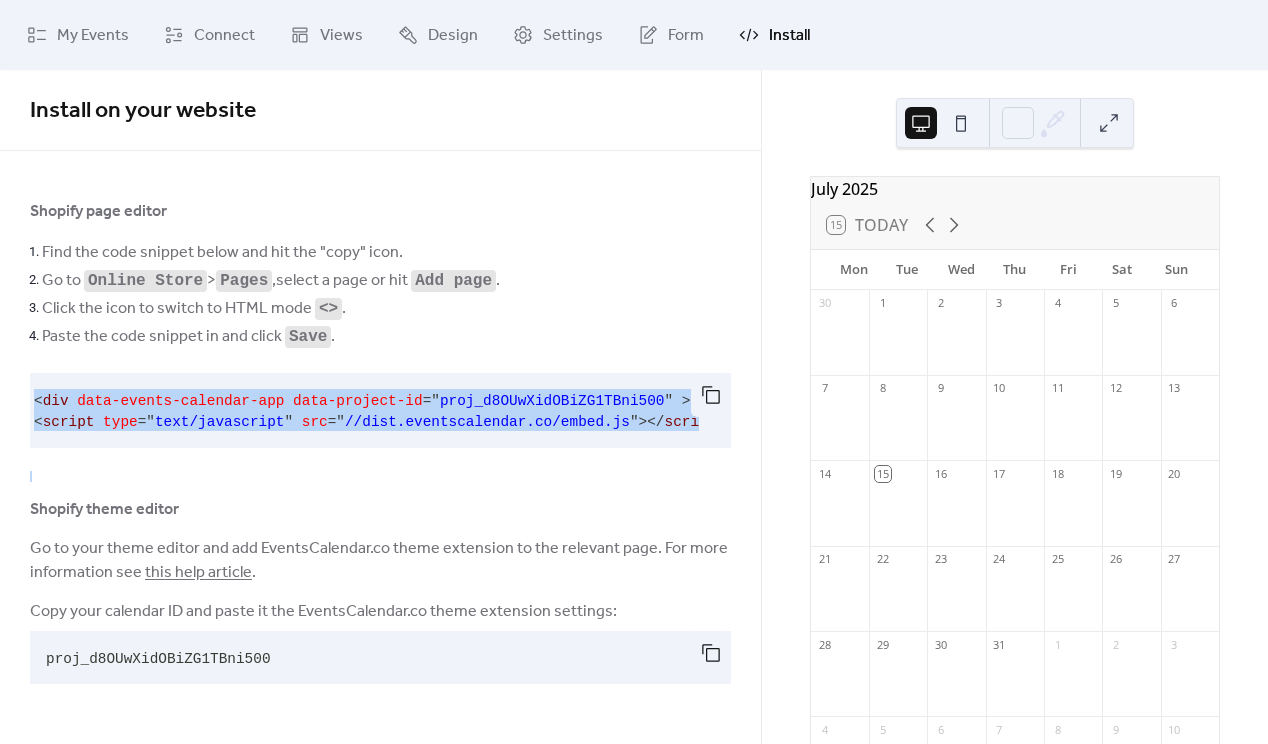 drag, startPoint x: 46, startPoint y: 399, endPoint x: 750, endPoint y: 476, distance: 708.1984 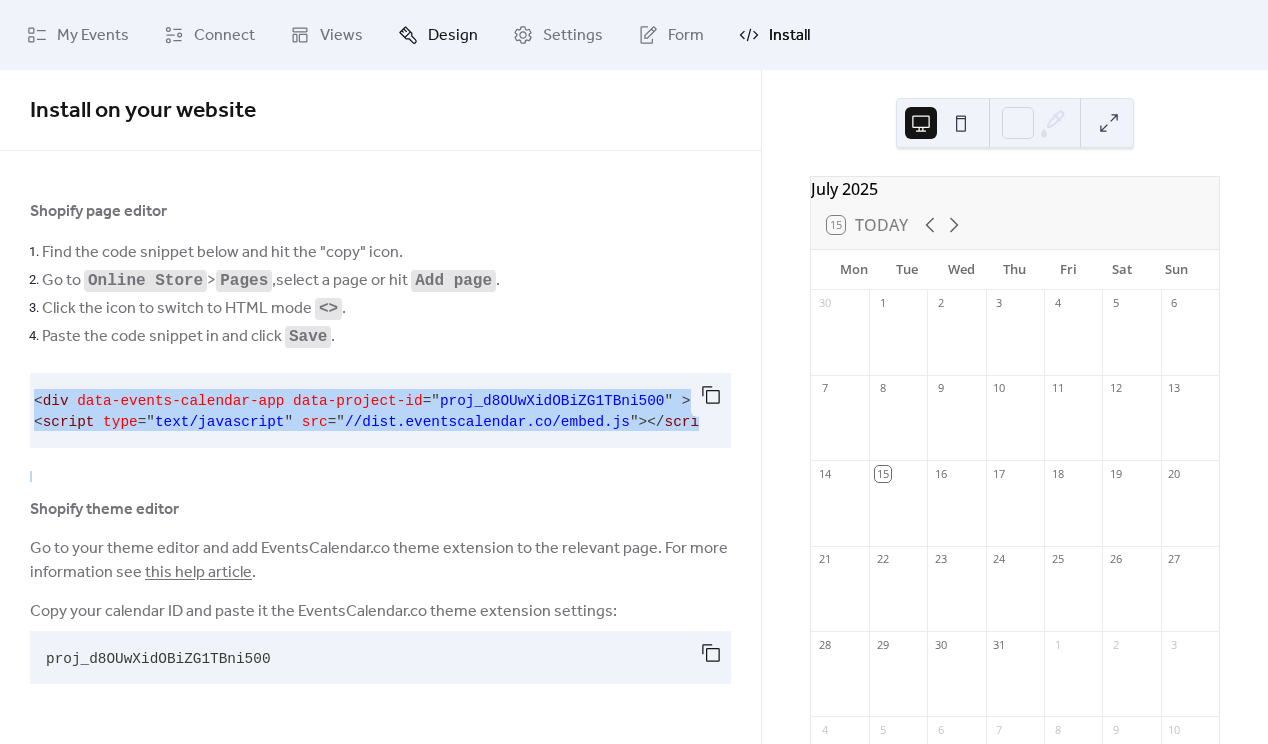 click on "Design" at bounding box center [453, 36] 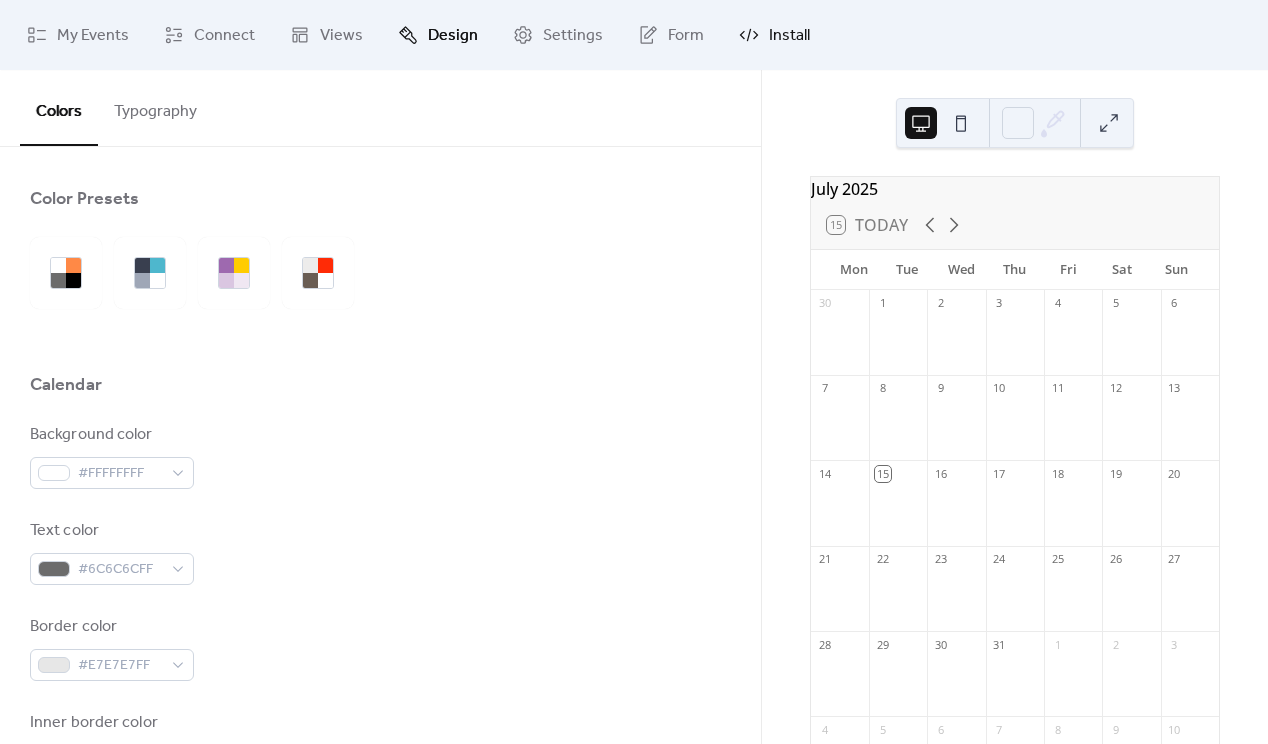 click on "Install" at bounding box center (789, 36) 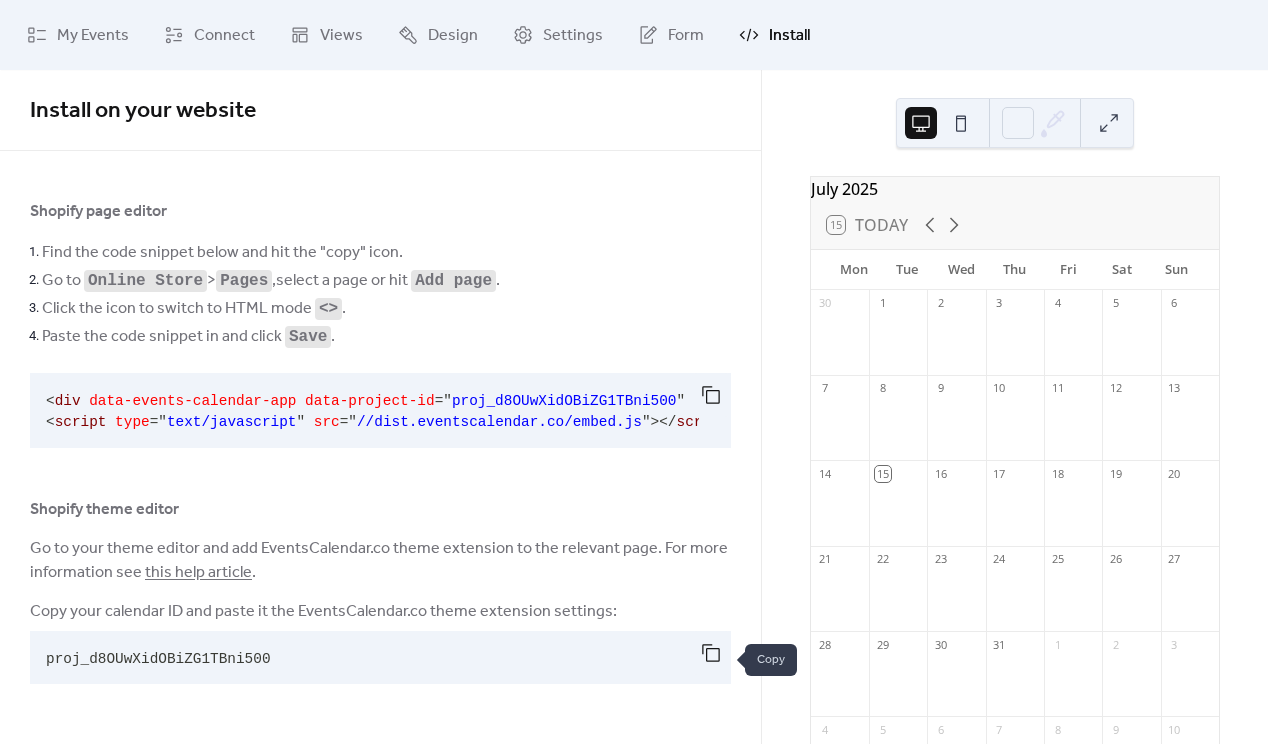 click at bounding box center (711, 653) 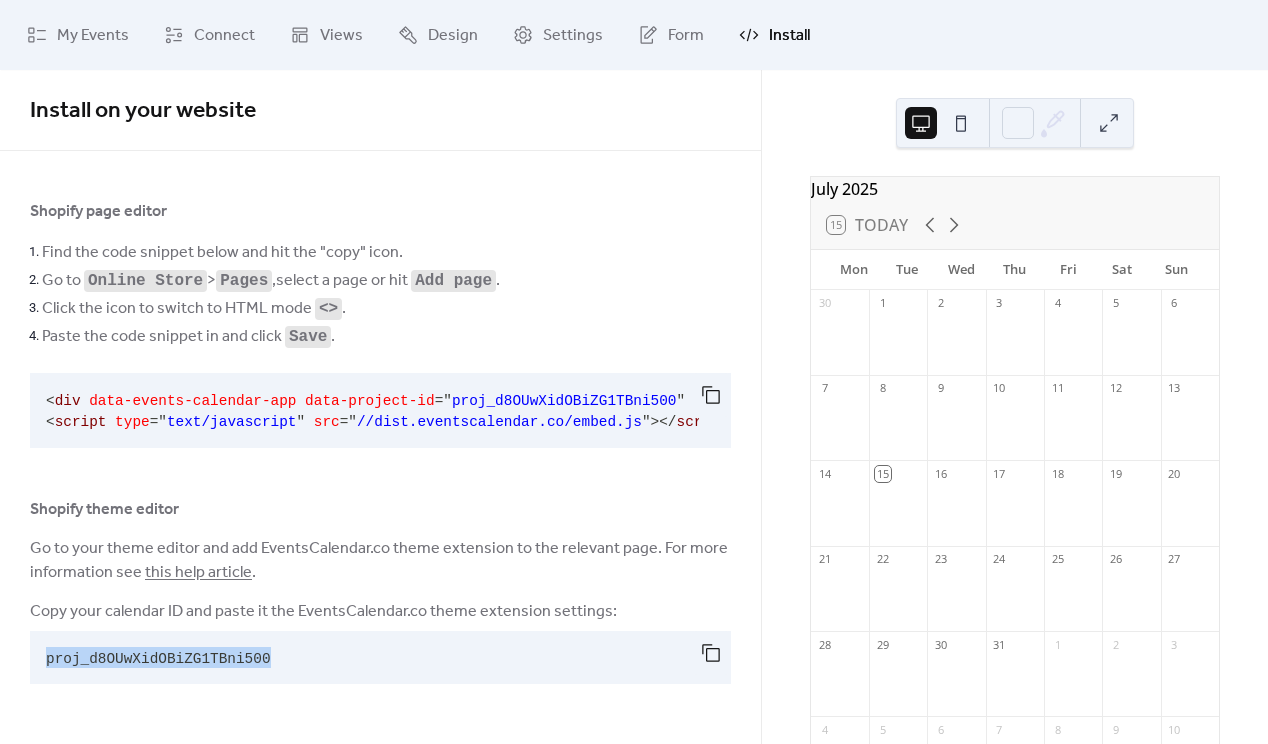 drag, startPoint x: 257, startPoint y: 660, endPoint x: 2, endPoint y: 665, distance: 255.04901 